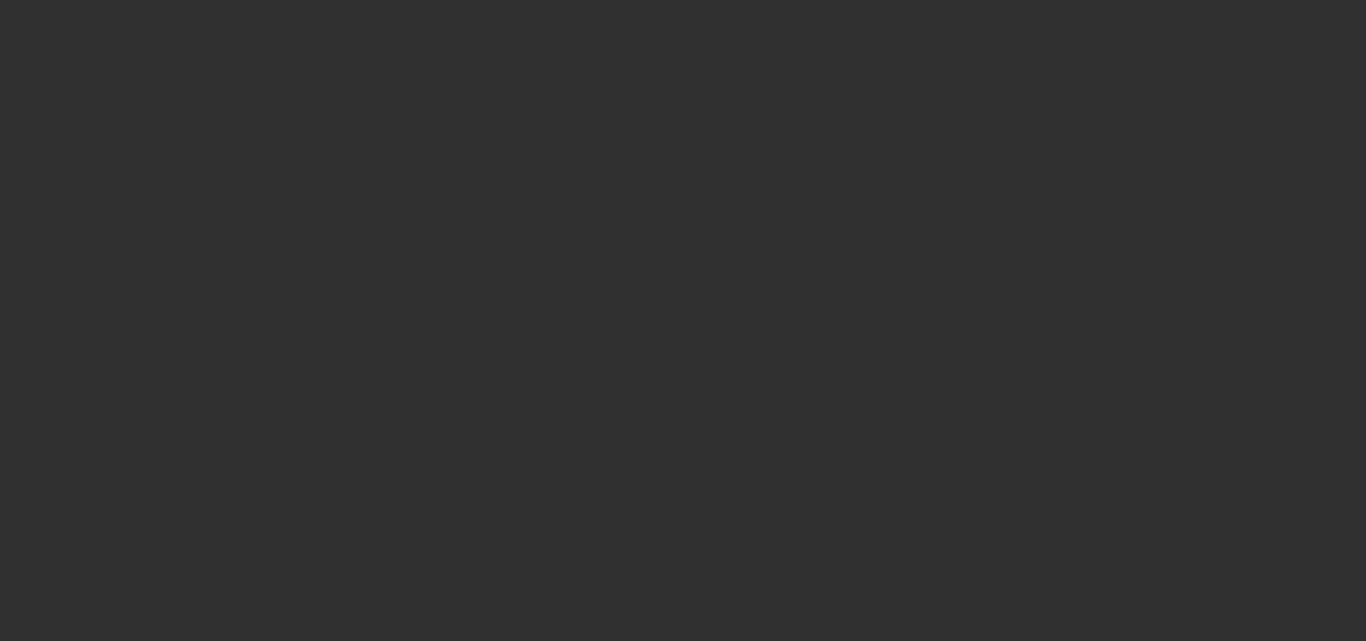 scroll, scrollTop: 0, scrollLeft: 0, axis: both 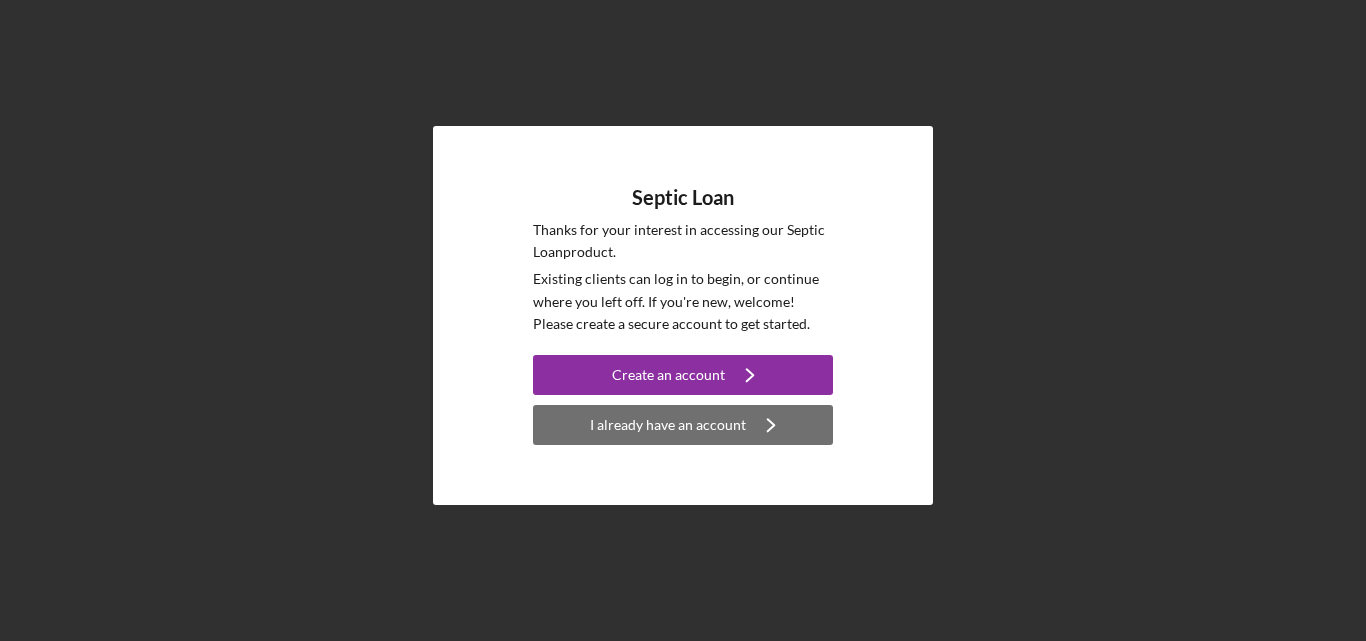 click on "I already have an account" at bounding box center (668, 425) 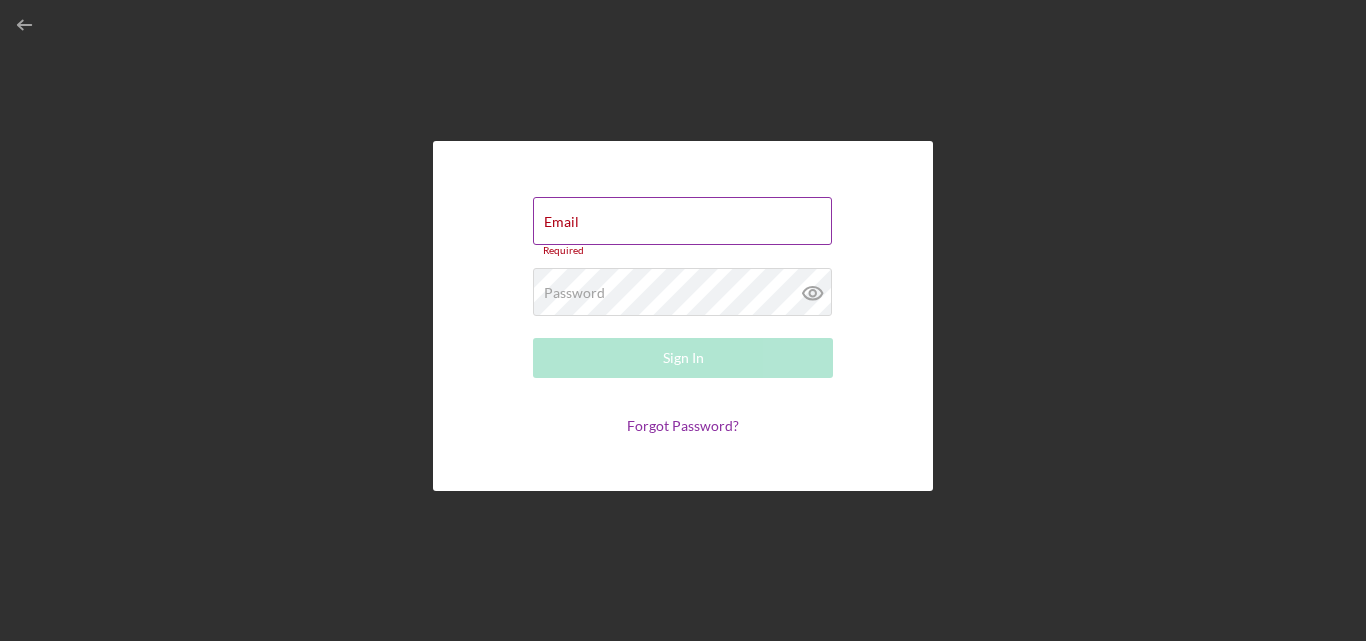 click on "Email Required" at bounding box center [683, 227] 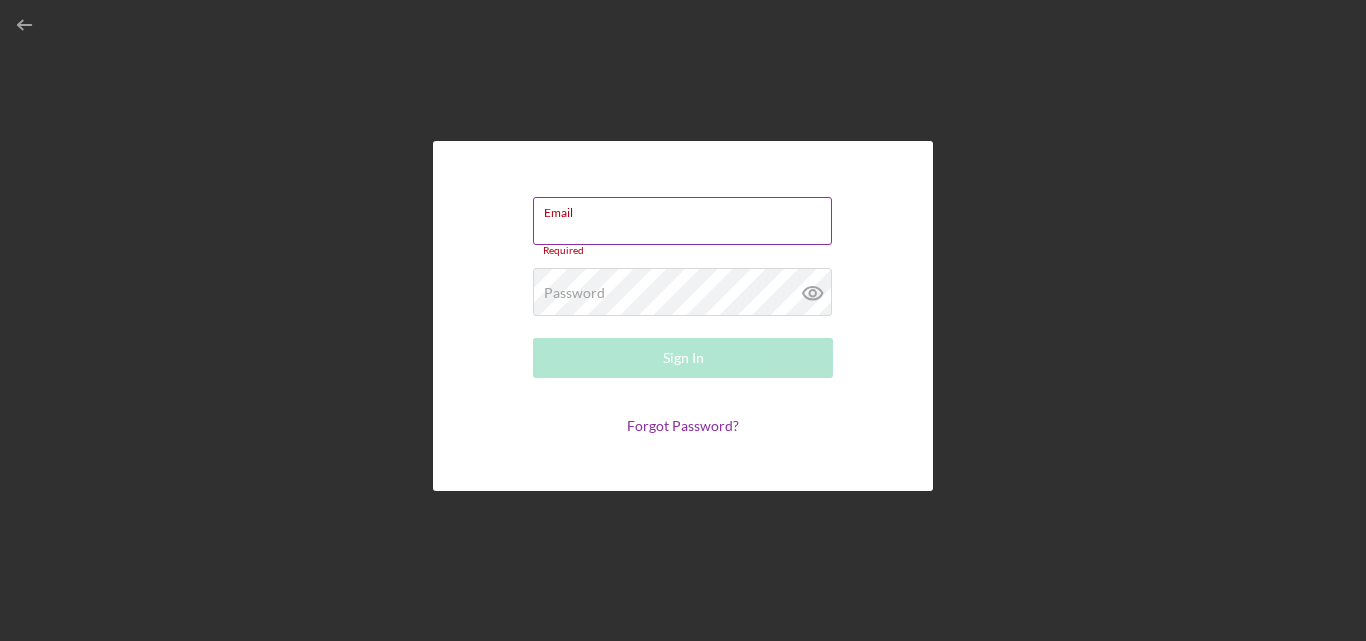 click on "Email" at bounding box center (682, 221) 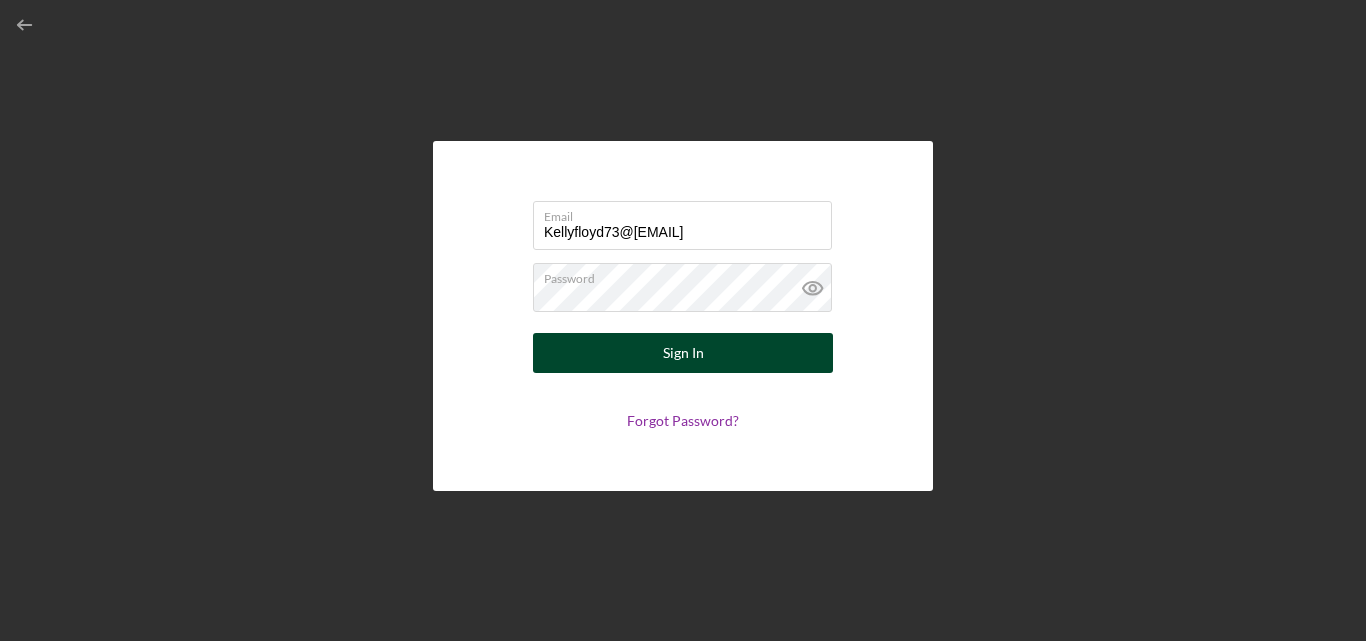 click on "Sign In" at bounding box center (683, 353) 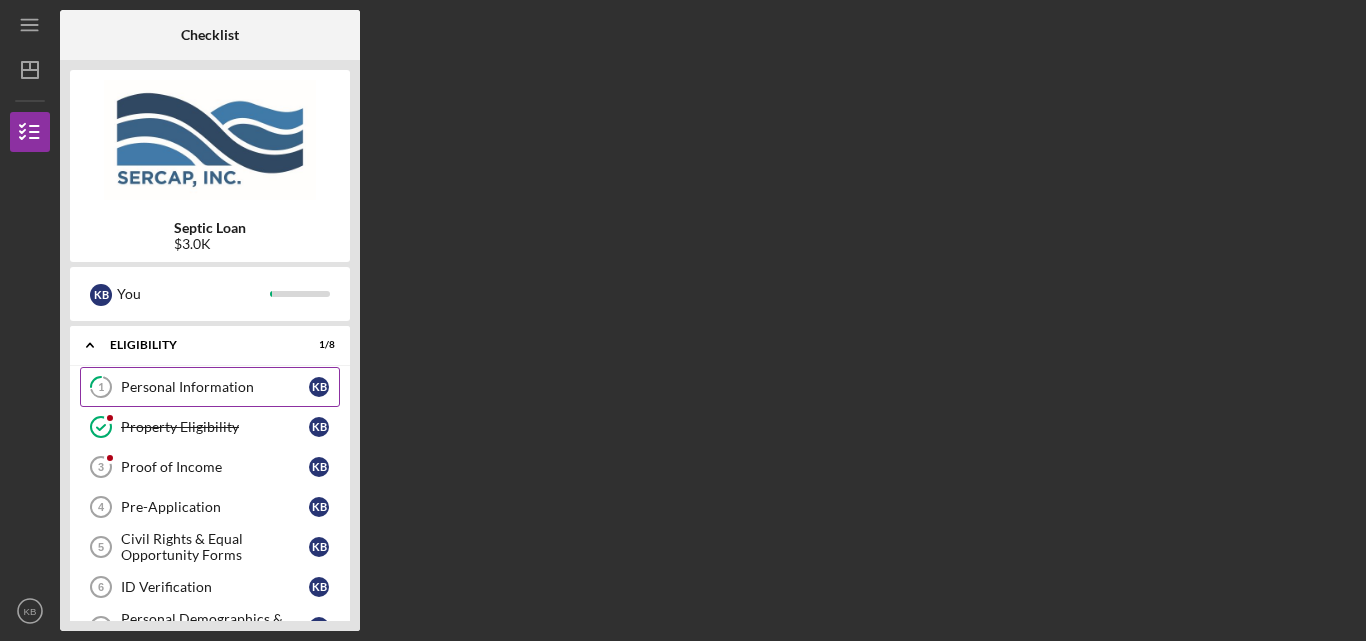 click on "Personal Information" at bounding box center (215, 387) 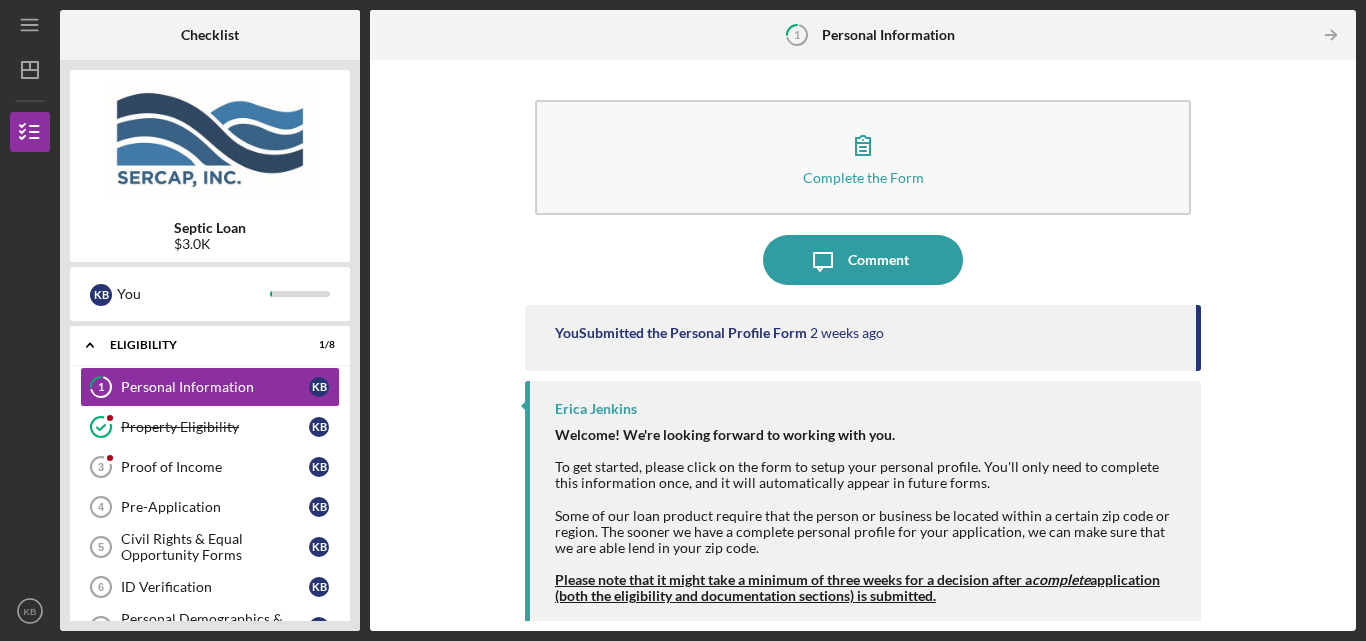 scroll, scrollTop: 80, scrollLeft: 0, axis: vertical 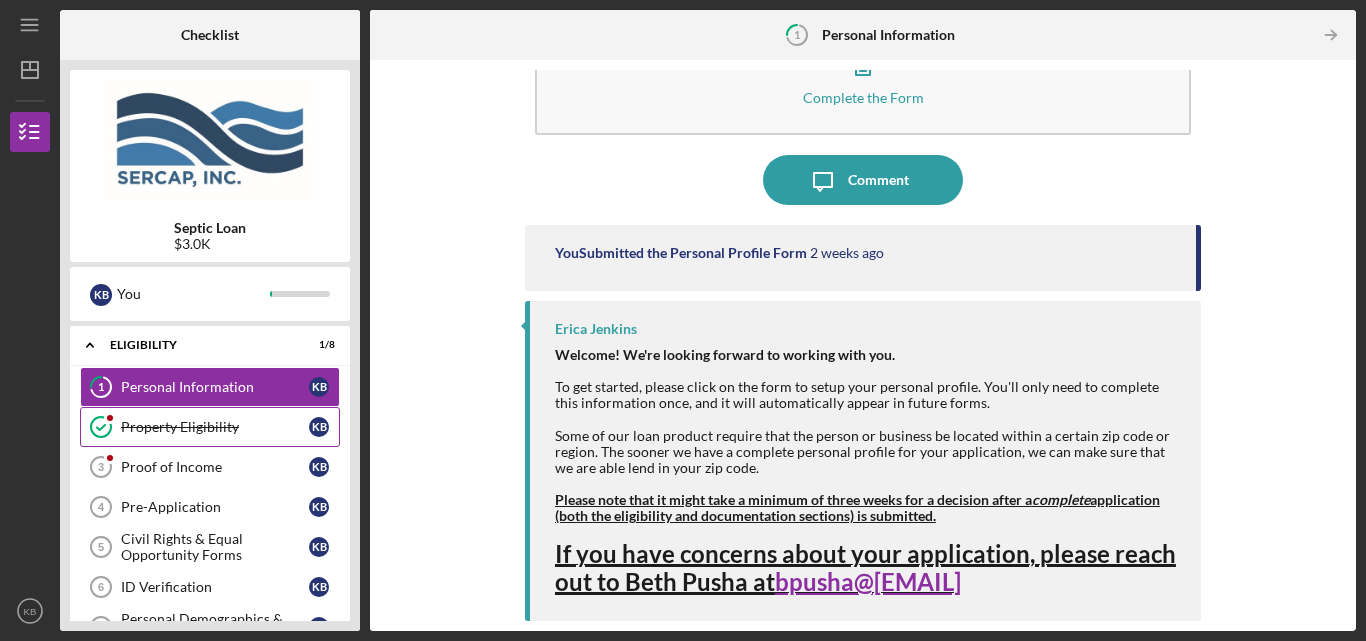 click on "Property Eligibility" at bounding box center [215, 427] 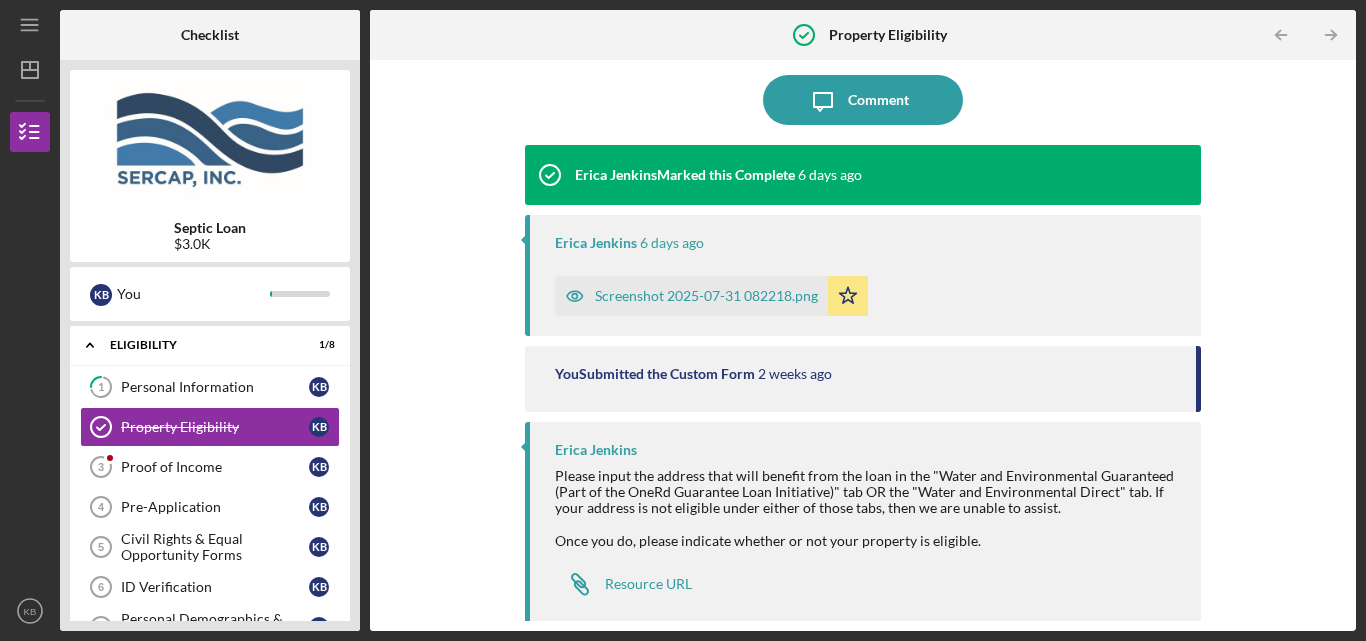 scroll, scrollTop: 163, scrollLeft: 0, axis: vertical 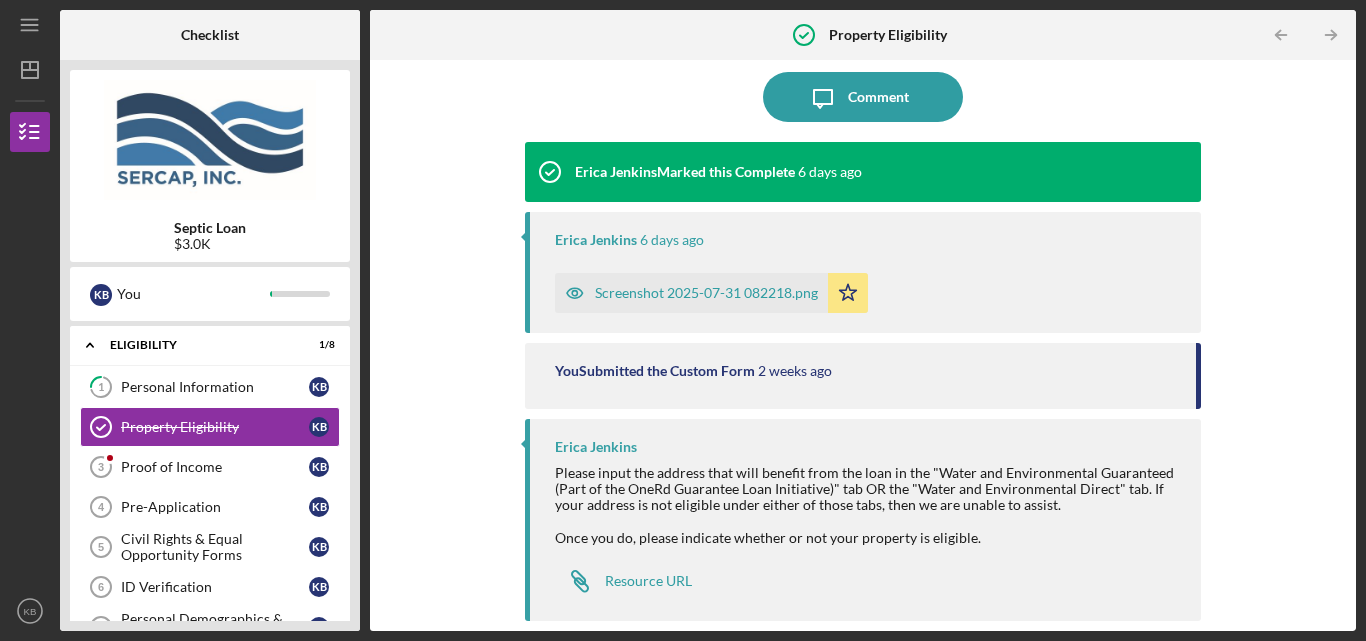 click on "Screenshot 2025-07-31 082218.png" at bounding box center [706, 293] 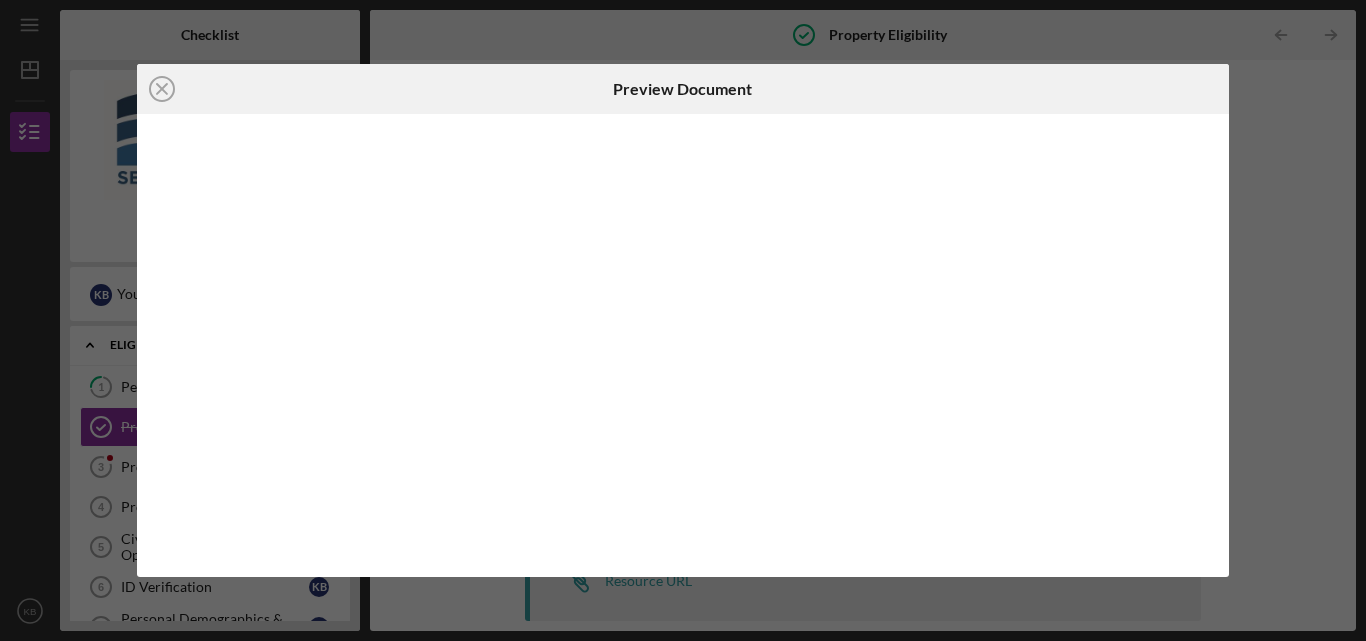 scroll, scrollTop: 0, scrollLeft: 0, axis: both 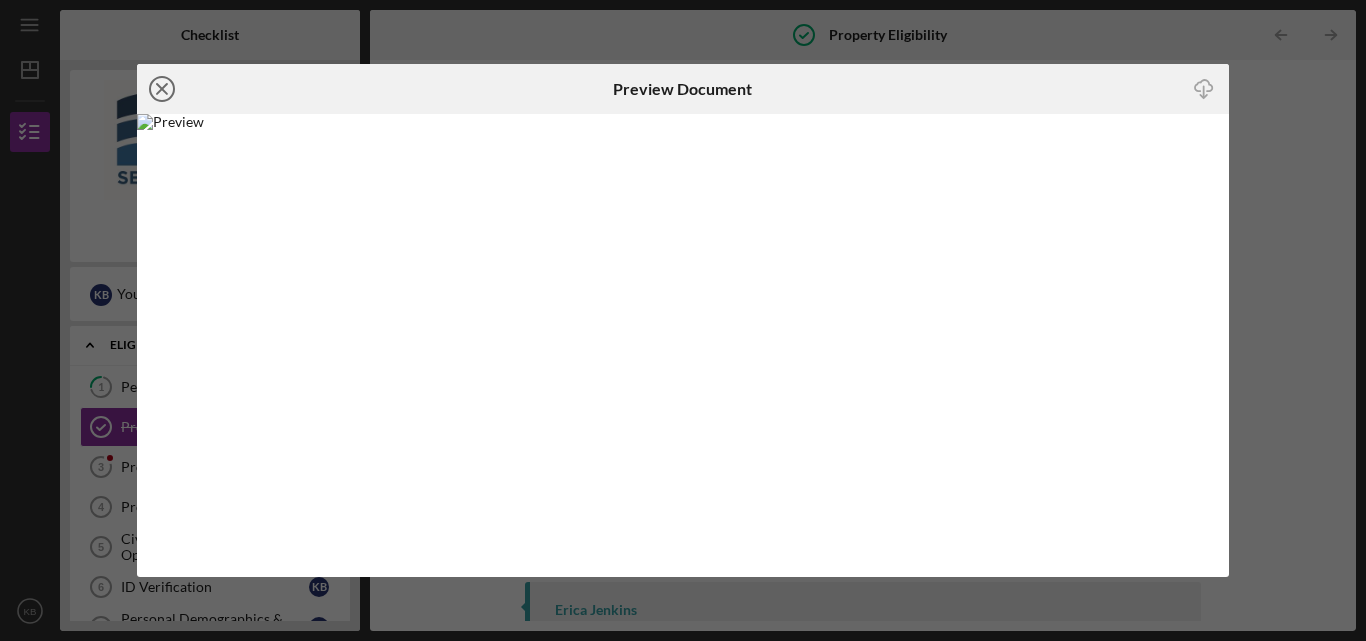 click 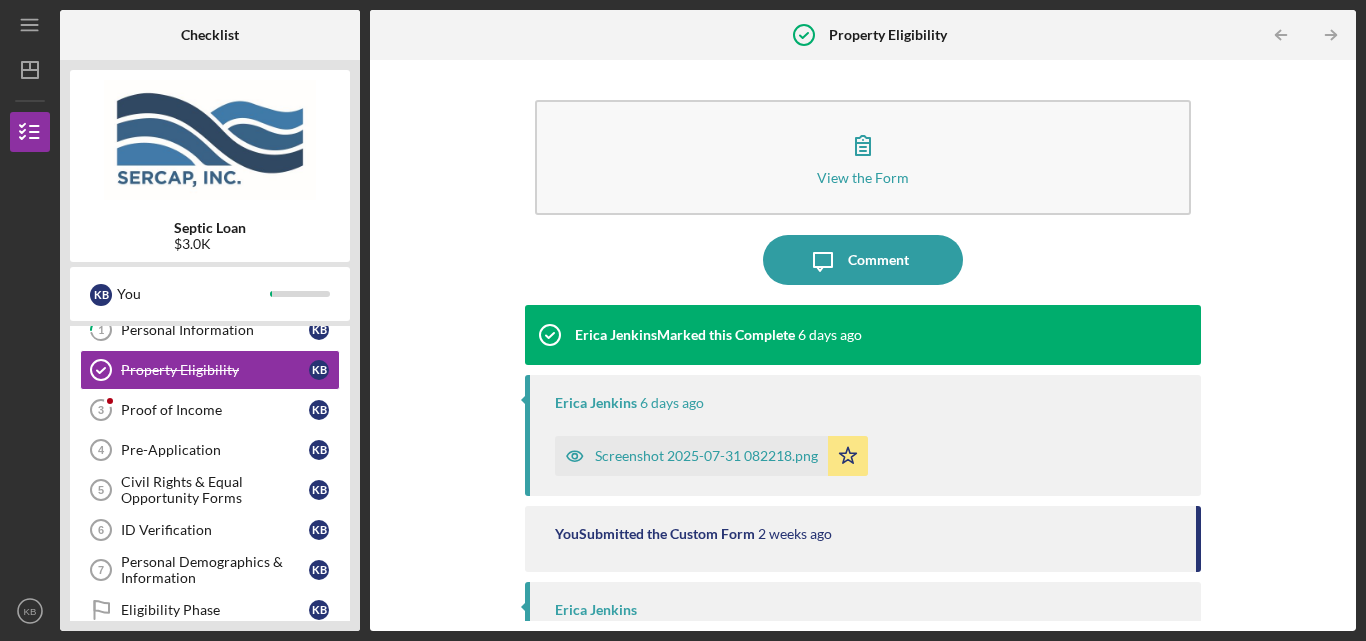 scroll, scrollTop: 100, scrollLeft: 0, axis: vertical 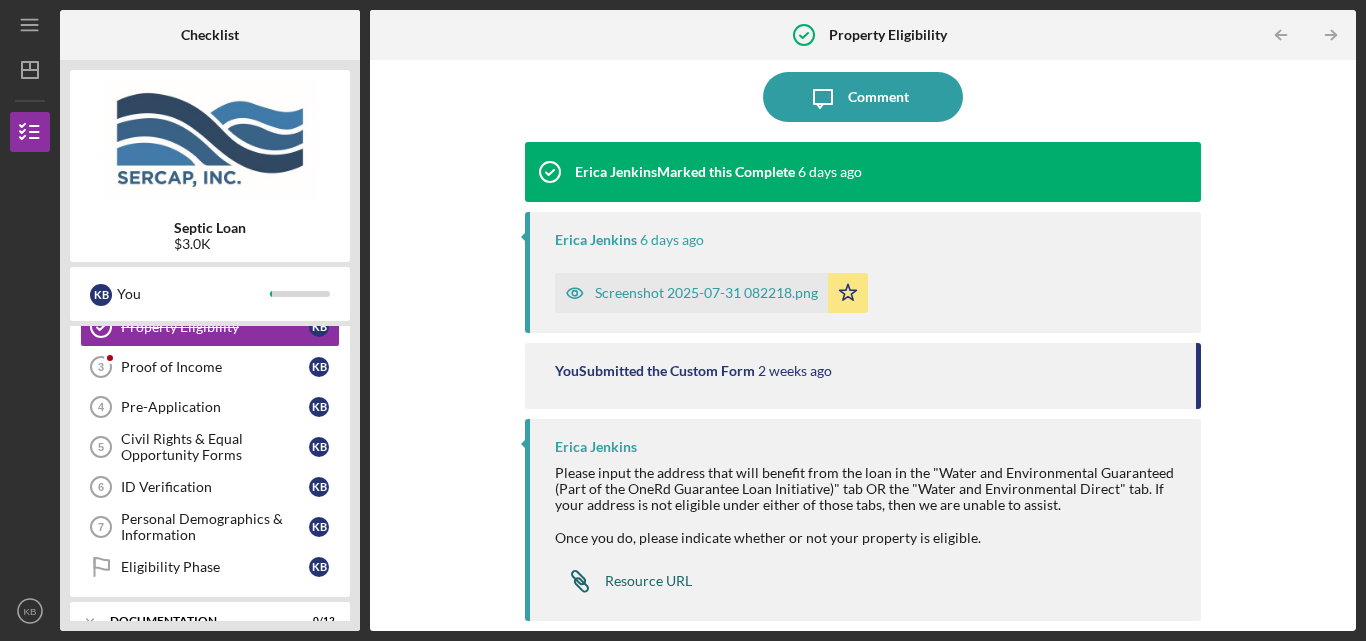 click on "Resource URL" at bounding box center (648, 581) 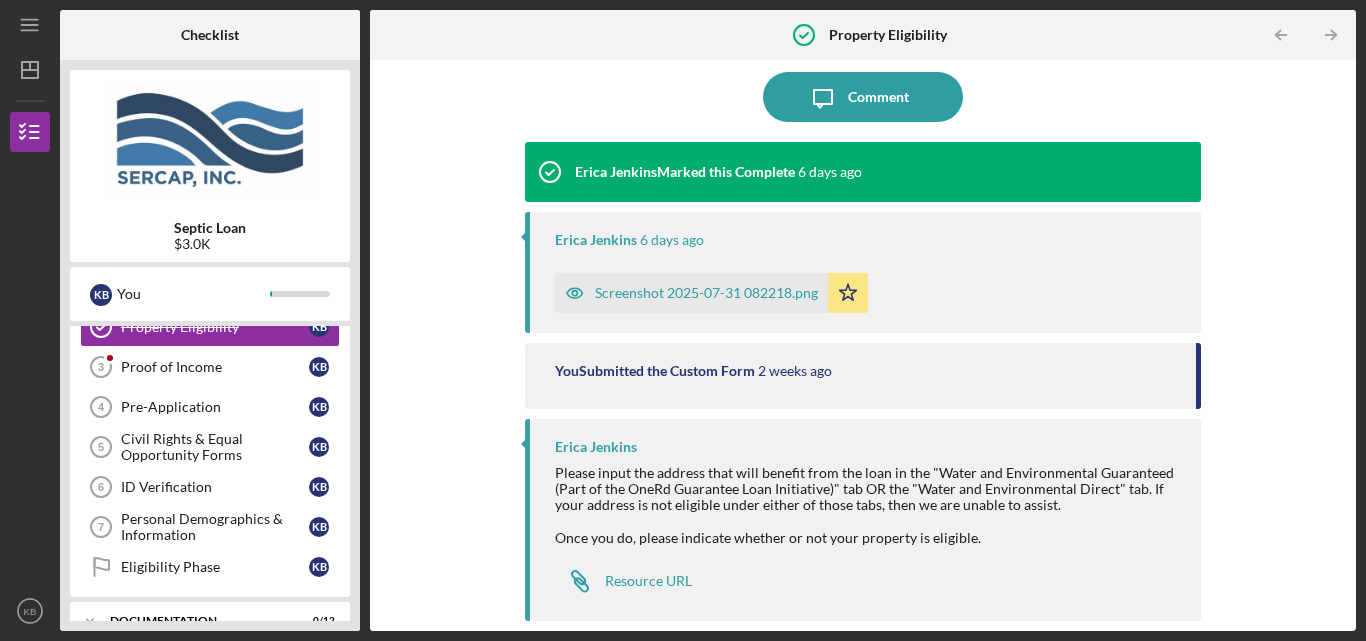 click on "Screenshot 2025-07-31 082218.png" at bounding box center [706, 293] 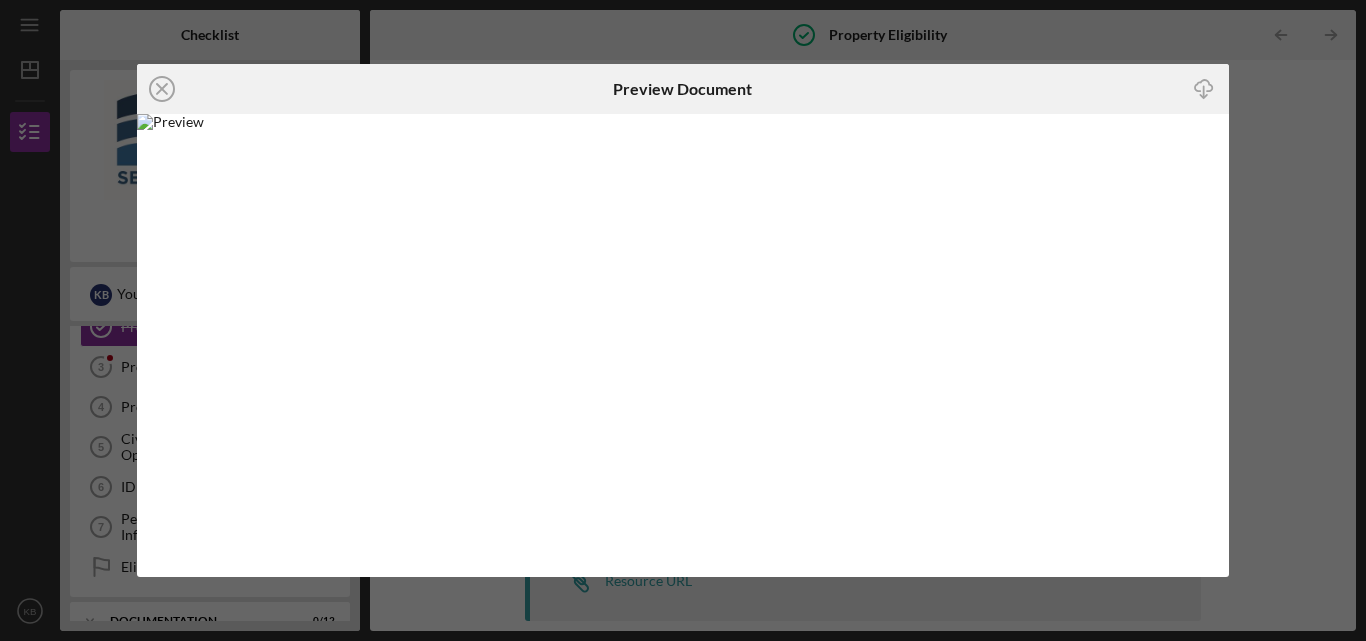 scroll, scrollTop: 0, scrollLeft: 0, axis: both 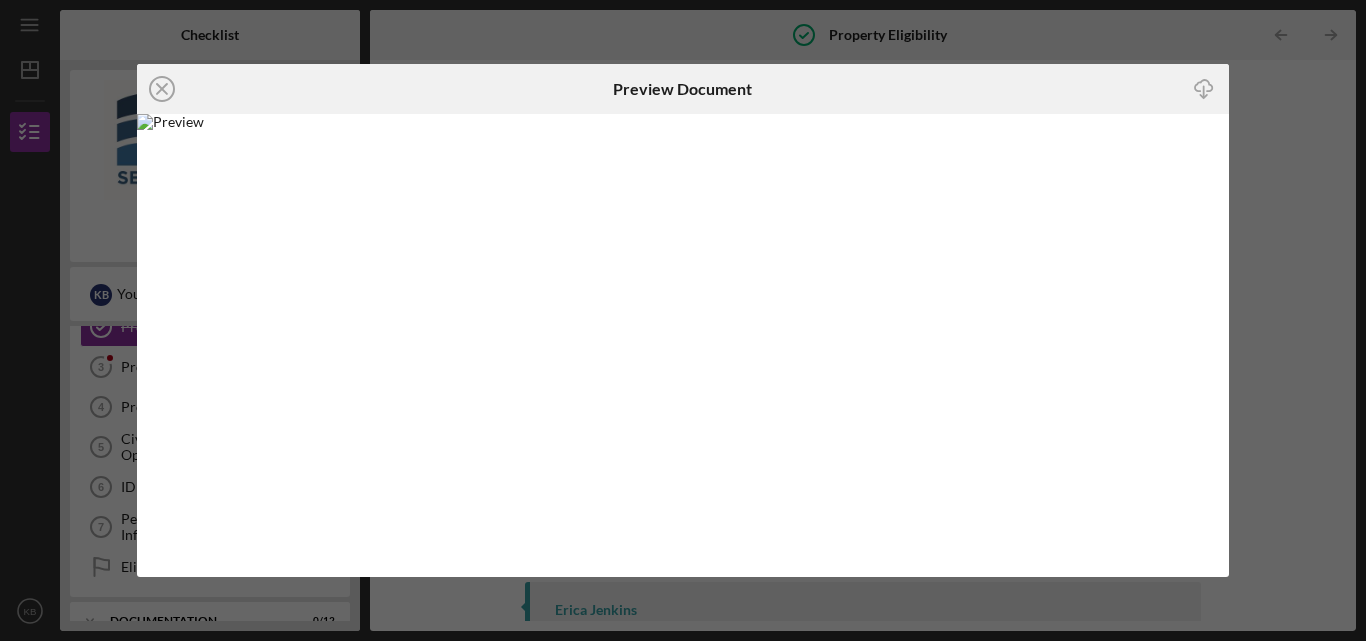 click 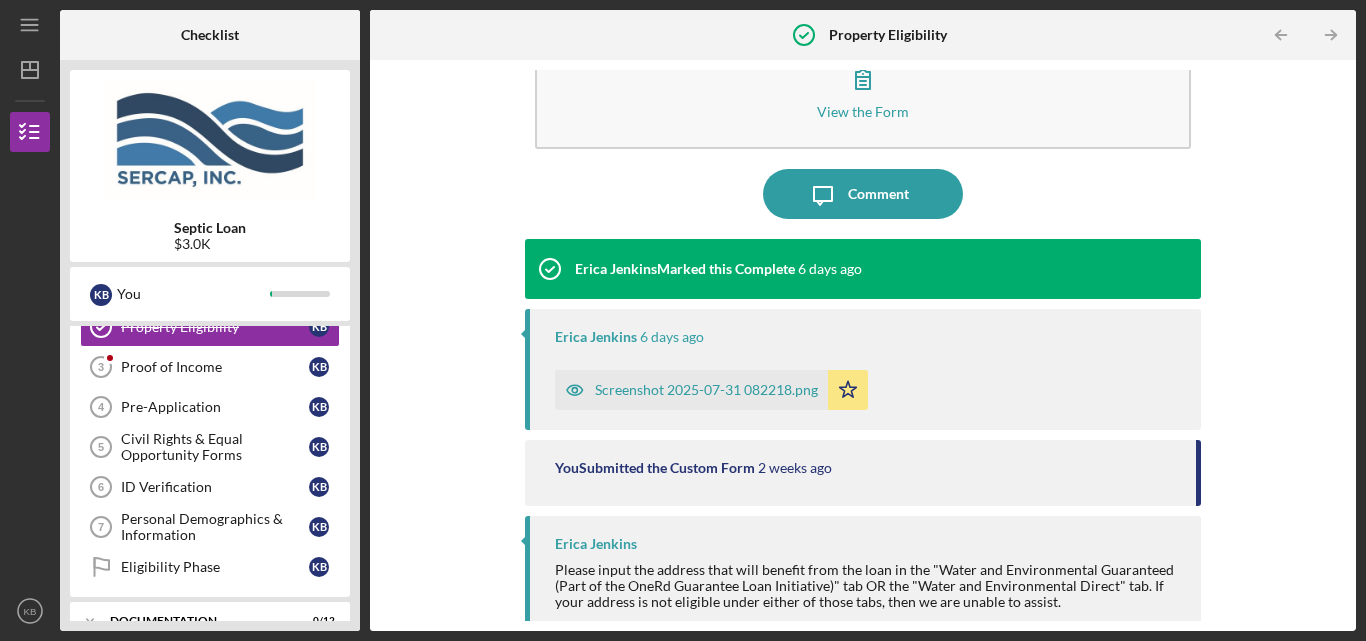 scroll, scrollTop: 100, scrollLeft: 0, axis: vertical 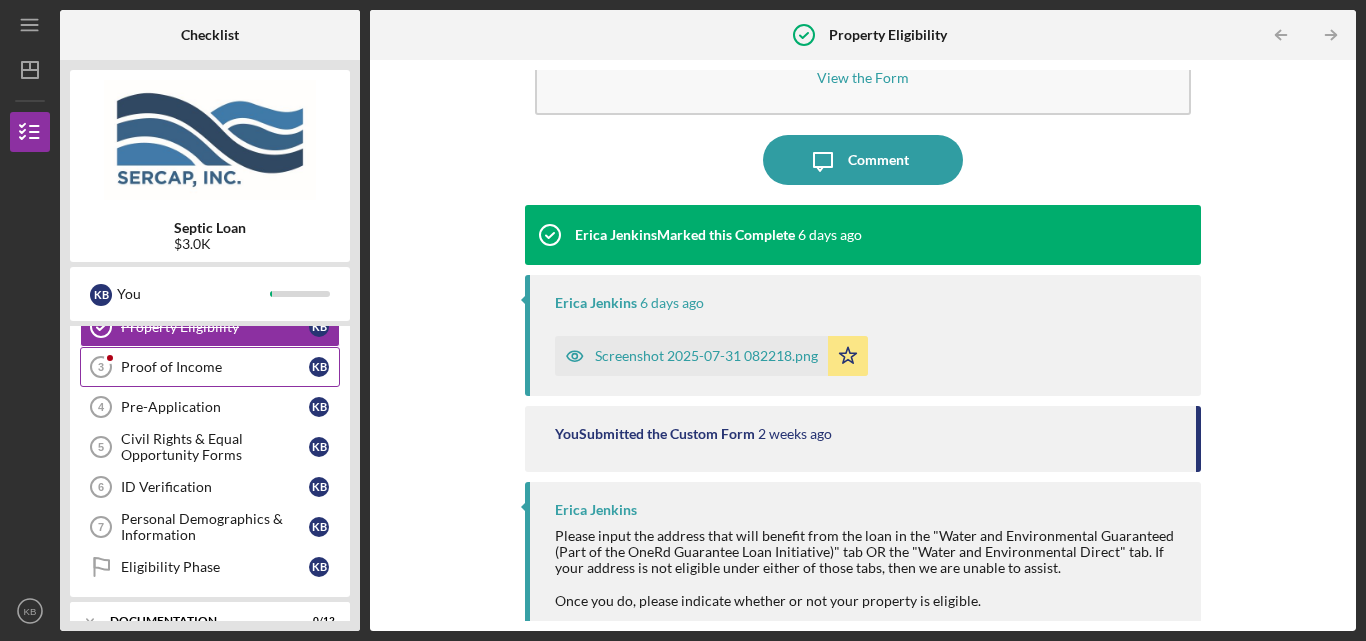 click on "Proof of Income 3 Proof of Income K B" at bounding box center [210, 367] 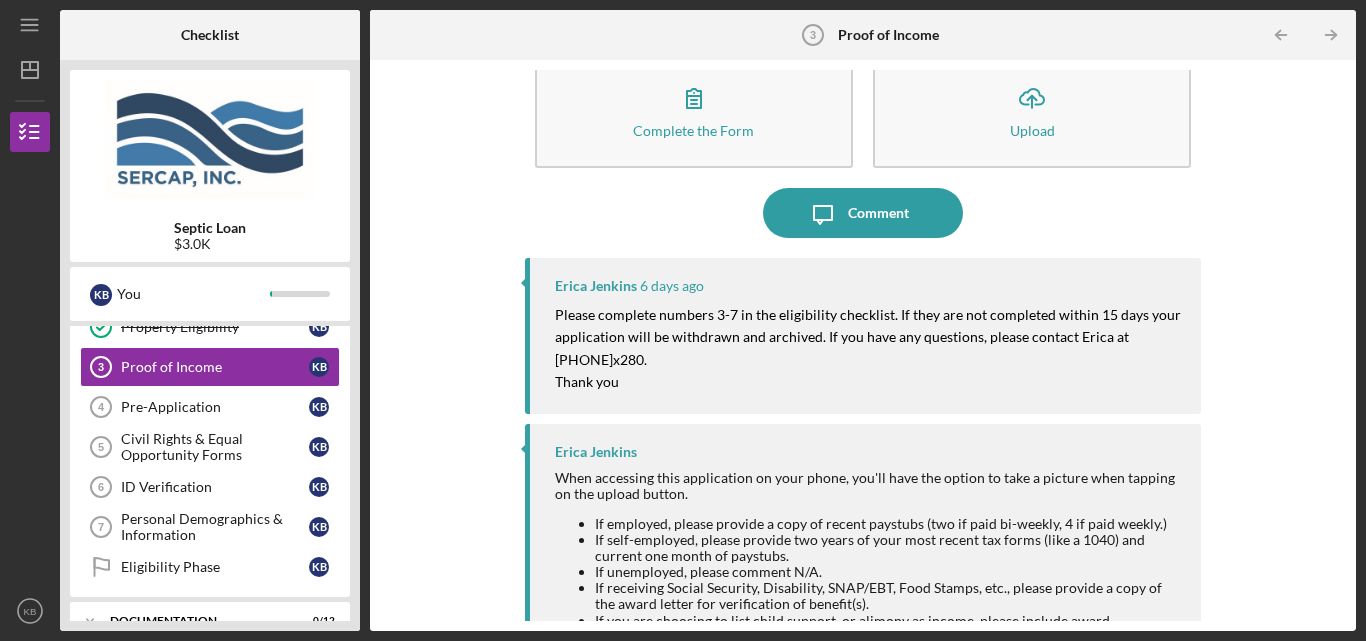 scroll, scrollTop: 0, scrollLeft: 0, axis: both 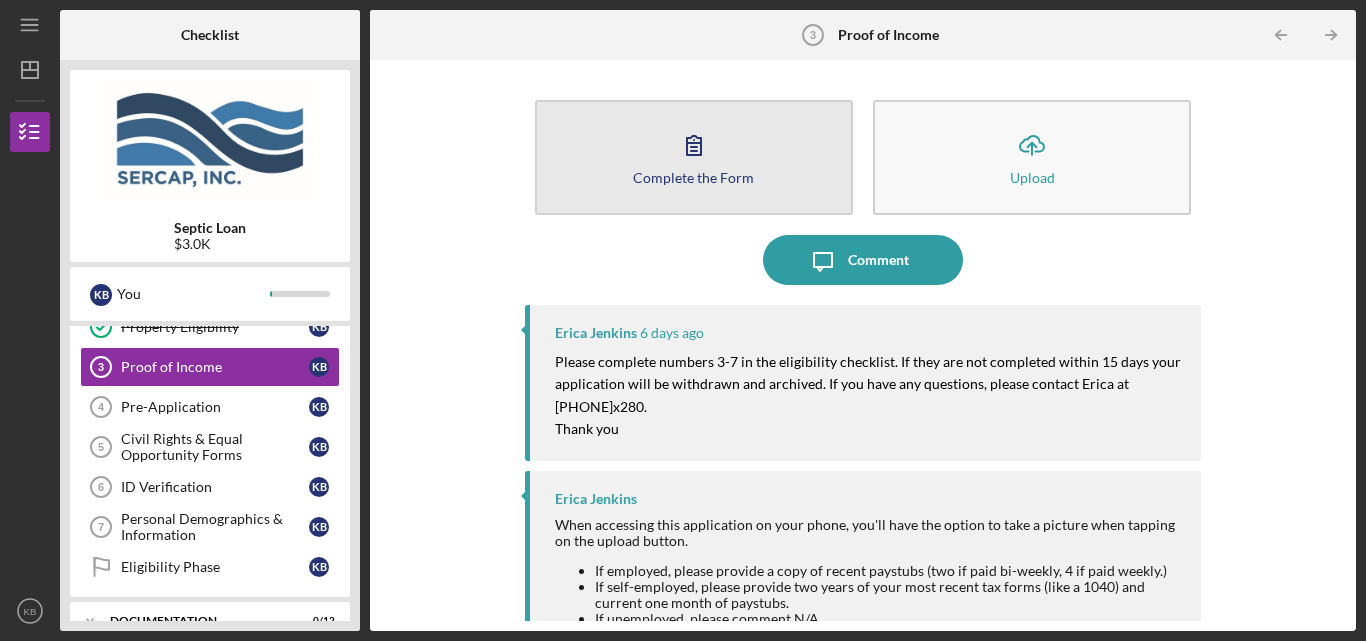 click on "Complete the Form" at bounding box center [693, 177] 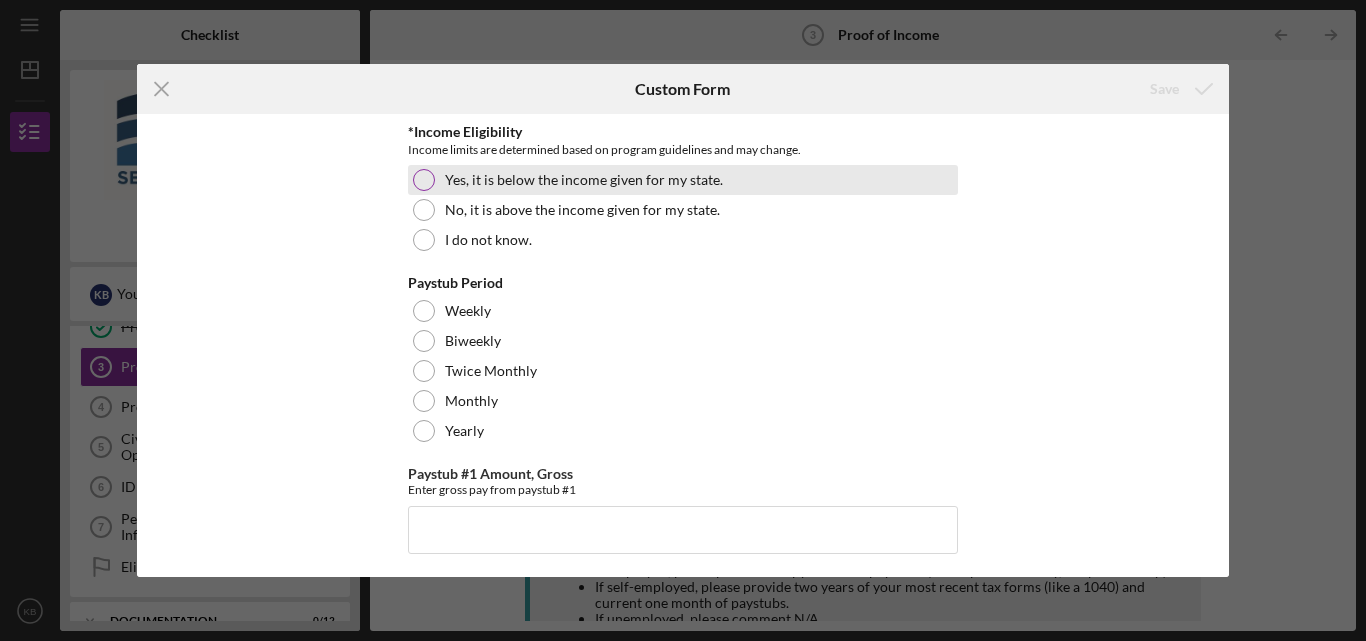 click at bounding box center [424, 180] 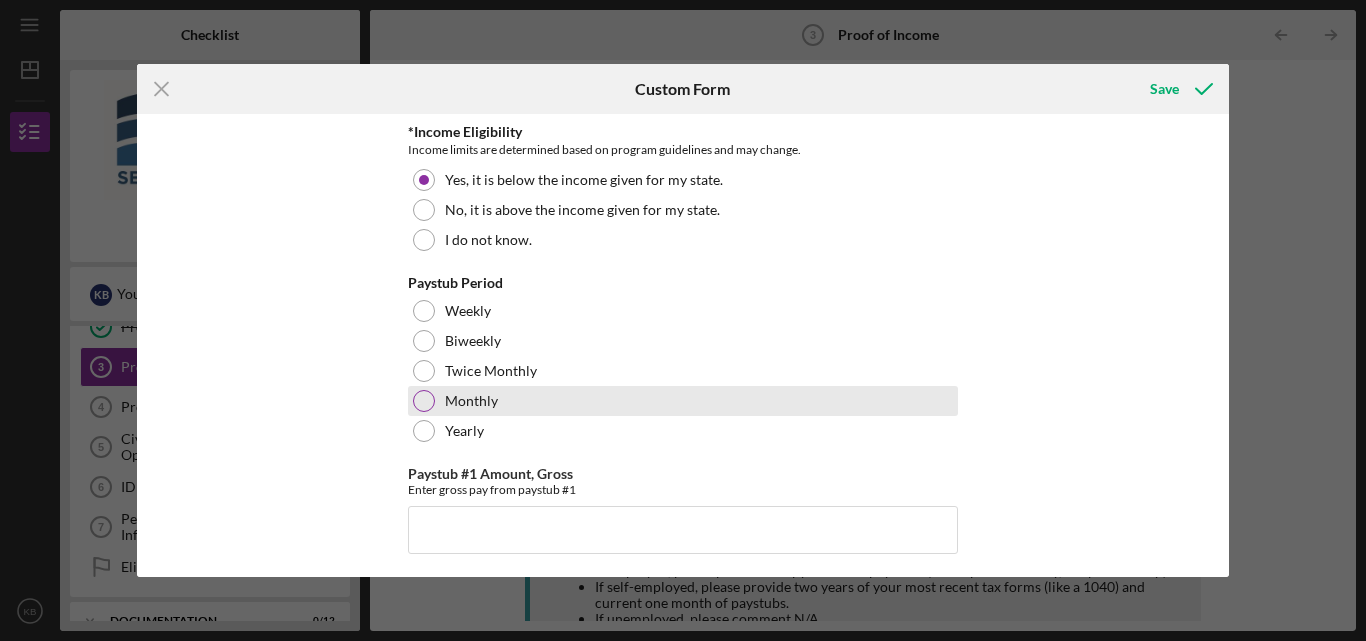 click at bounding box center (424, 401) 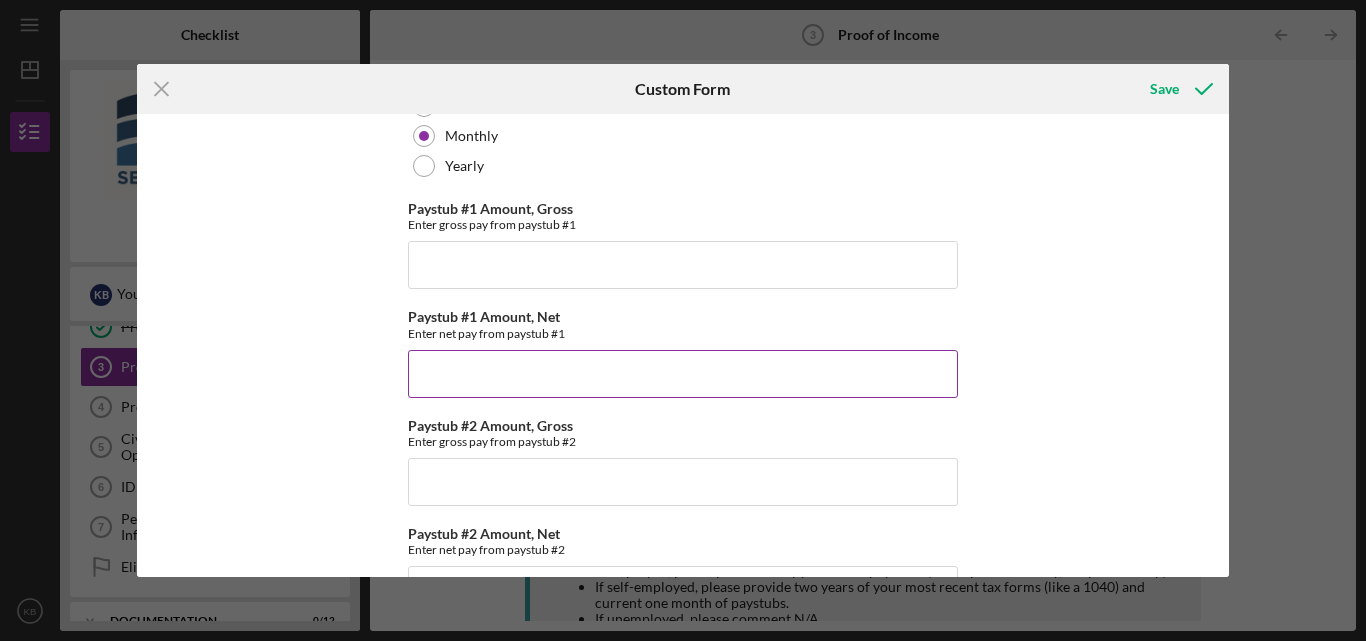 scroll, scrollTop: 165, scrollLeft: 0, axis: vertical 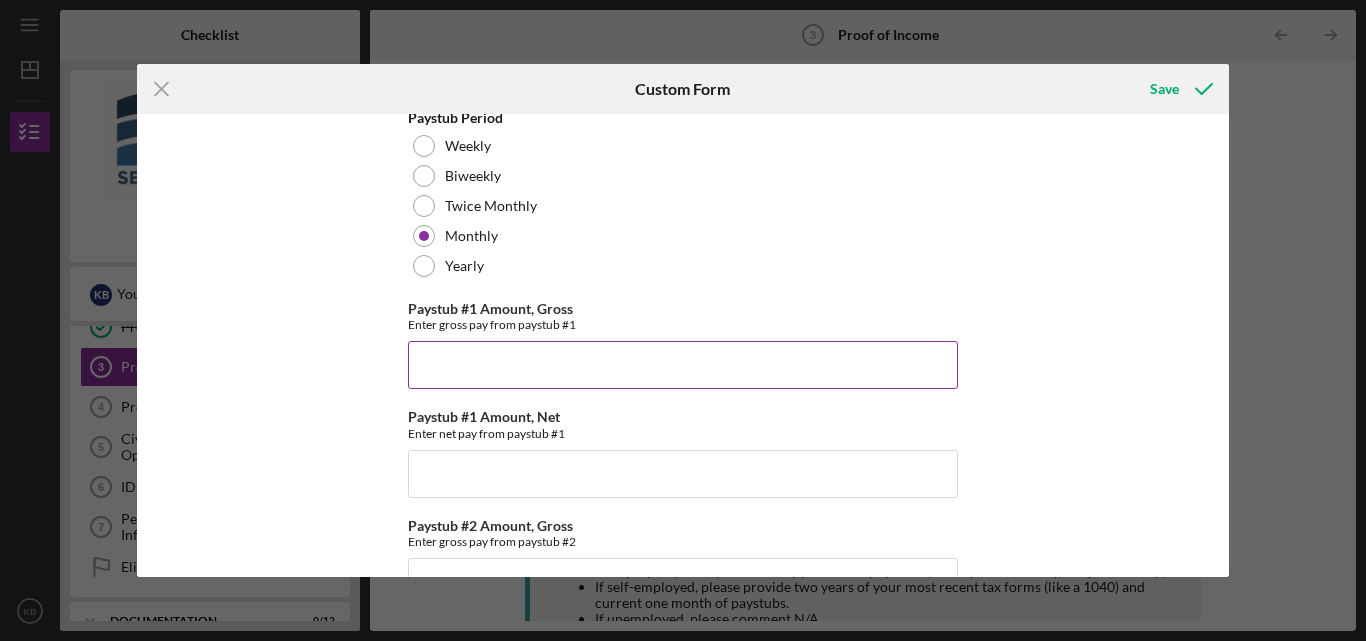 click on "Paystub #1 Amount, Gross" at bounding box center [683, 365] 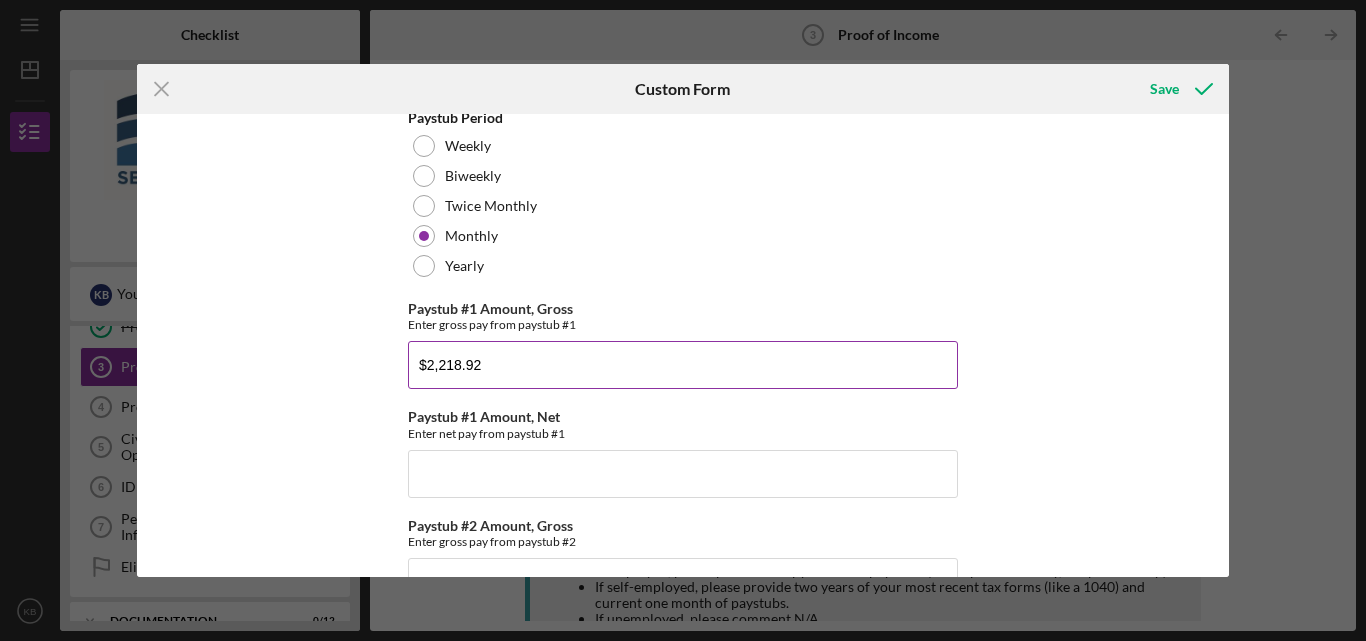 scroll, scrollTop: 265, scrollLeft: 0, axis: vertical 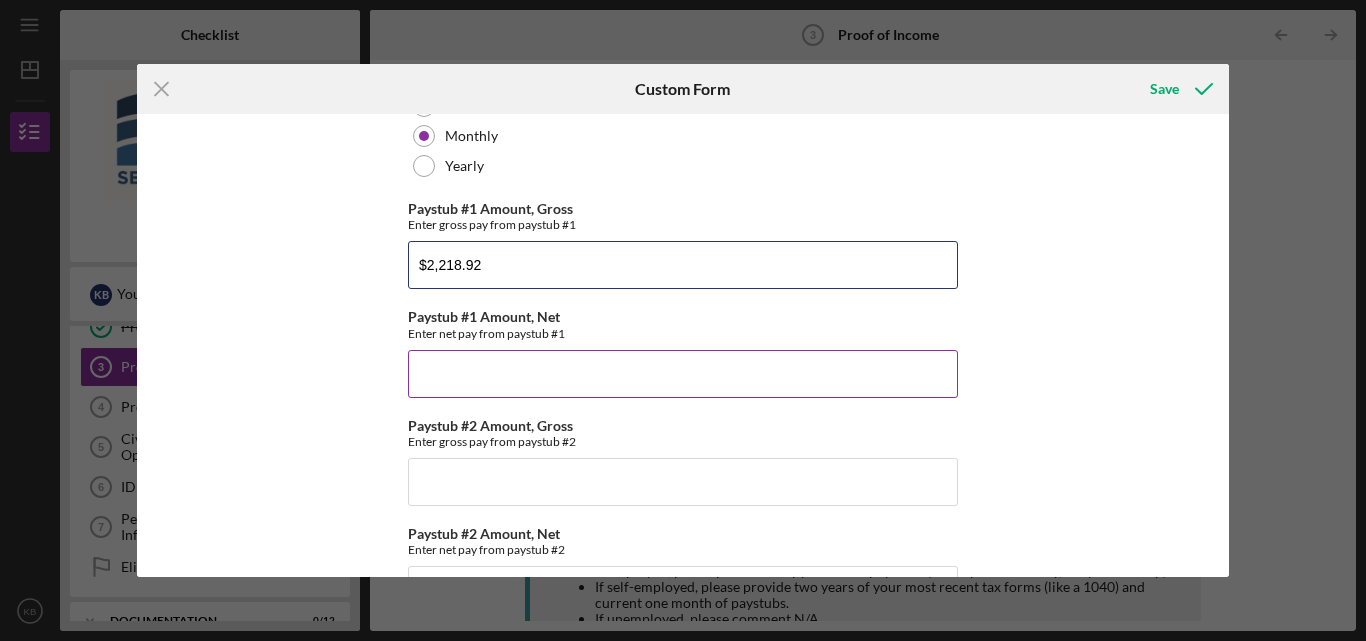 type on "$2,218.92" 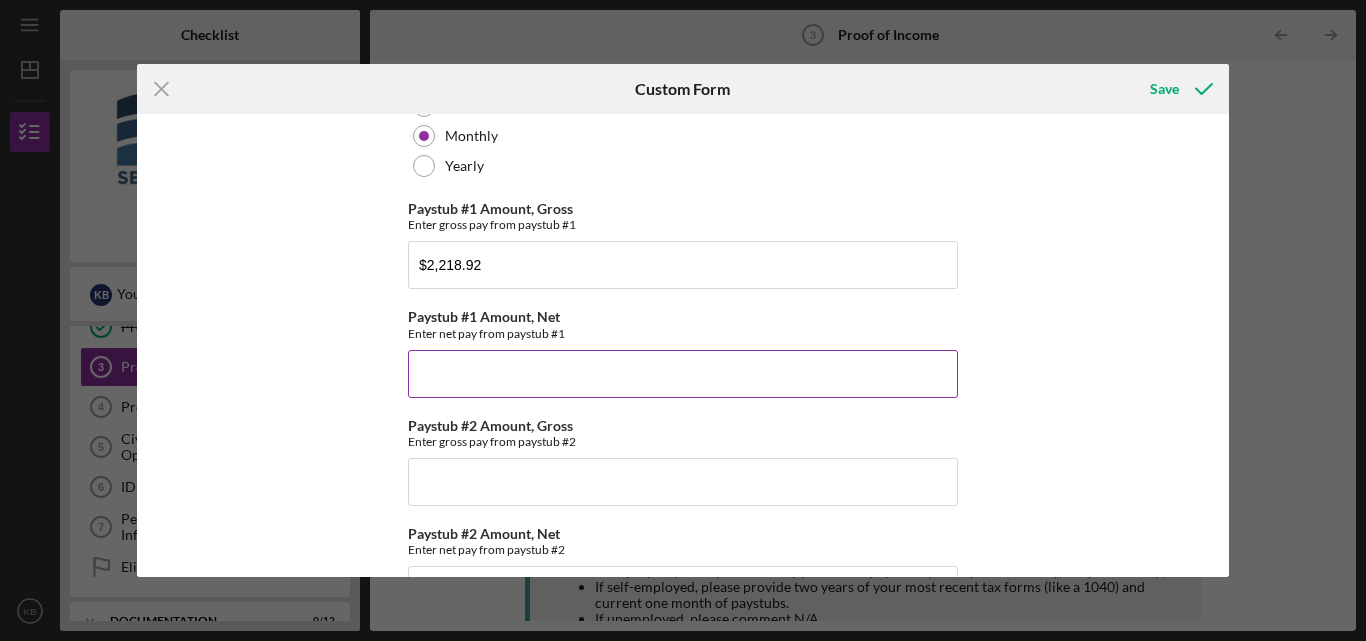 click on "Paystub #1 Amount, Net" at bounding box center [683, 374] 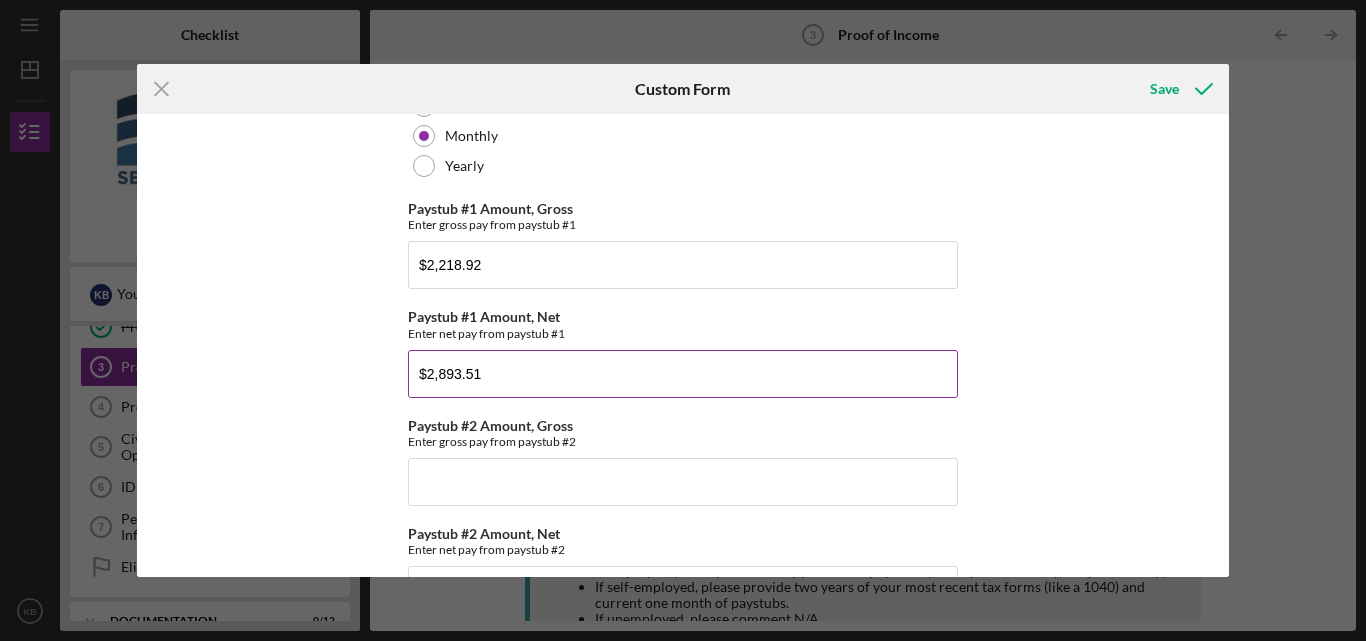 scroll, scrollTop: 365, scrollLeft: 0, axis: vertical 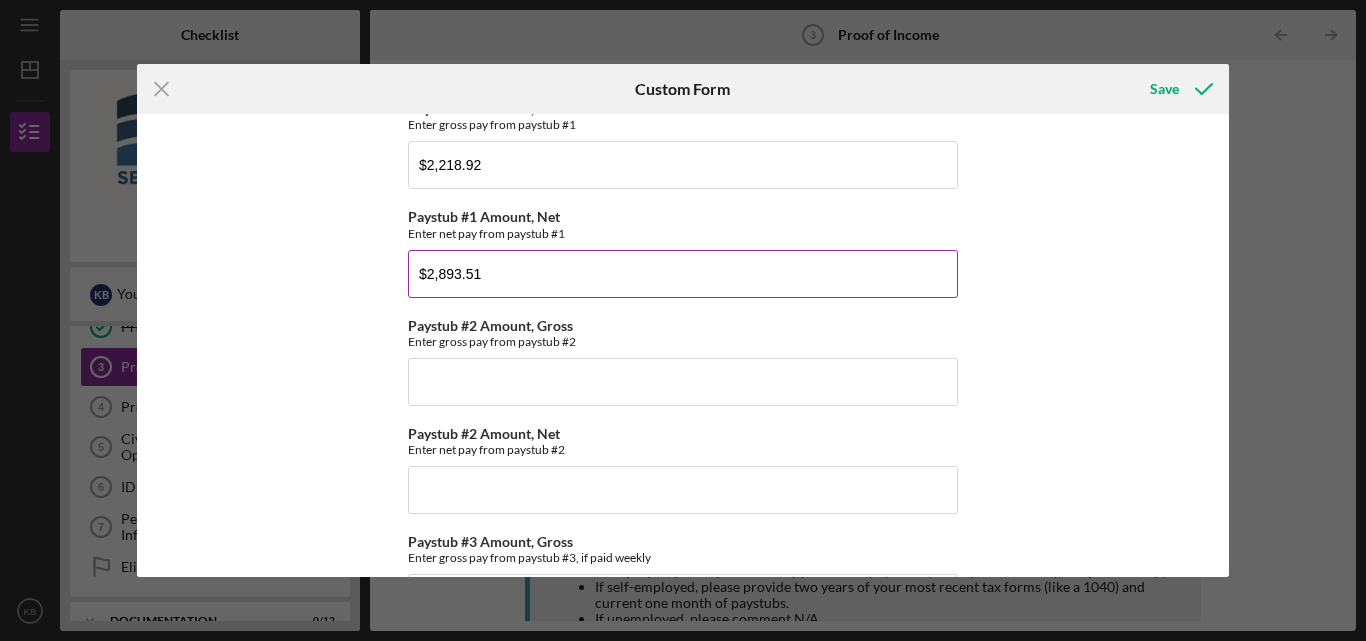 type on "$2,893.51" 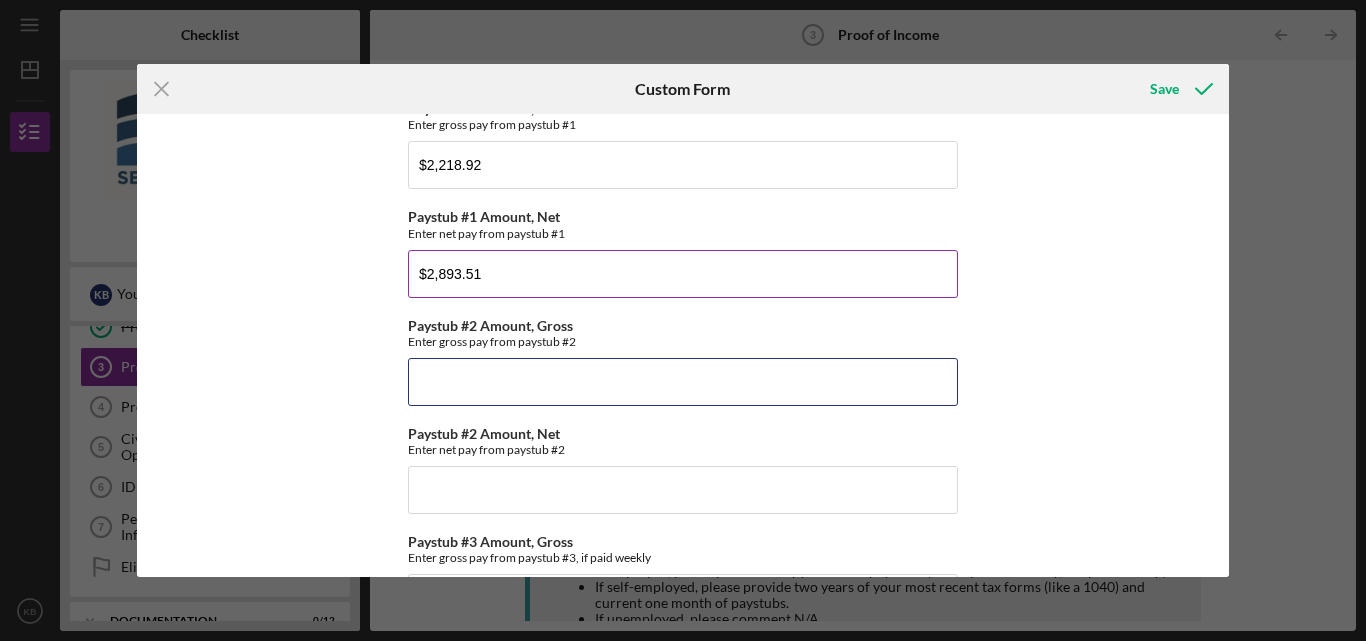 click on "Paystub #2 Amount, Gross" at bounding box center (683, 382) 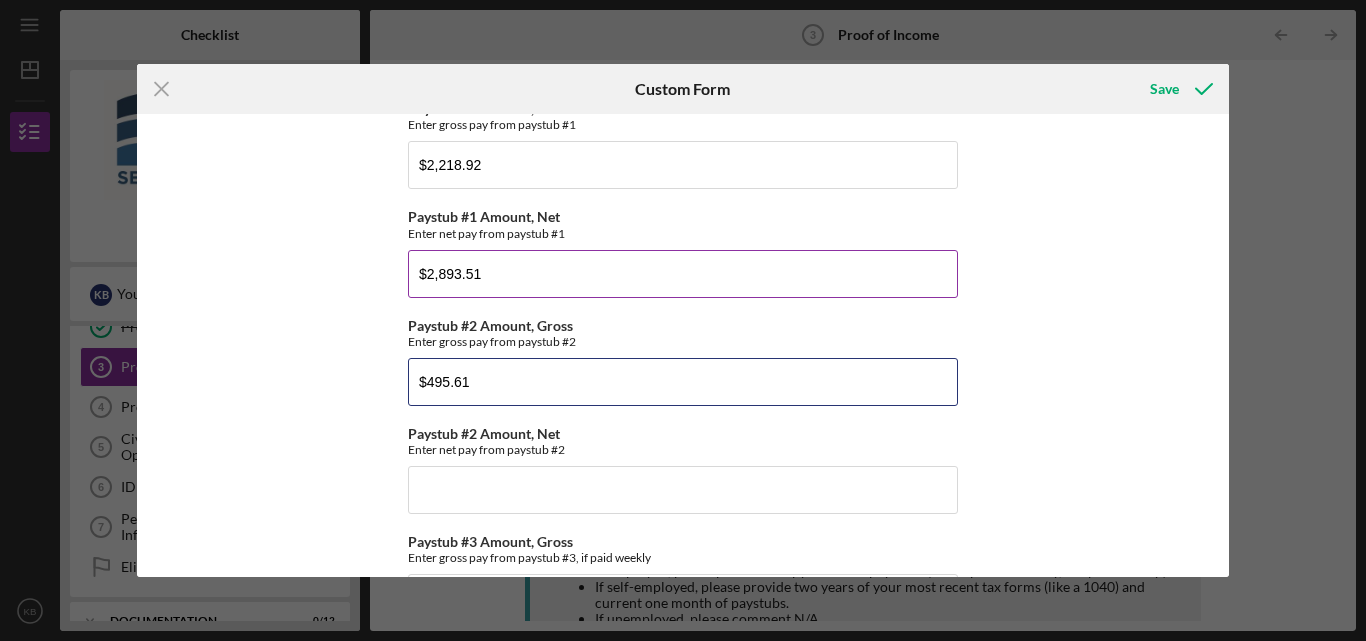 scroll, scrollTop: 465, scrollLeft: 0, axis: vertical 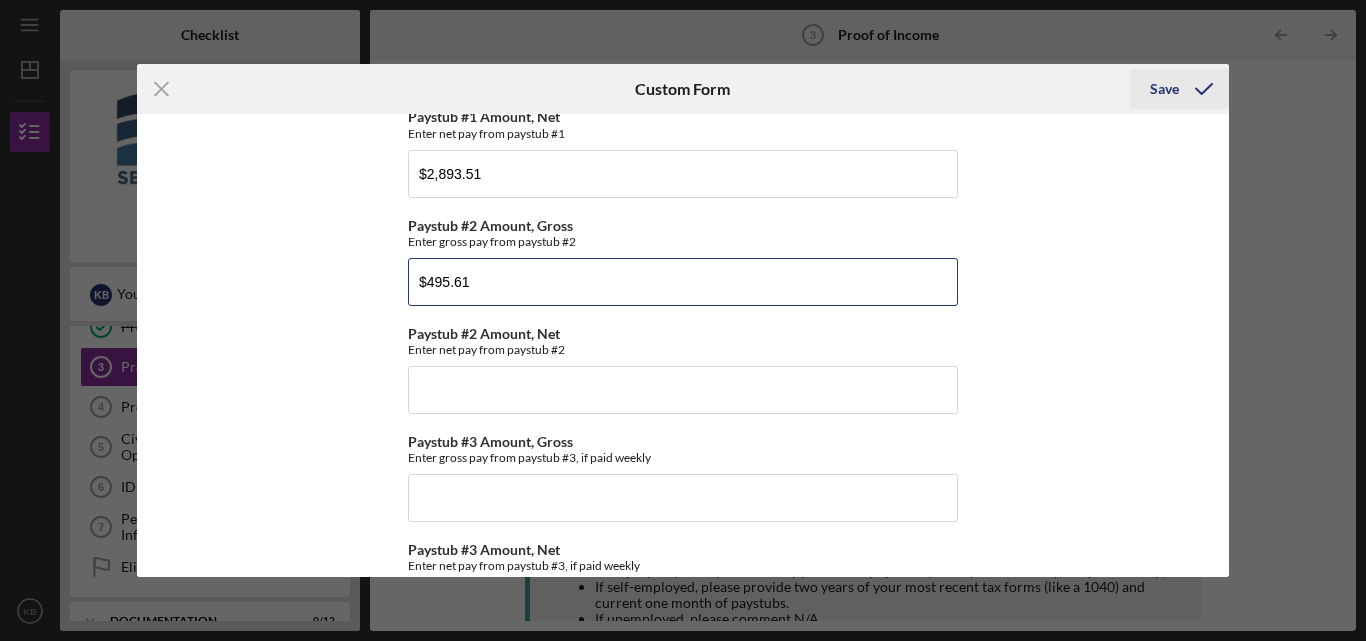 type on "$495.61" 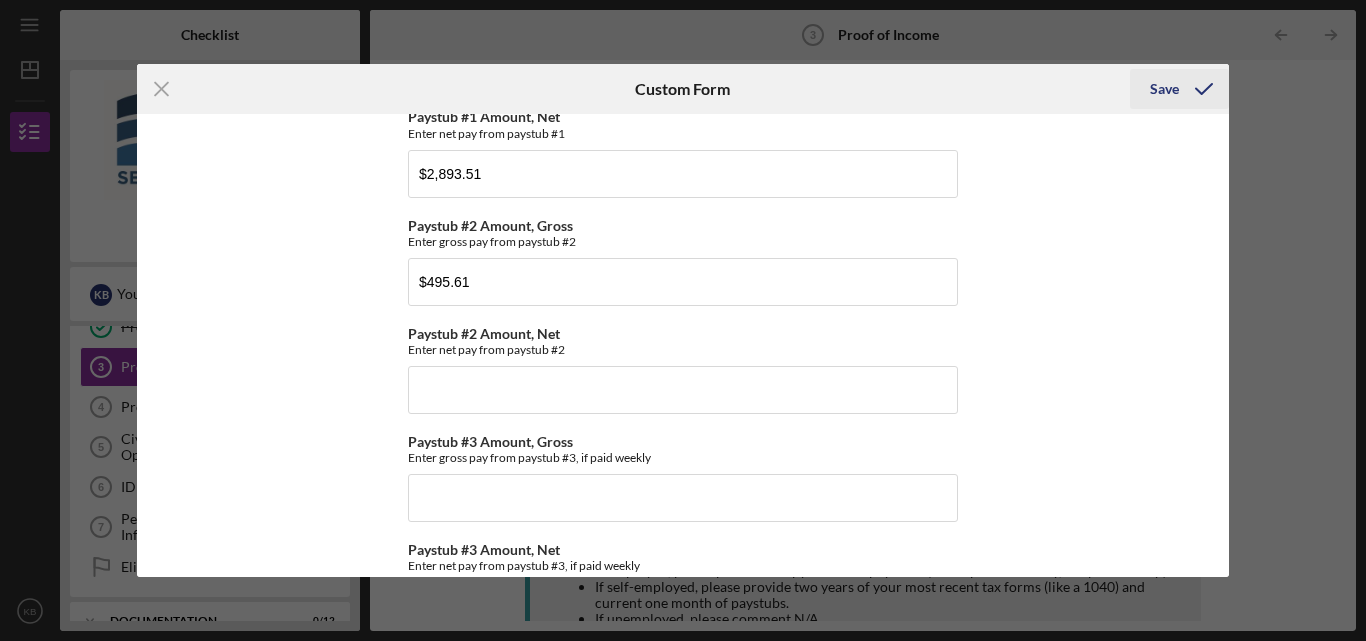 click on "Save" at bounding box center (1164, 89) 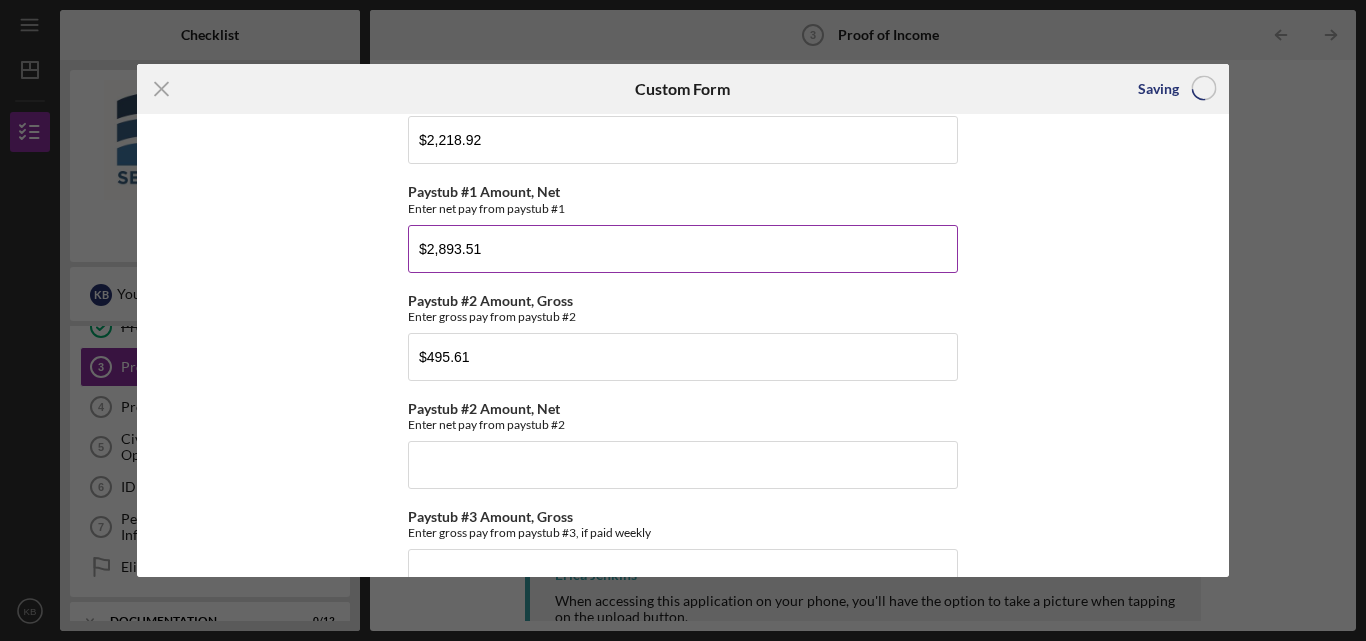 scroll, scrollTop: 365, scrollLeft: 0, axis: vertical 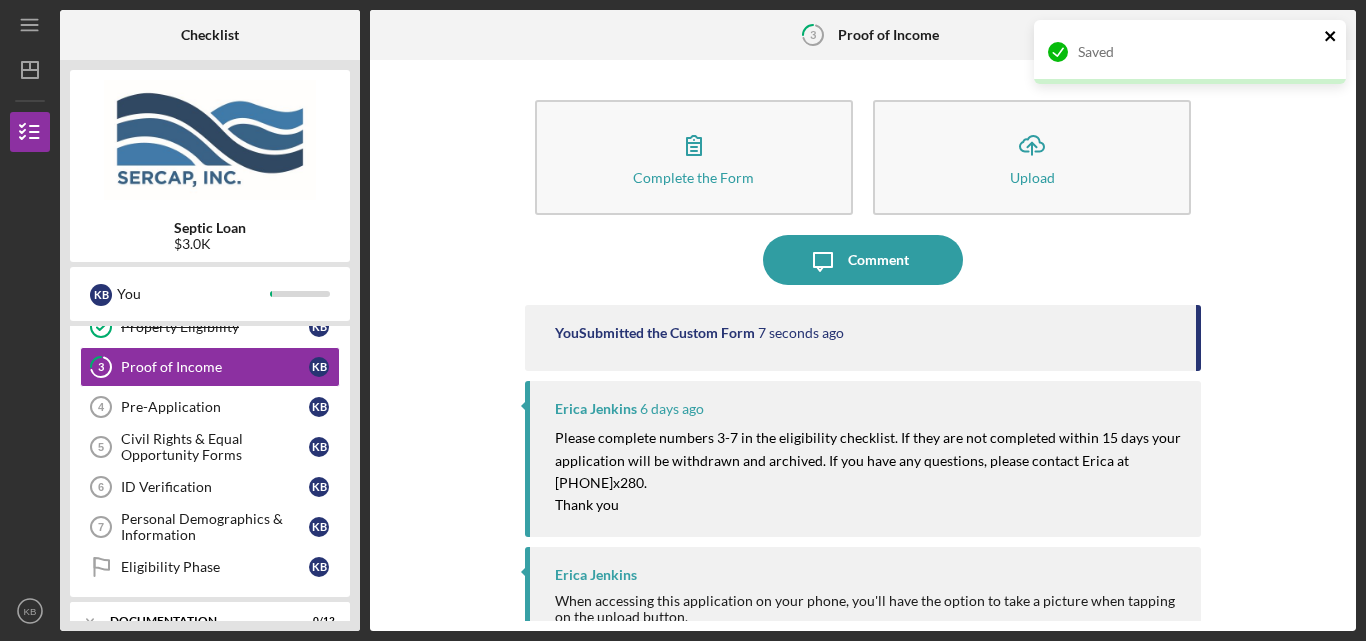click 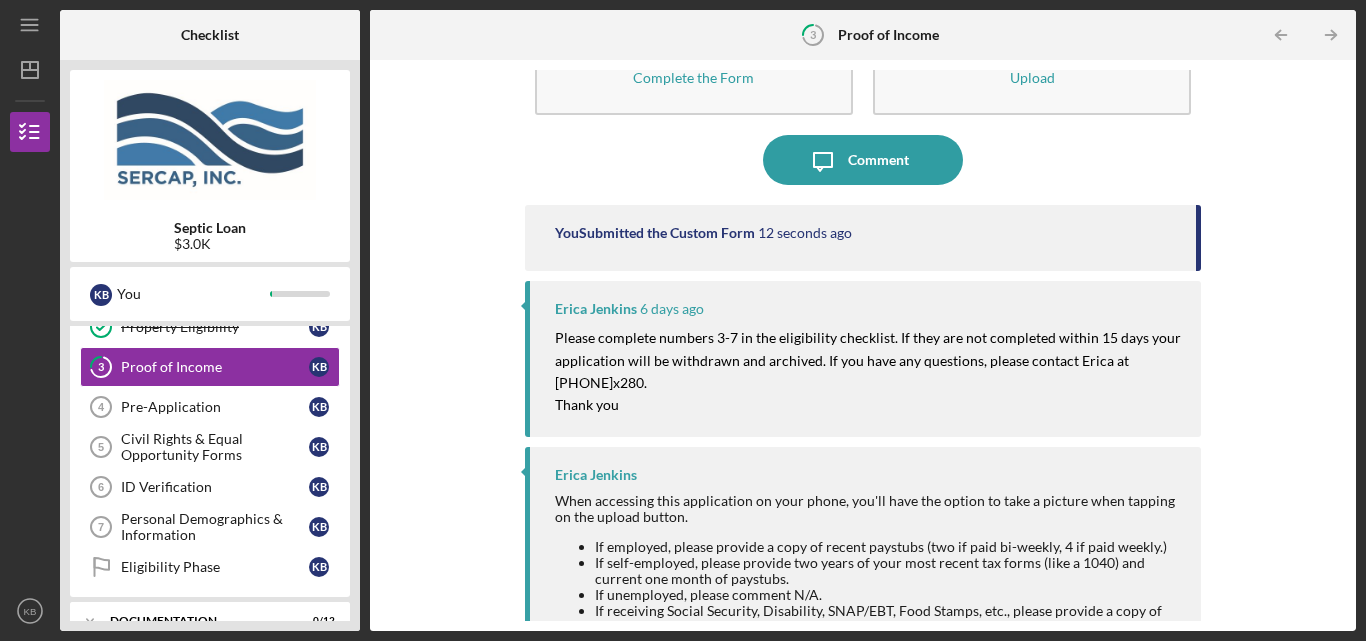 scroll, scrollTop: 0, scrollLeft: 0, axis: both 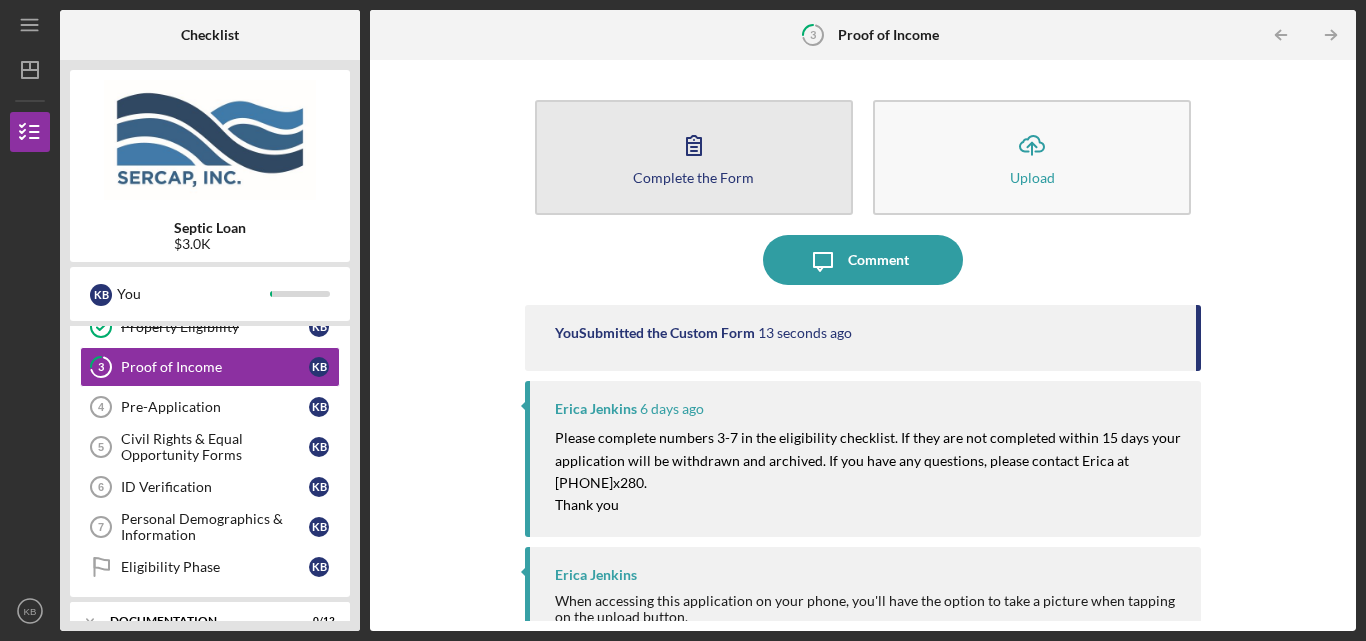 click on "Complete the Form Form" at bounding box center (694, 157) 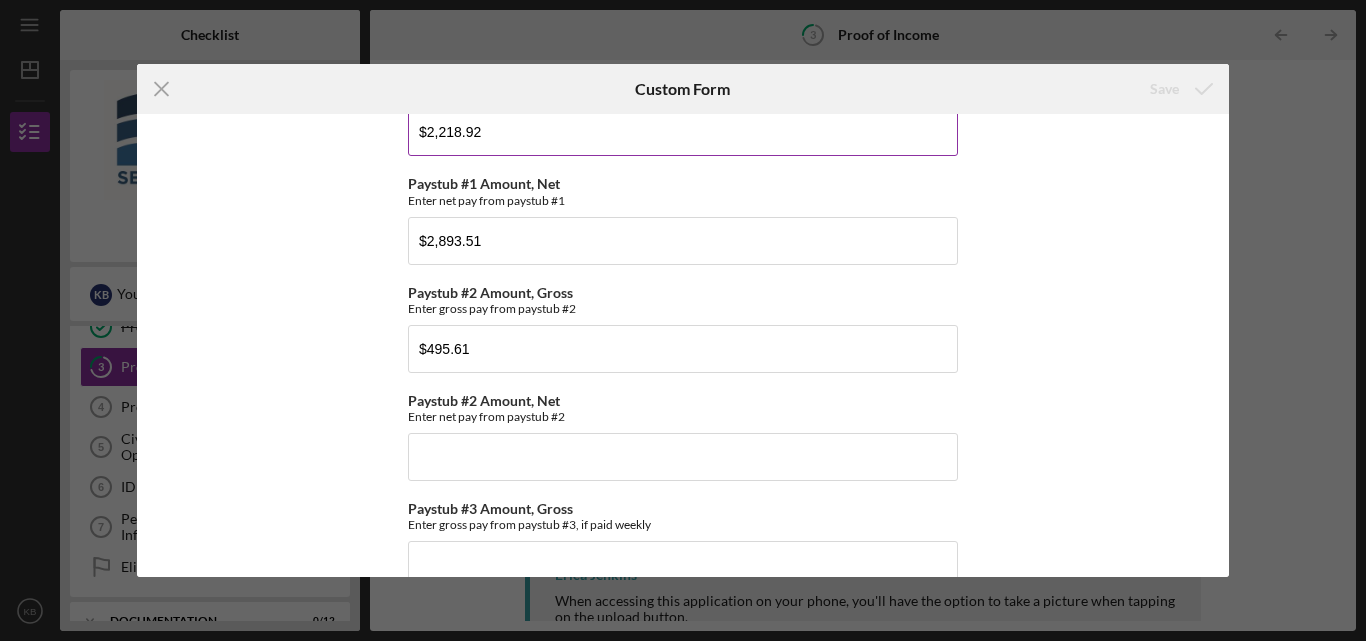 scroll, scrollTop: 400, scrollLeft: 0, axis: vertical 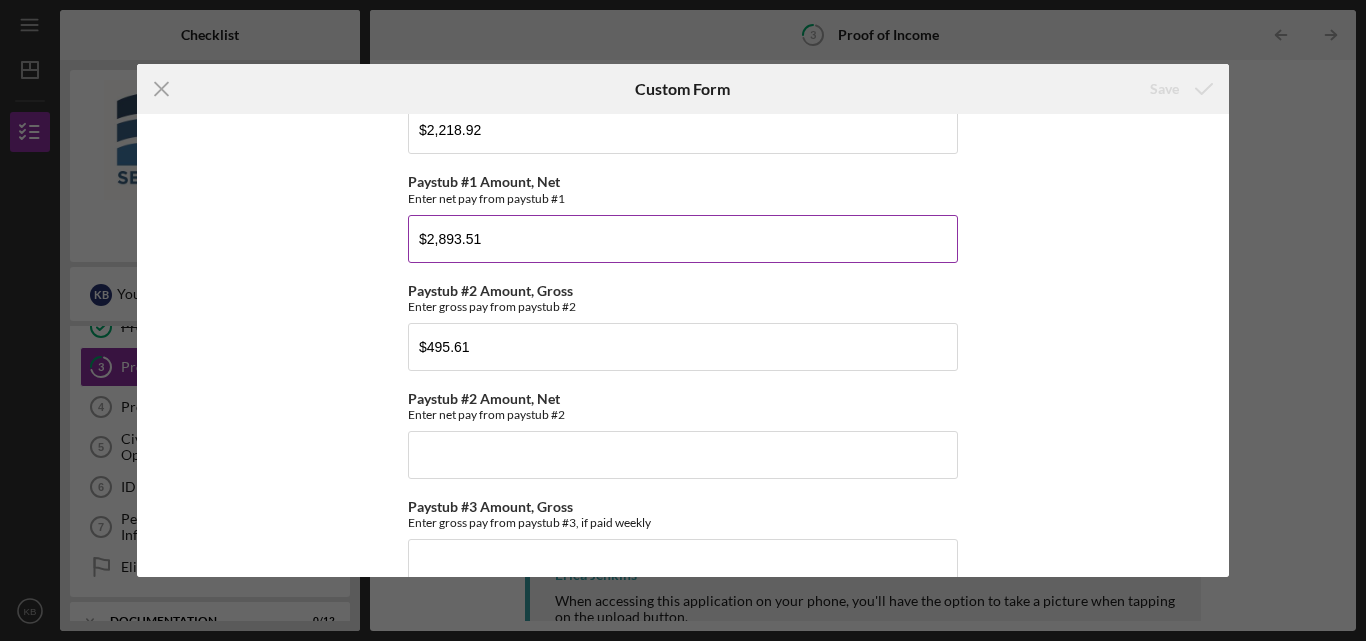 click on "$2,893.51" at bounding box center [683, 239] 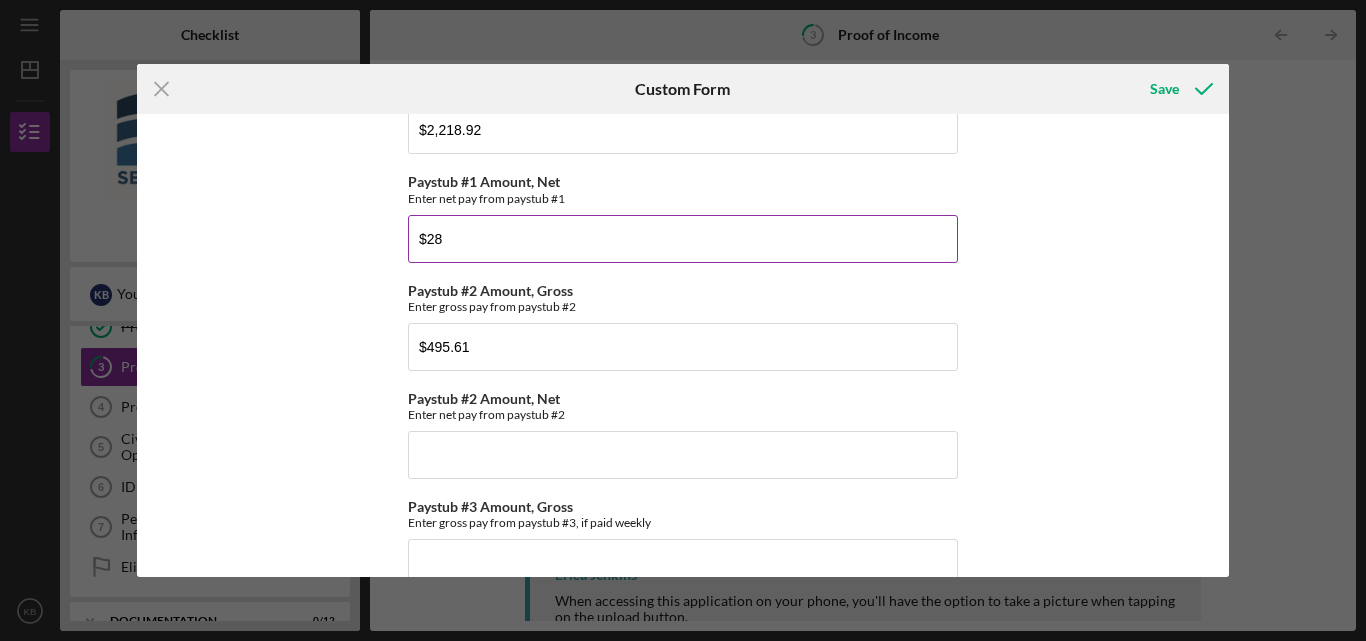 type on "$2" 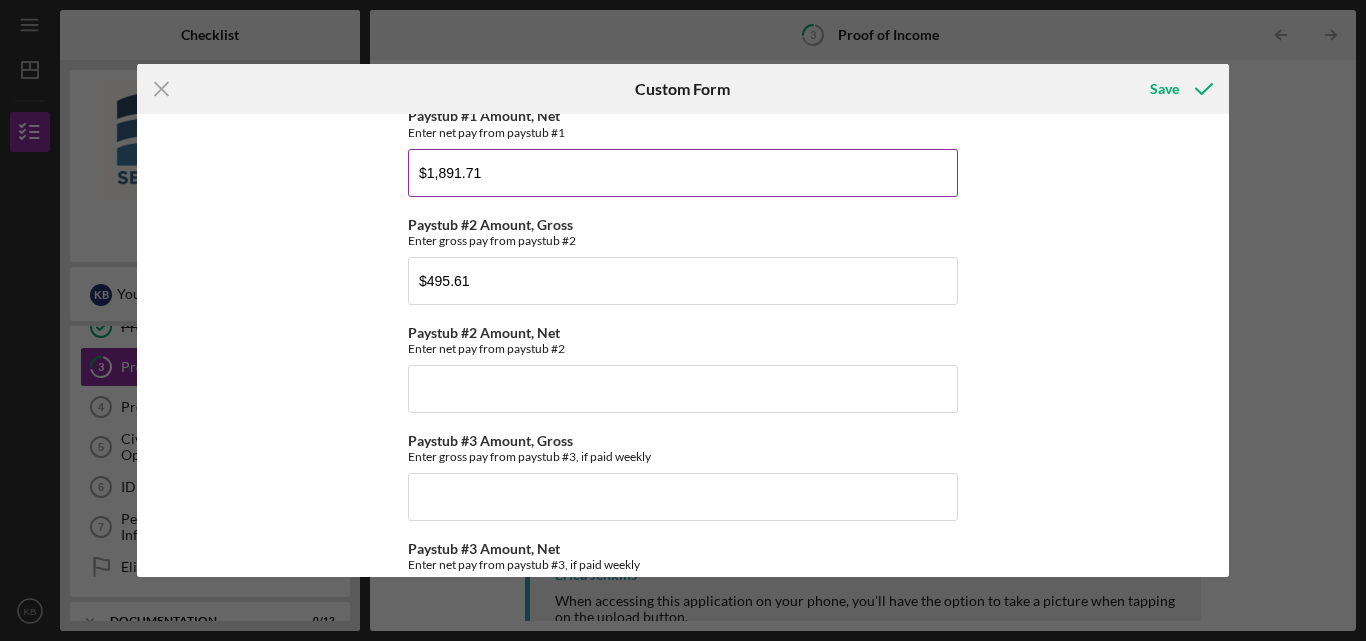 scroll, scrollTop: 500, scrollLeft: 0, axis: vertical 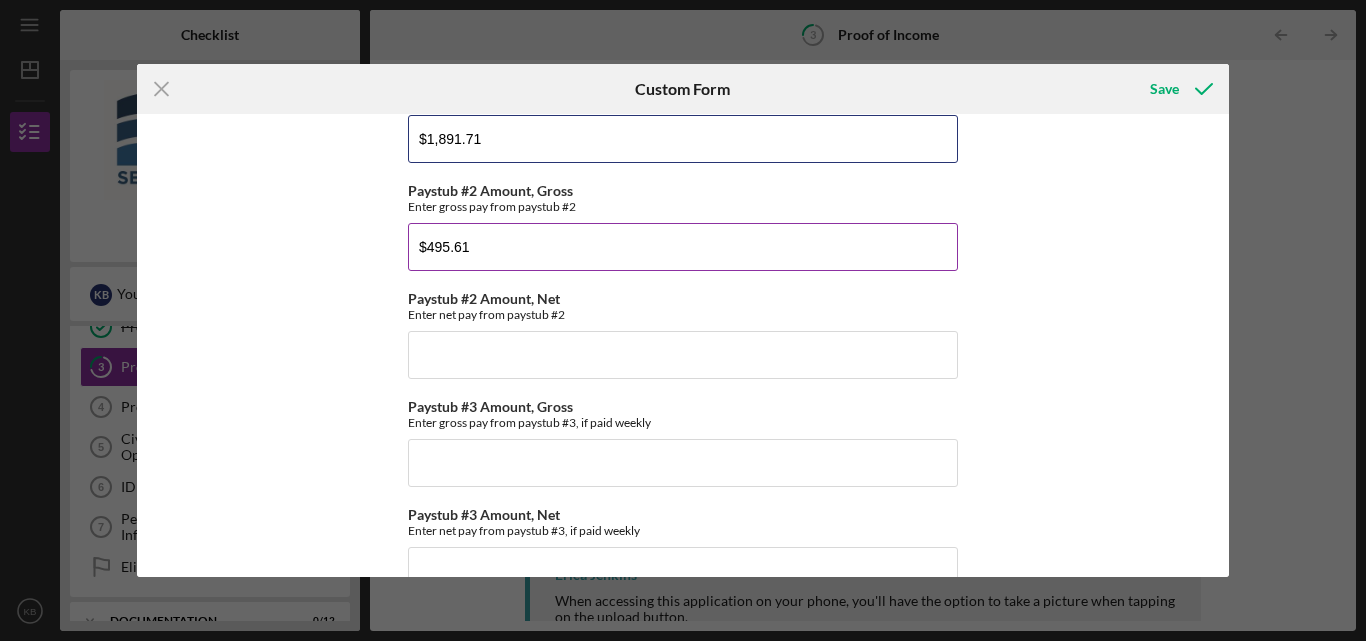 type on "$1,891.71" 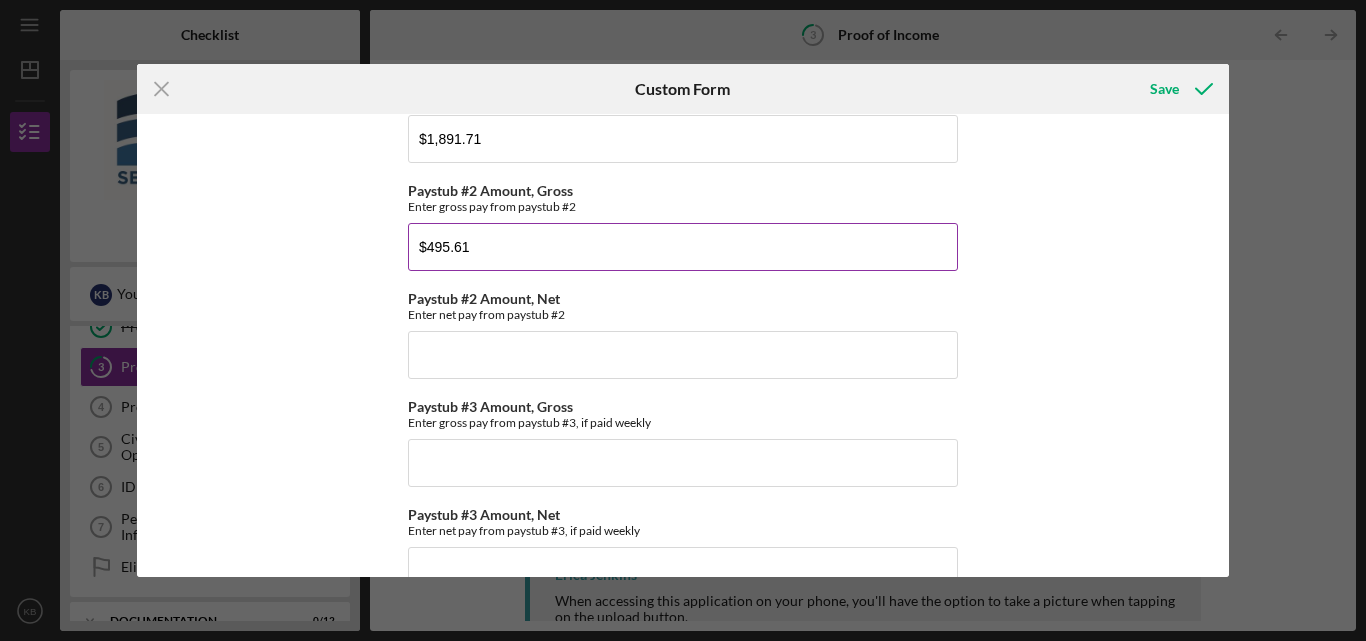 click on "$495.61" at bounding box center [683, 247] 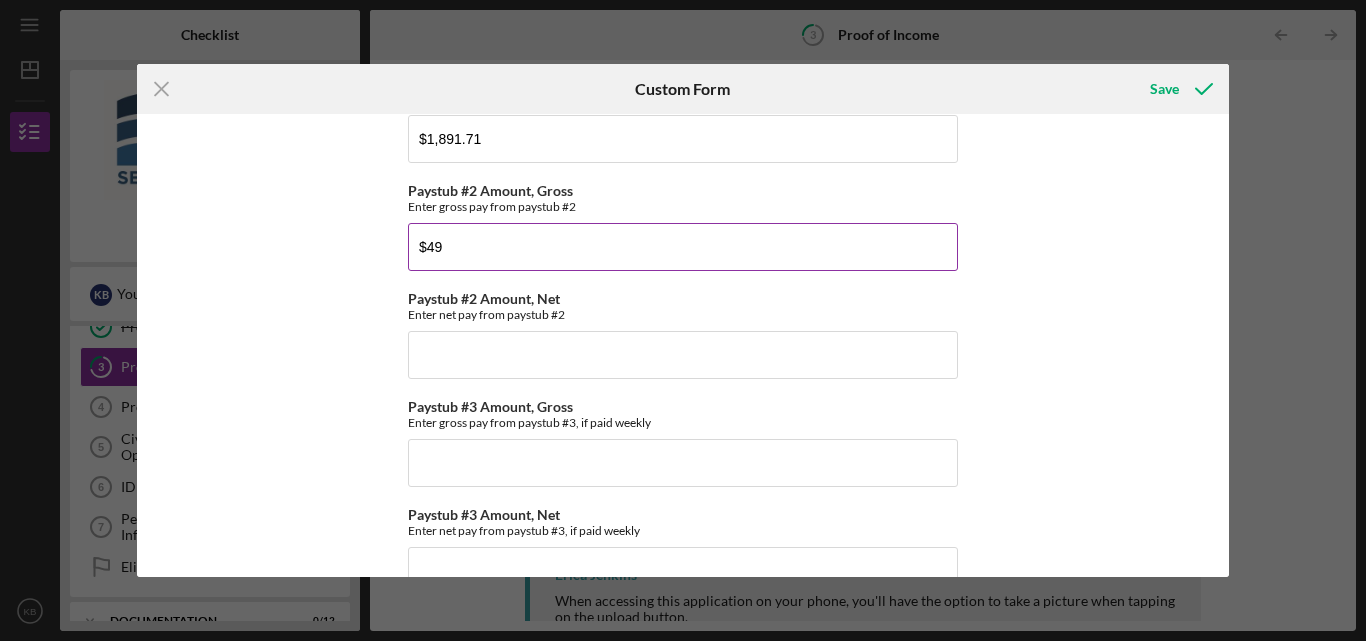 type on "$4" 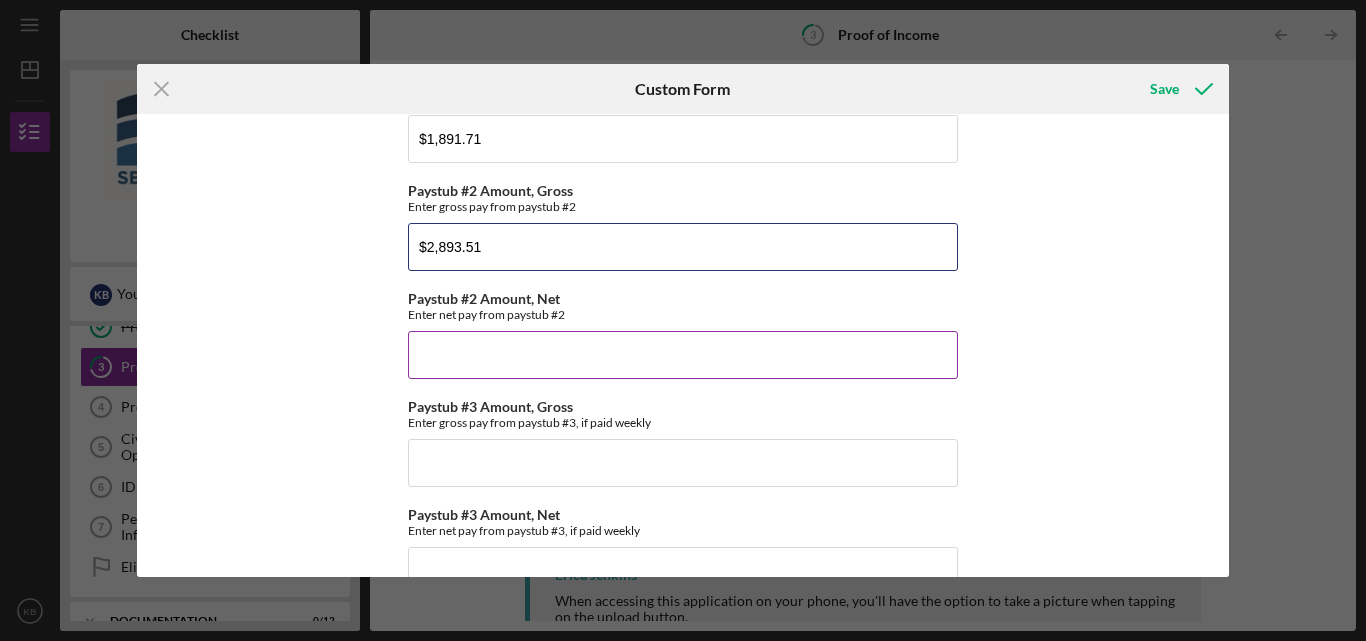 type on "$2,893.51" 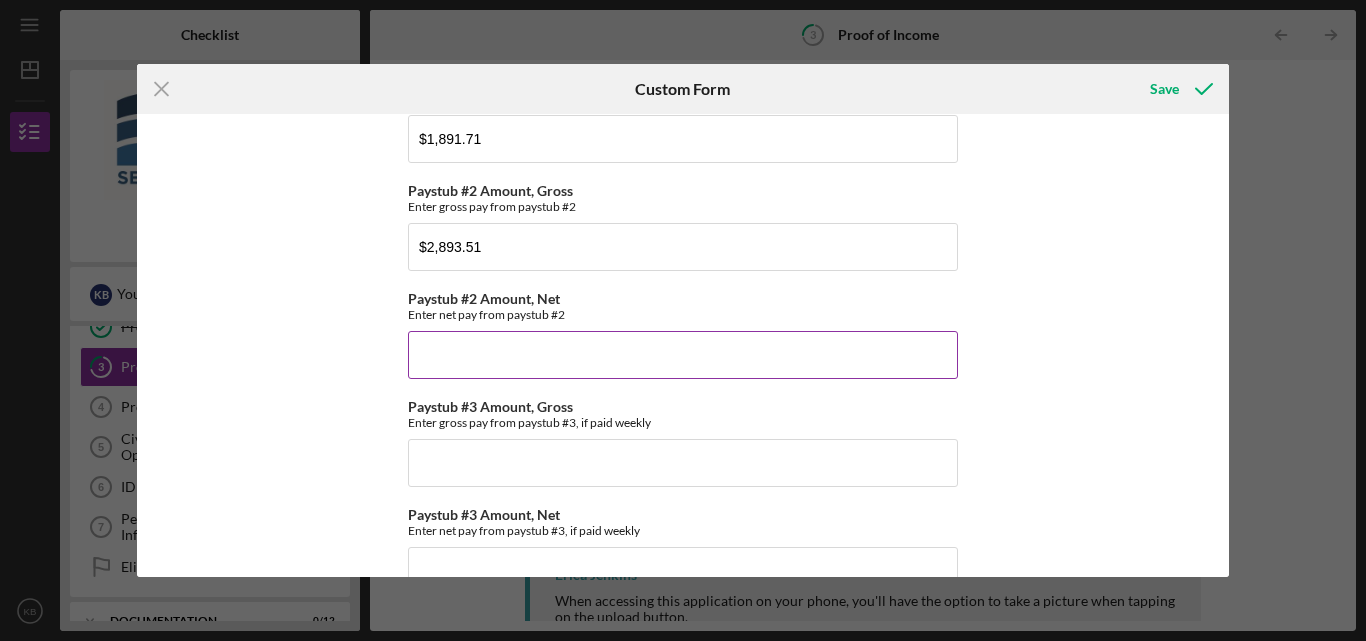 click on "Paystub #2 Amount, Net" at bounding box center [683, 355] 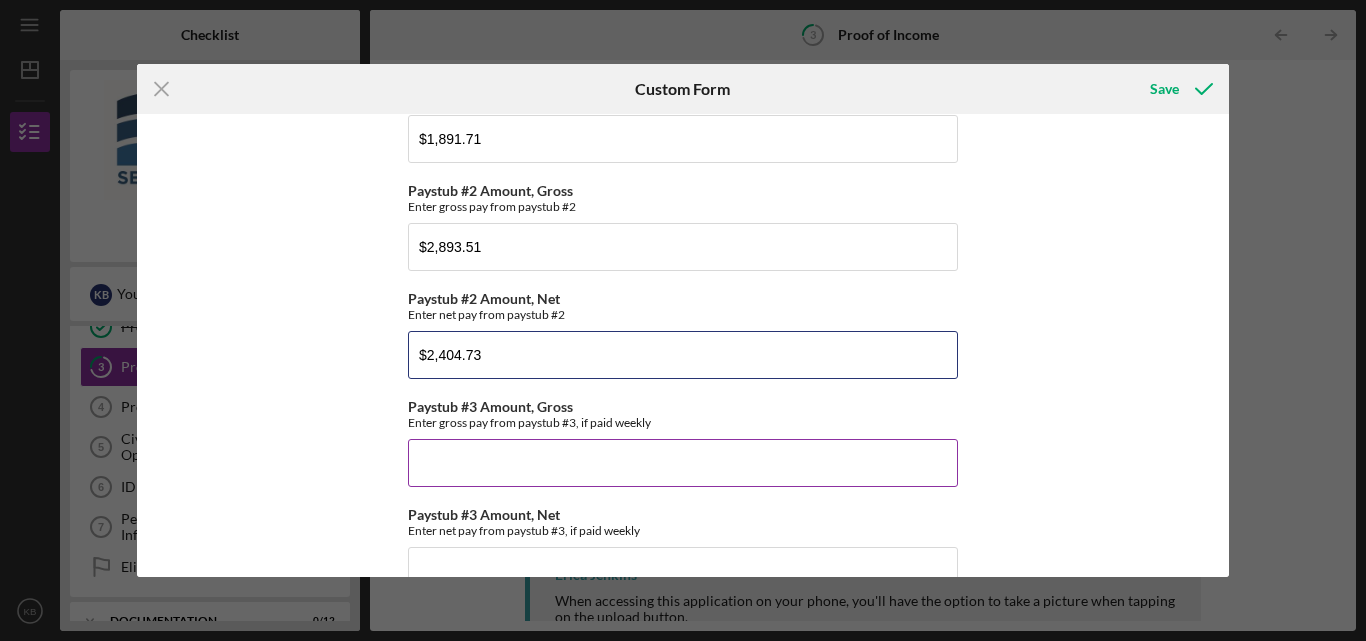 type on "$2,404.73" 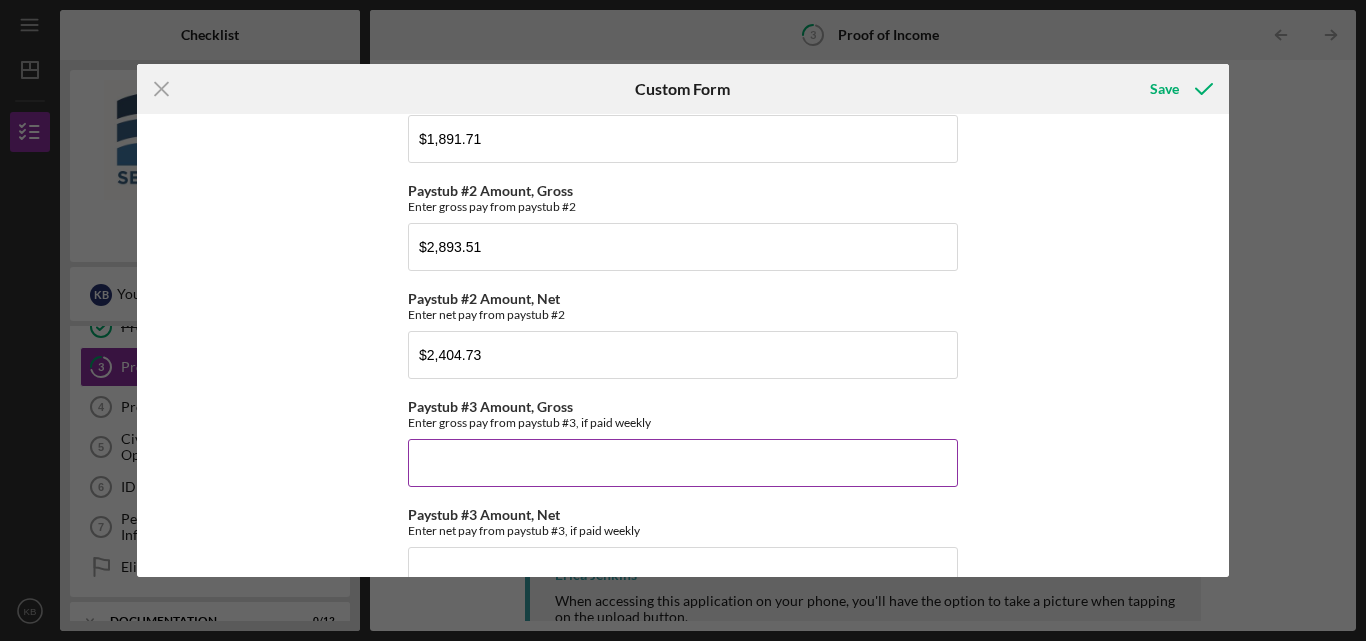 click on "*Income Eligibility Income limits are determined based on program guidelines and may change. Yes, it is below the income given for my state. No, it is above the income given for my state. I do not know. Paystub Period Weekly Biweekly Twice Monthly Monthly Yearly Paystub #1 Amount, Gross Enter gross pay from paystub #1 $2,218.92 Paystub #1 Amount, Net Enter net pay from paystub #1 $1,891.71 Paystub #2 Amount, Gross Enter gross pay from paystub #2 $2,893.51 Paystub #2 Amount, Net Enter net pay from paystub #2 $2,404.73 Paystub #3 Amount, Gross Enter gross pay from paystub #3, if paid weekly  Paystub #3 Amount, Net Enter net pay from paystub #3, if paid weekly  Paystub #4 Amount, Gross Enter gross pay from paystub #4, if paid weekly  Paystub #4 Amount, Net Enter net pay from paystub #4, if paid weekly" at bounding box center (683, 228) 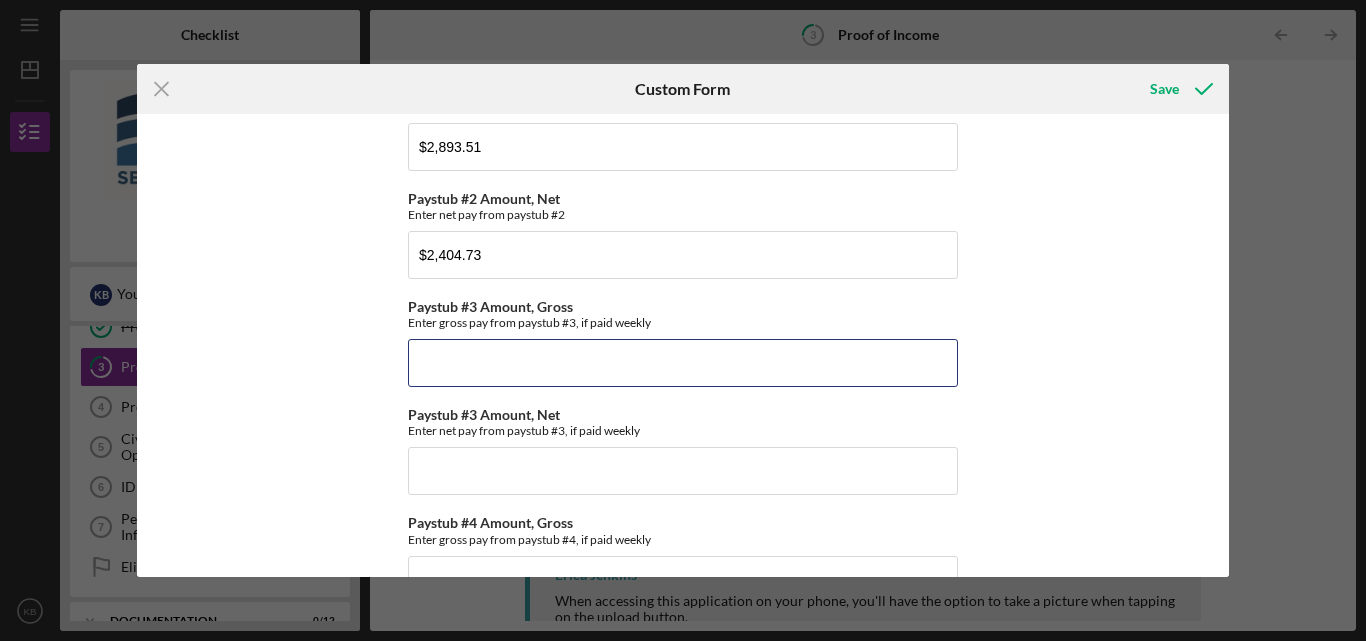scroll, scrollTop: 765, scrollLeft: 0, axis: vertical 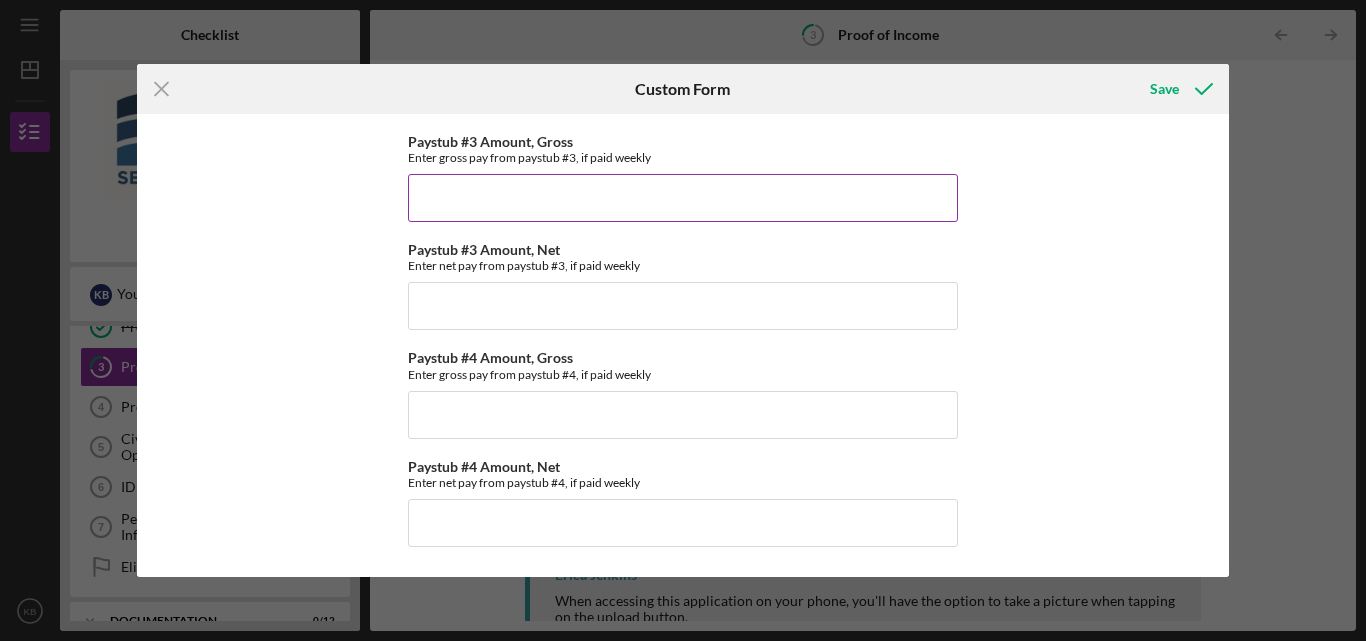 click on "Paystub #3 Amount, Gross" at bounding box center [683, 198] 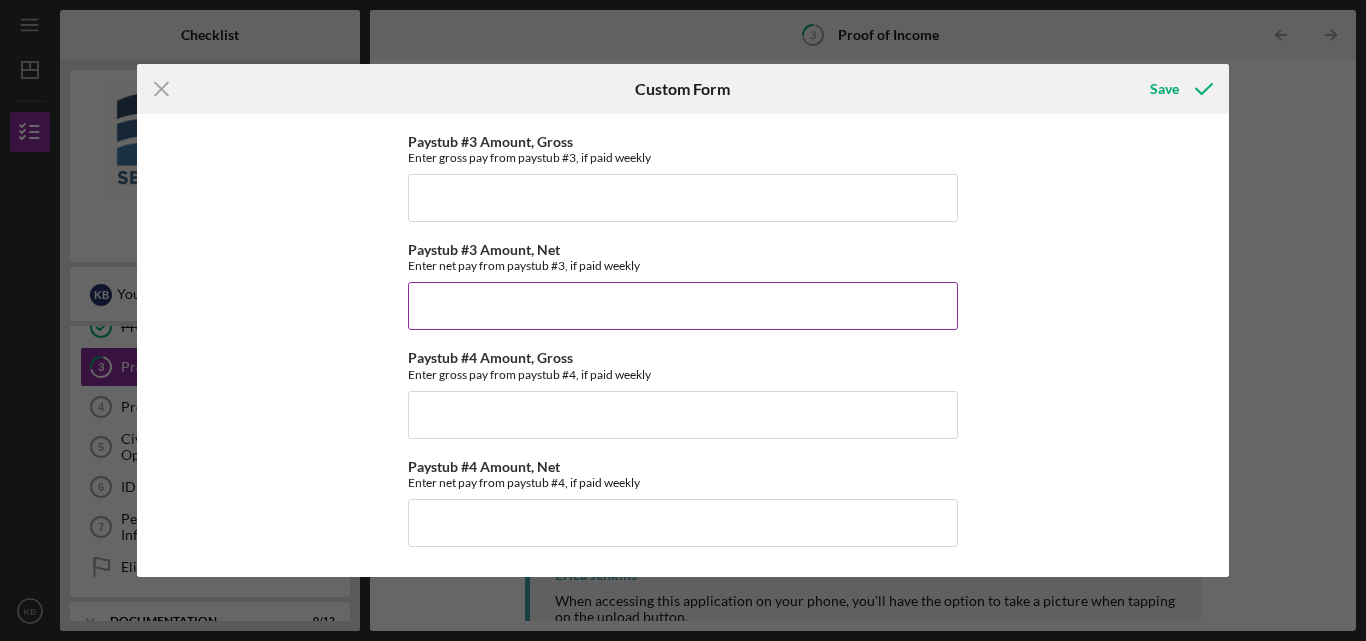 click on "Paystub #3 Amount, Net" at bounding box center [683, 306] 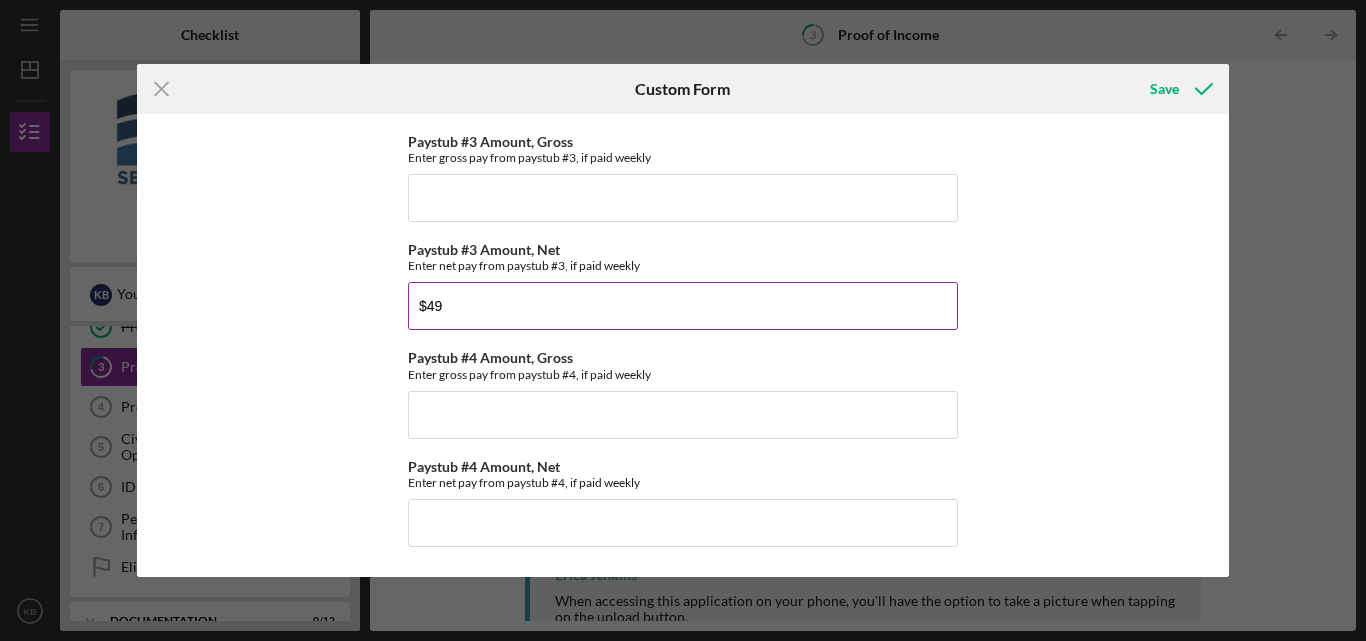 type on "$4" 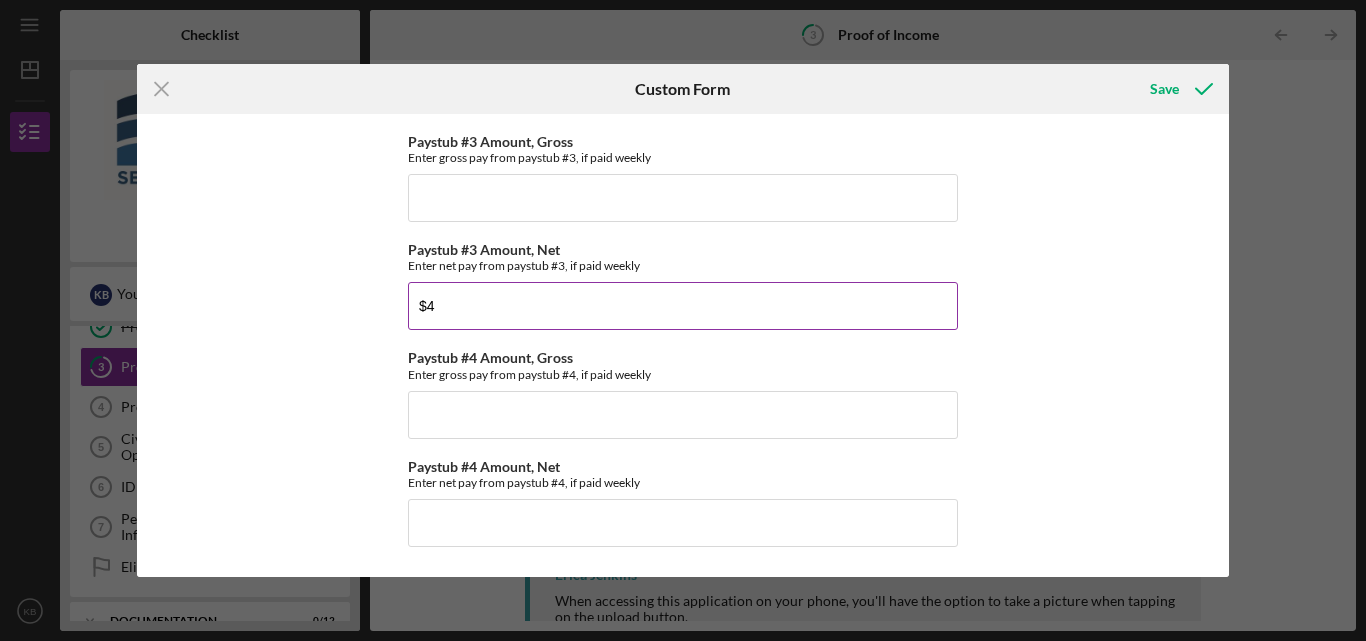 type 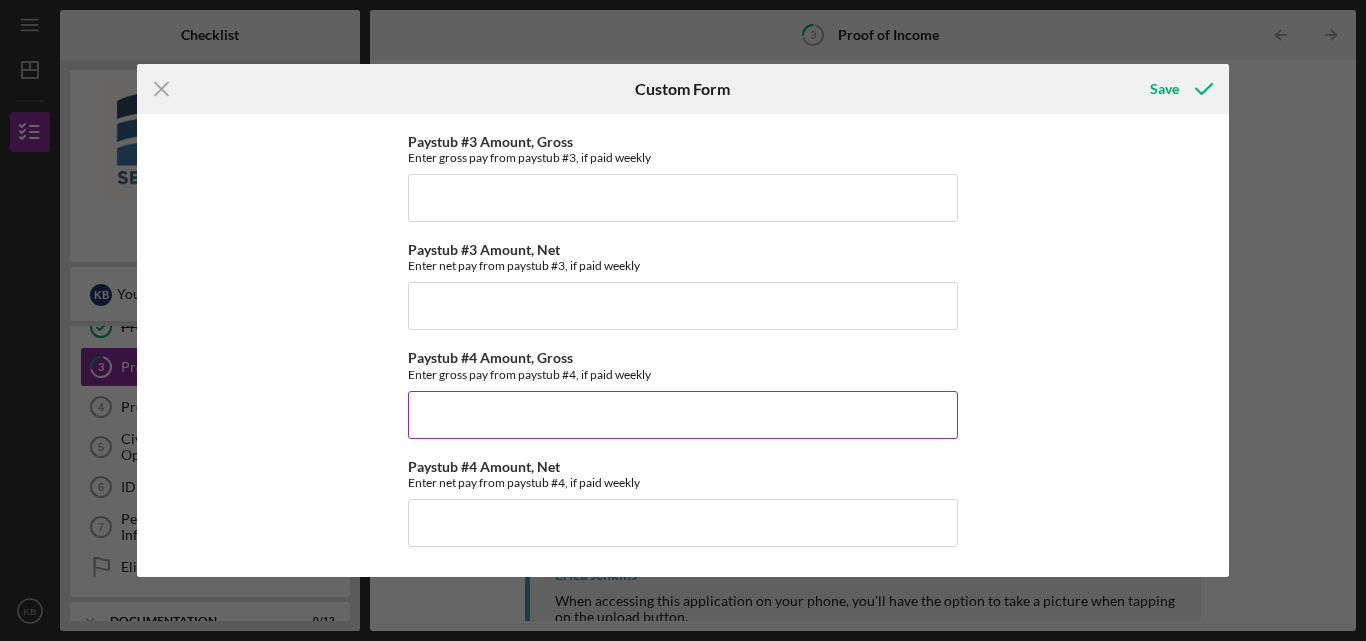 click on "Paystub #4 Amount, Gross" at bounding box center (683, 415) 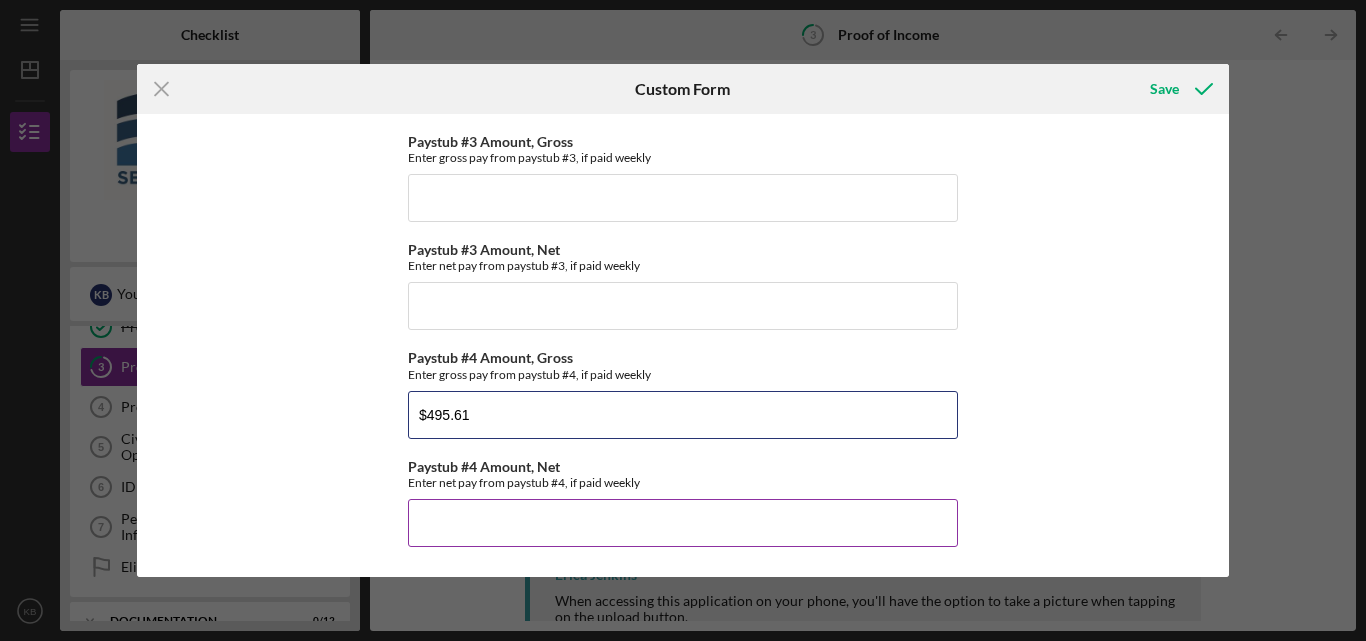 type on "$495.61" 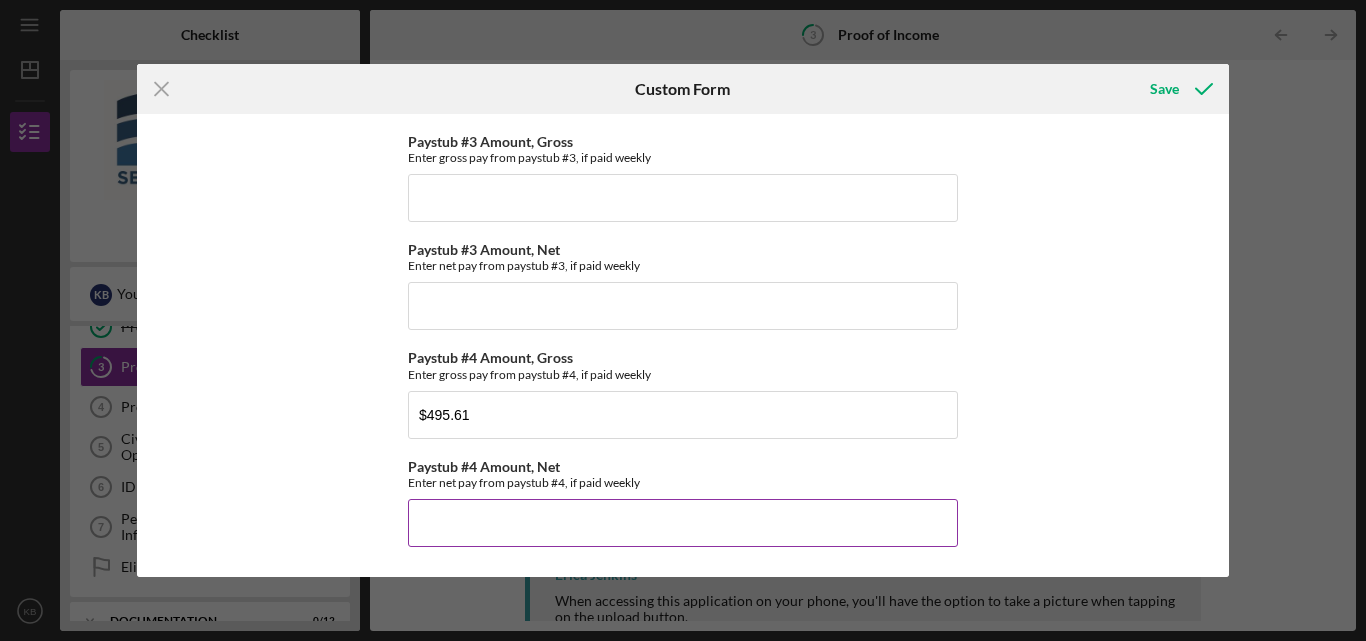 click on "Paystub #4 Amount, Net" at bounding box center [683, 523] 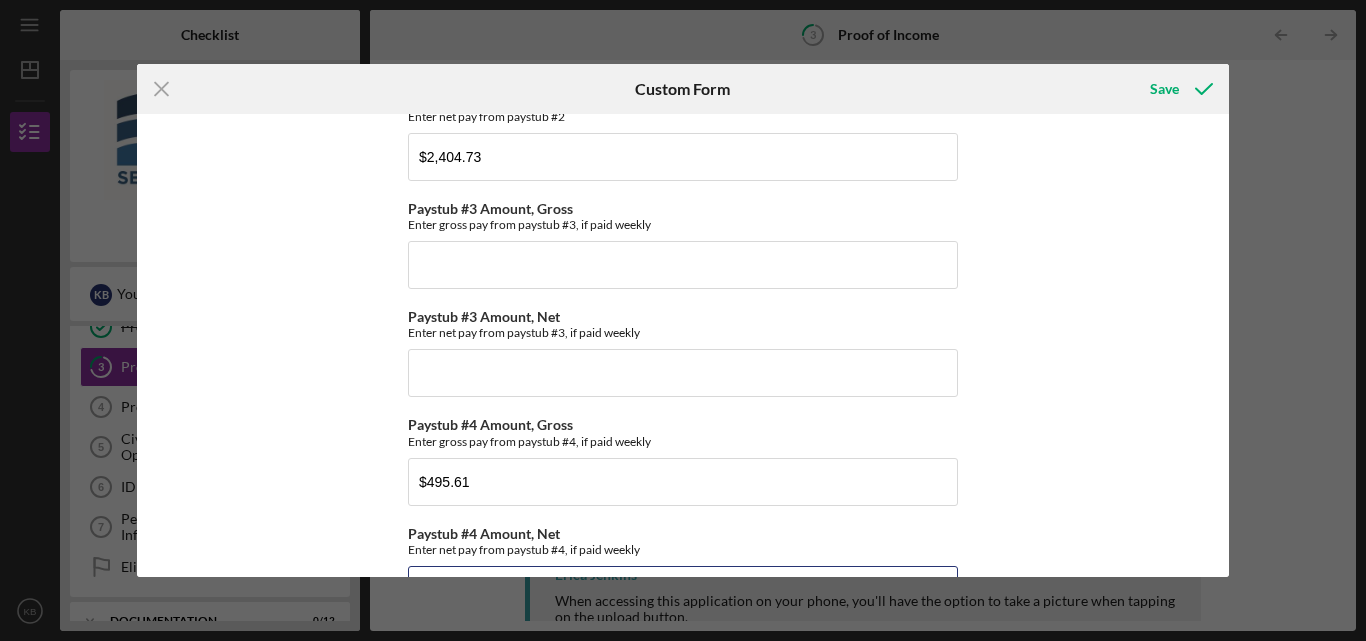 scroll, scrollTop: 665, scrollLeft: 0, axis: vertical 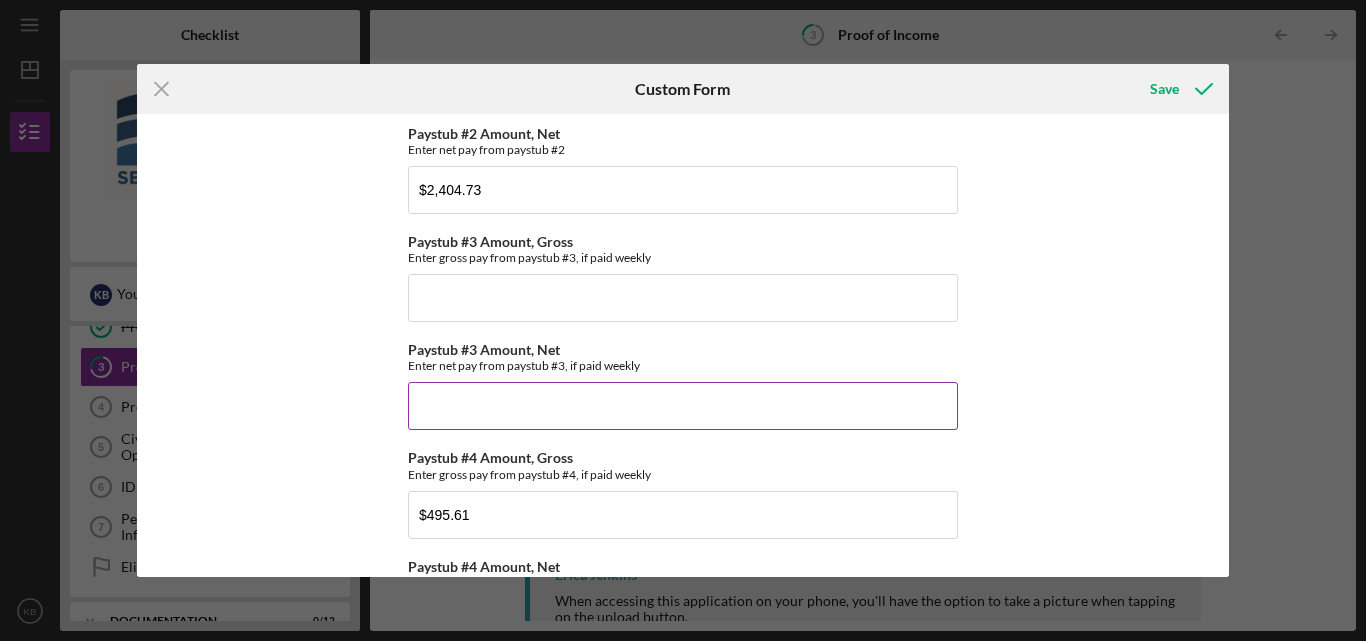 type on "$376.22" 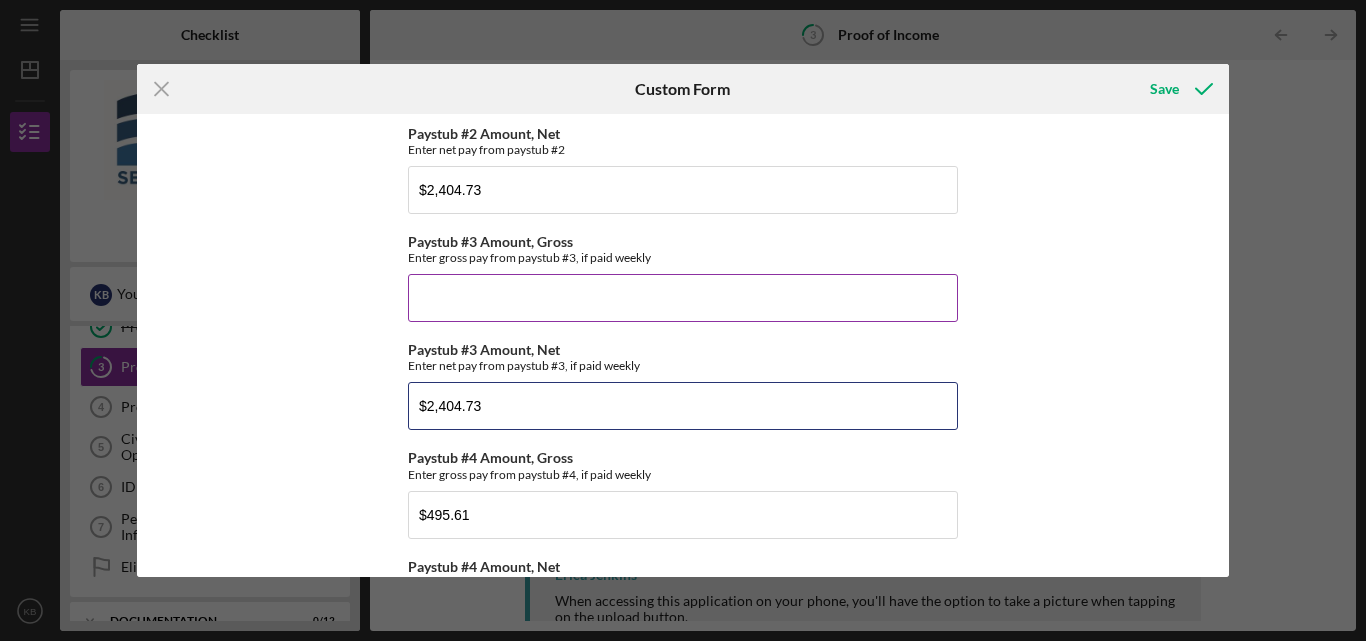 type on "$2,404.73" 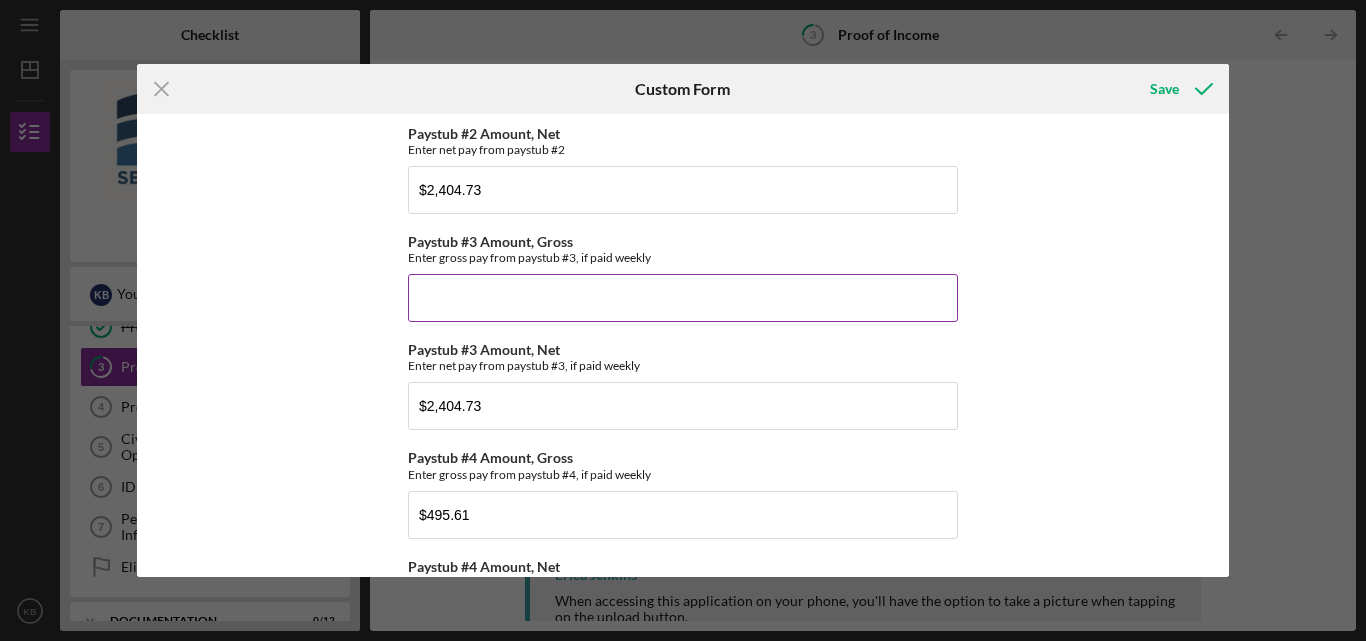click on "Paystub #3 Amount, Gross" at bounding box center (683, 298) 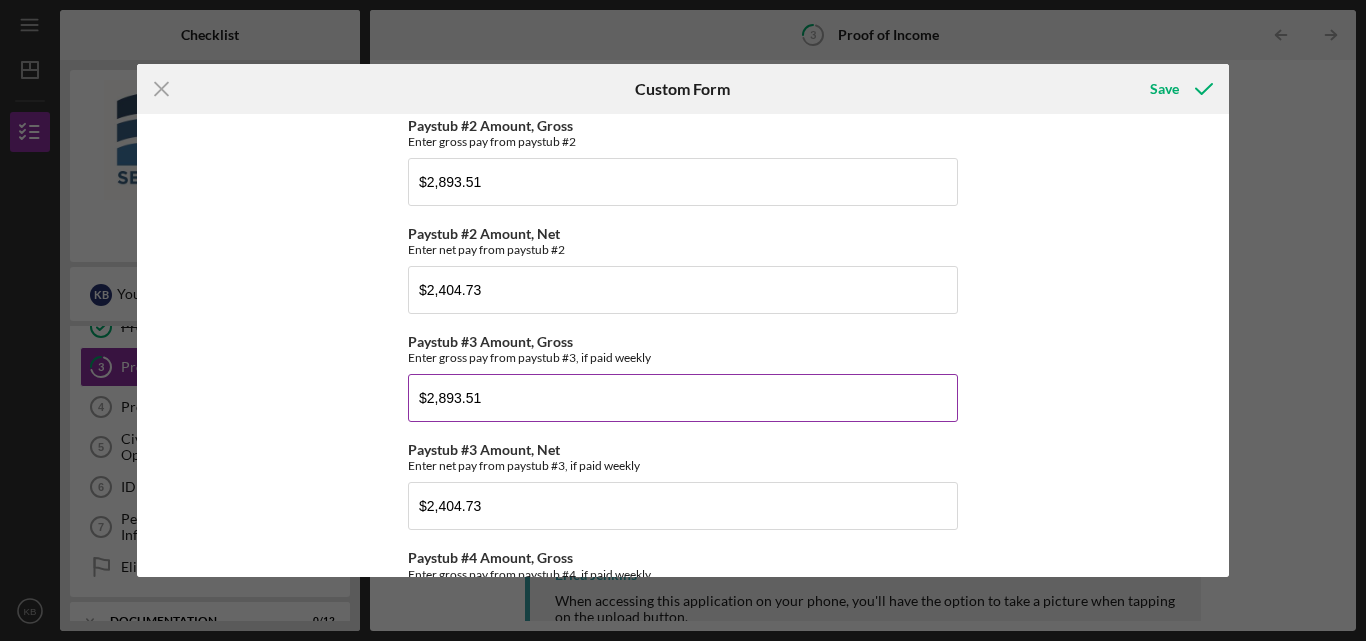 scroll, scrollTop: 465, scrollLeft: 0, axis: vertical 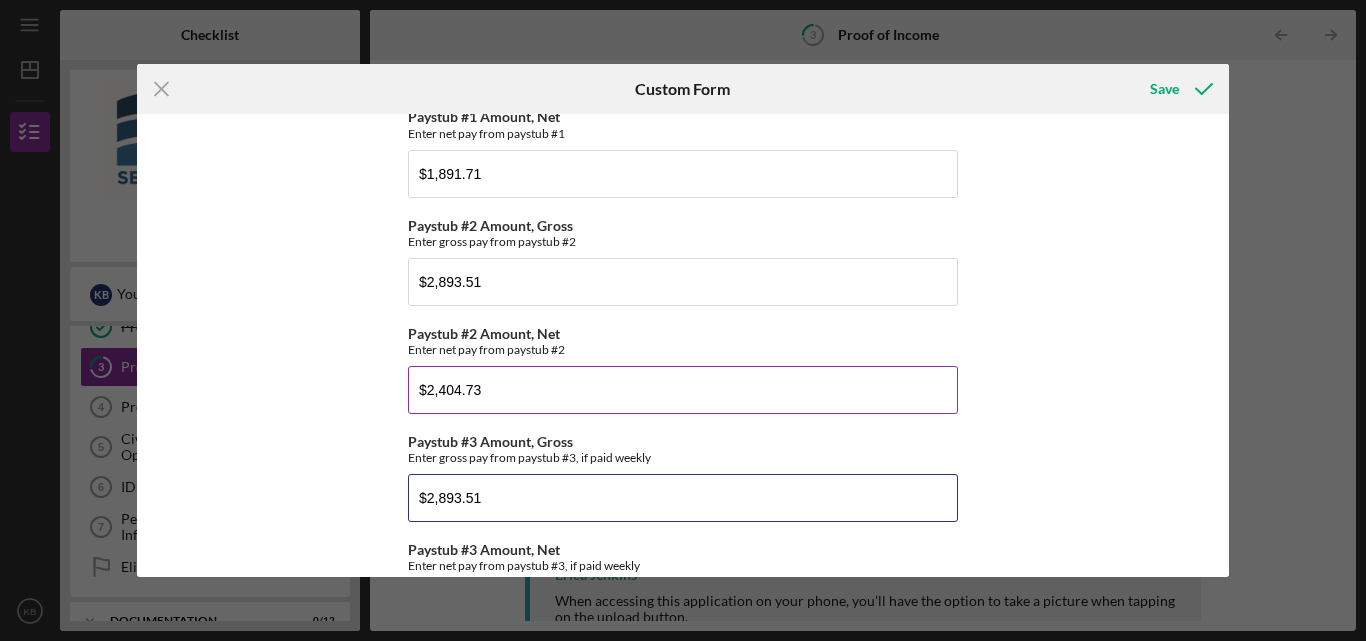 type on "$2,893.51" 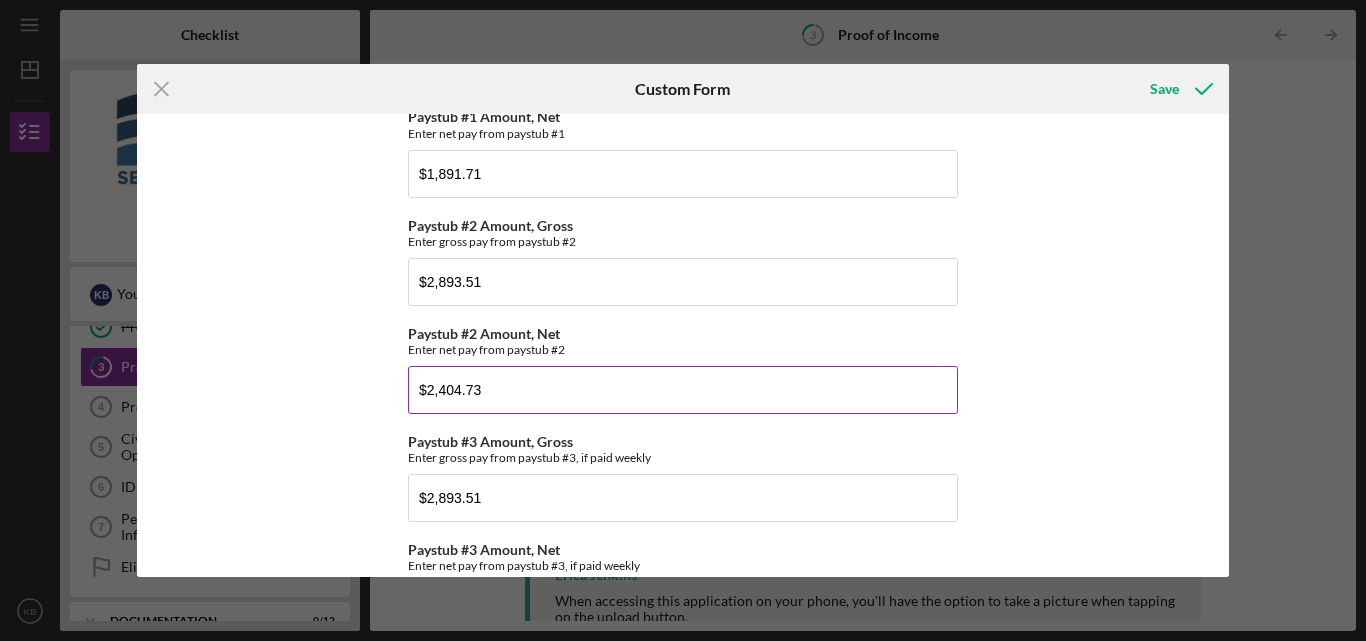 click on "$2,404.73" at bounding box center (683, 390) 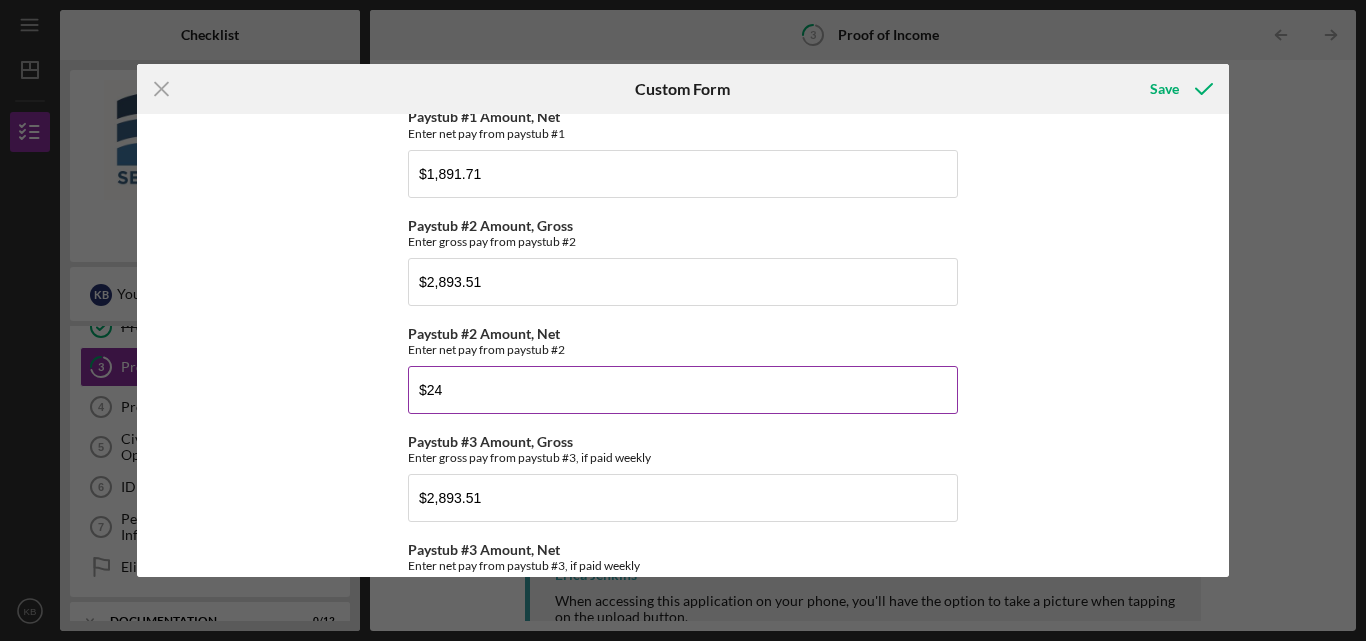 type on "$2" 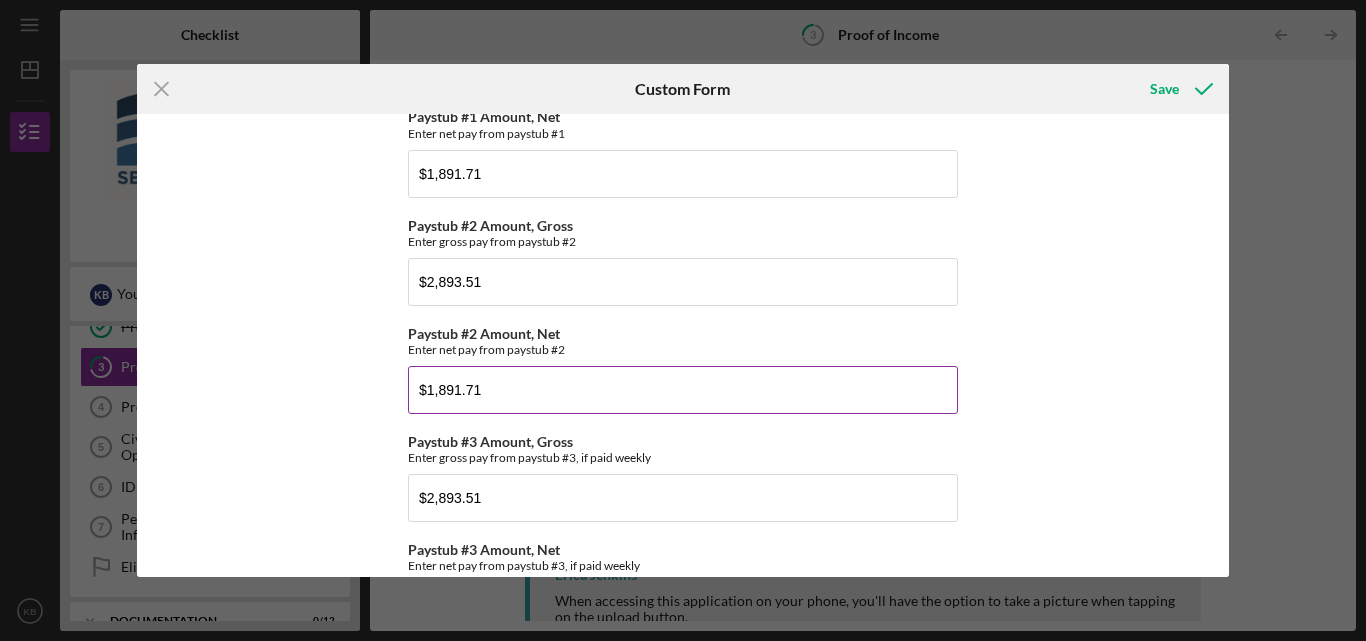 scroll, scrollTop: 365, scrollLeft: 0, axis: vertical 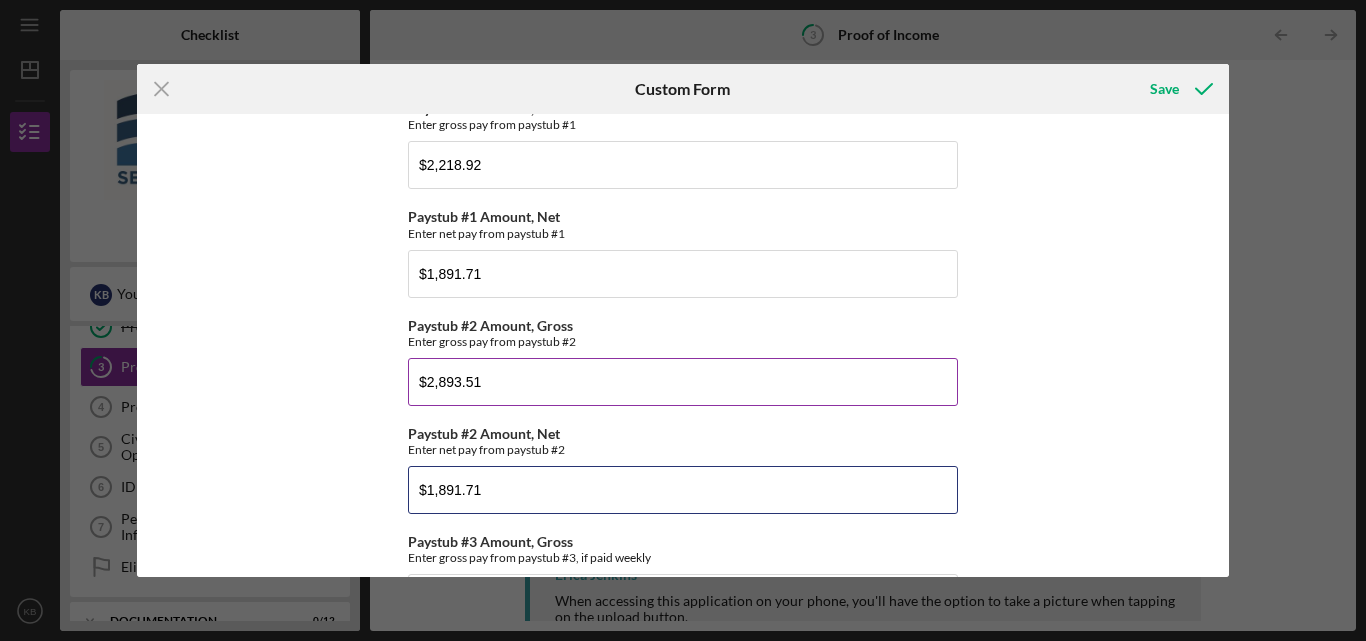 type on "$1,891.71" 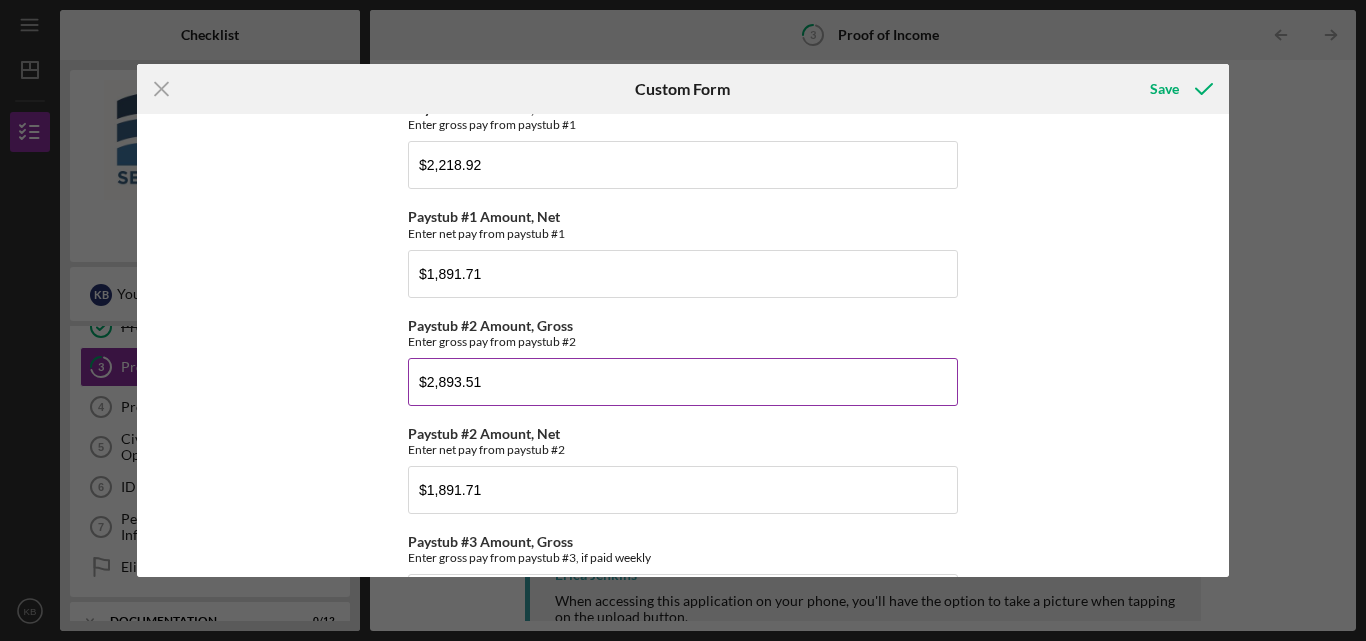 click on "$2,893.51" at bounding box center (683, 382) 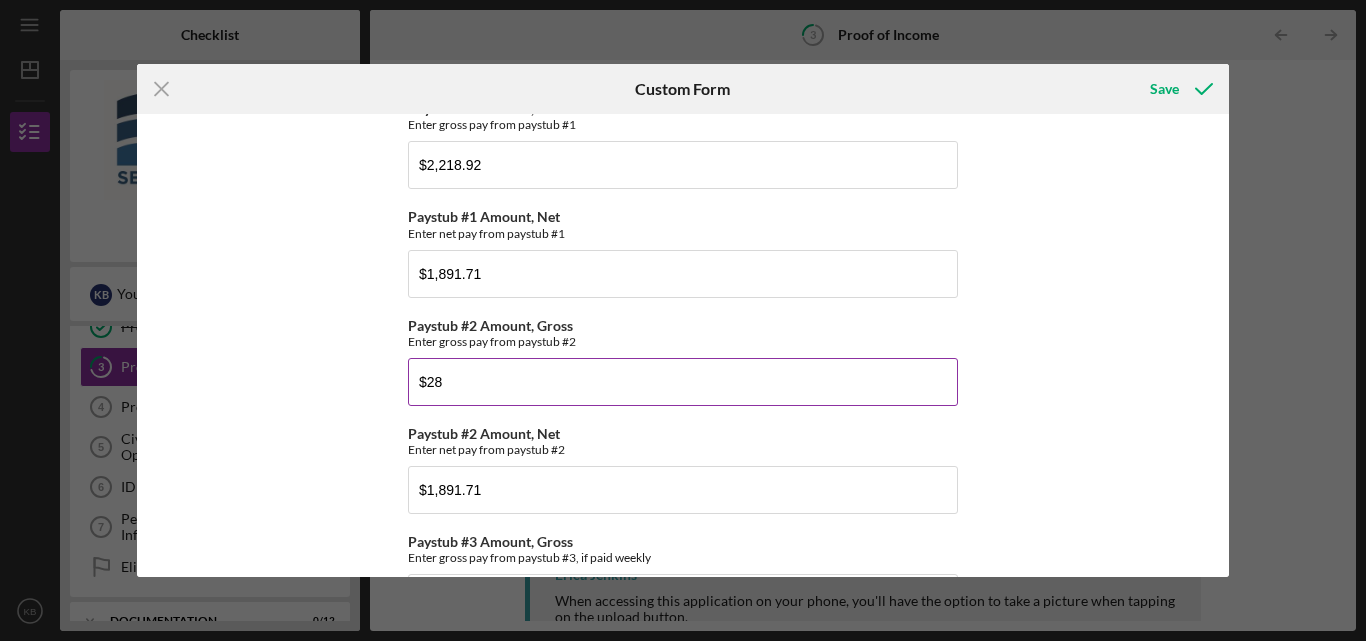 type on "$2" 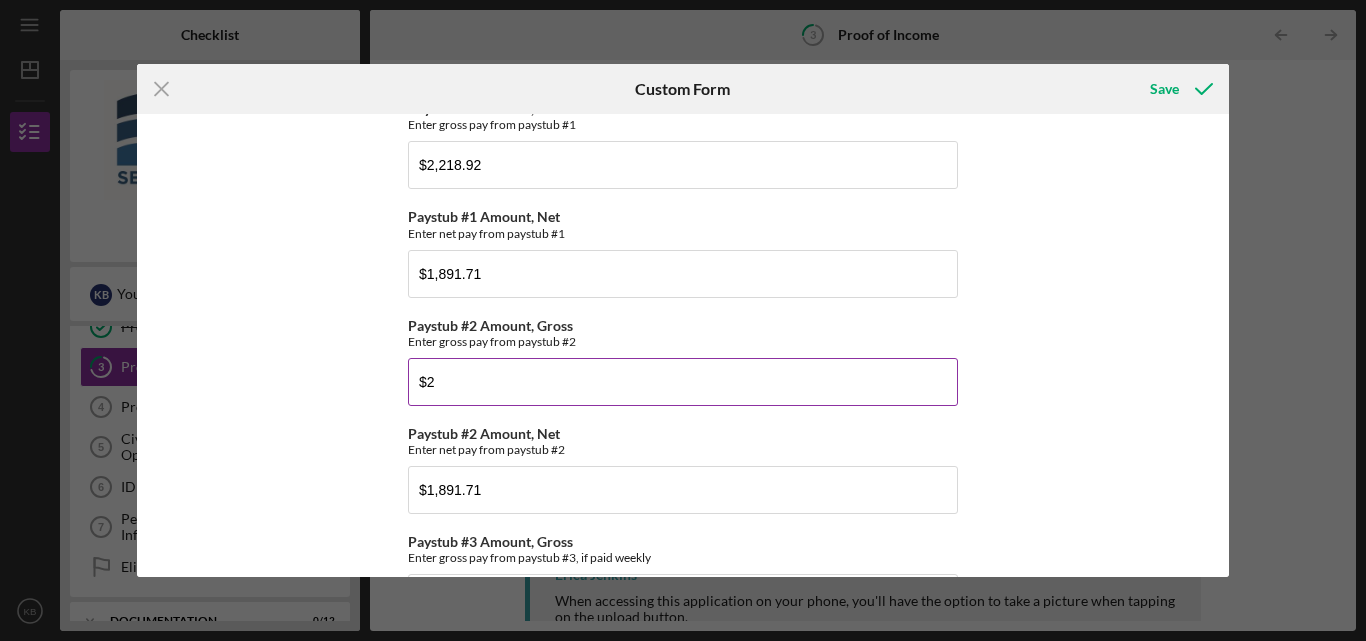 click on "$2" at bounding box center (683, 382) 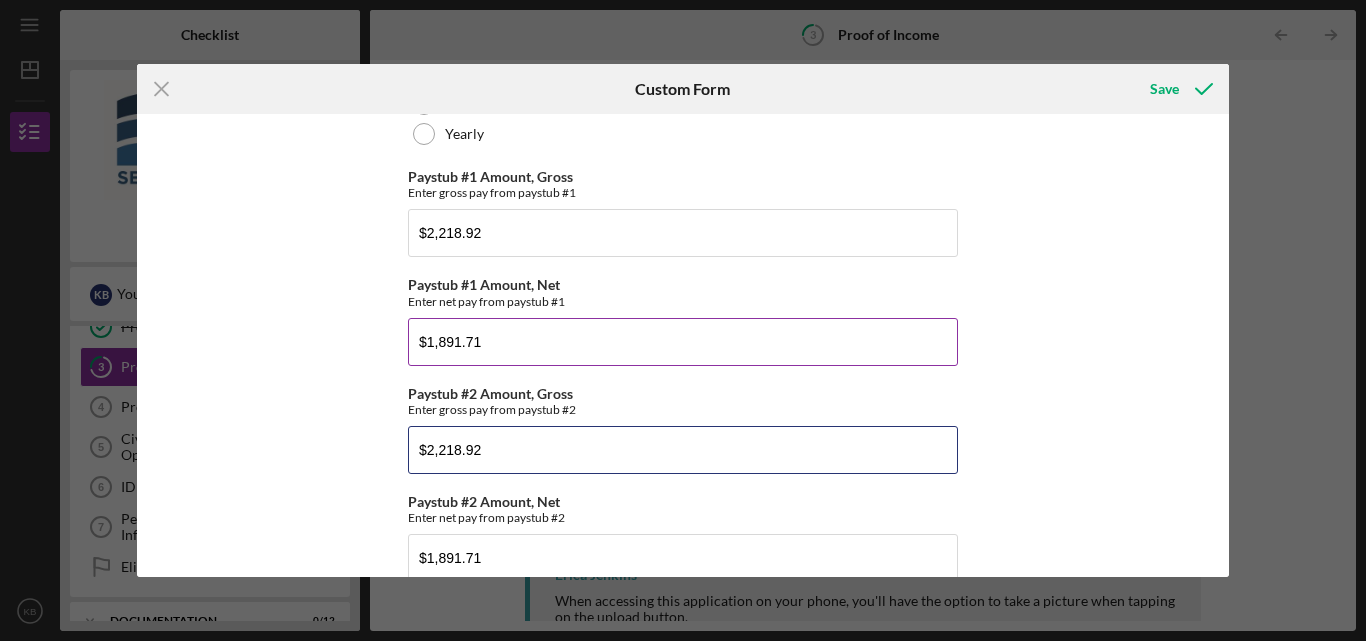 scroll, scrollTop: 265, scrollLeft: 0, axis: vertical 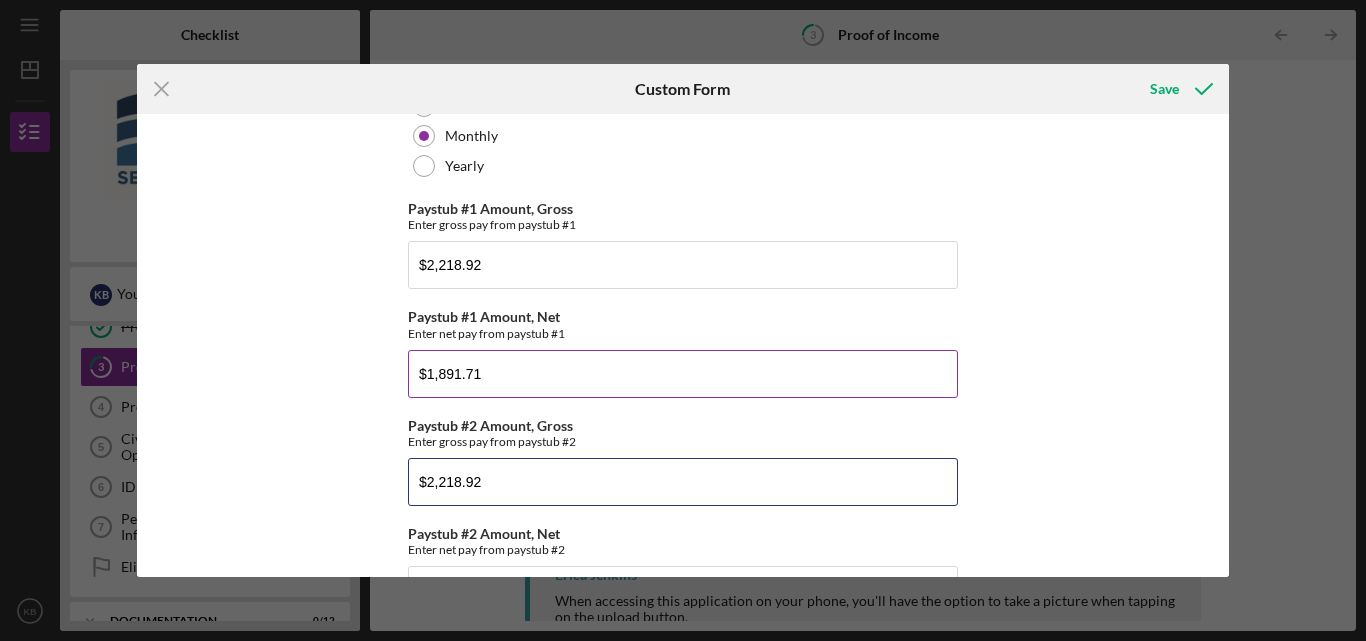 type on "$2,218.92" 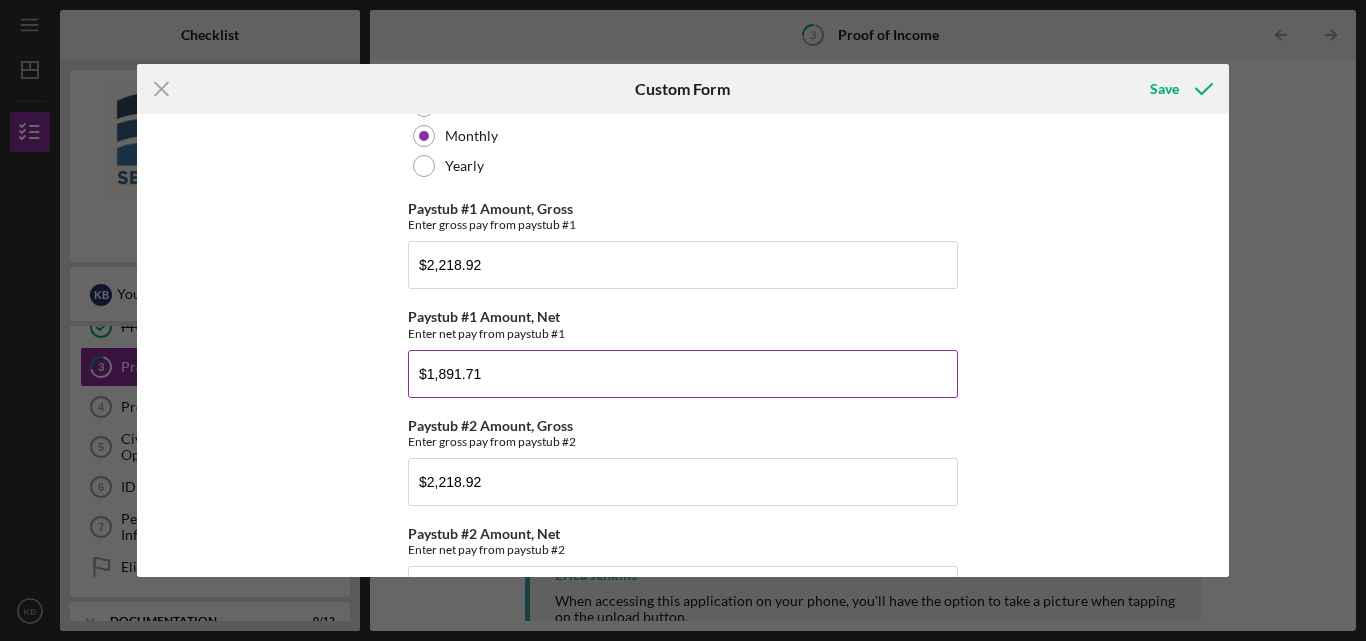 click on "$1,891.71" at bounding box center (683, 374) 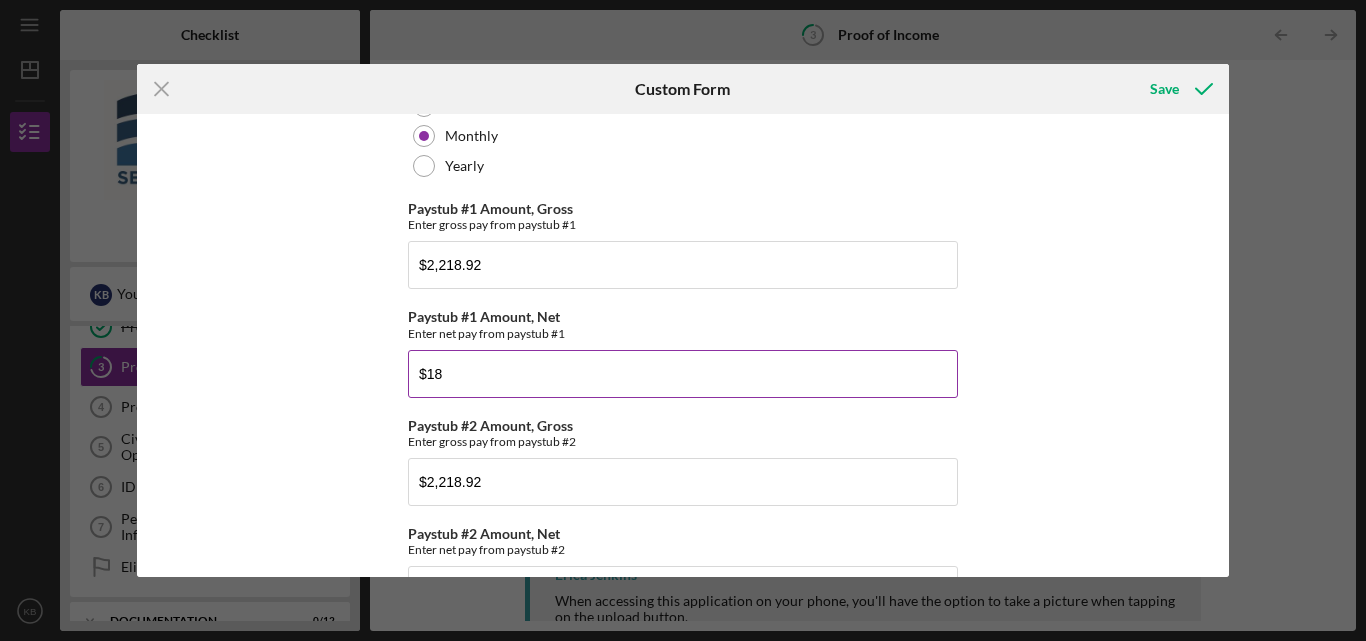 type on "$1" 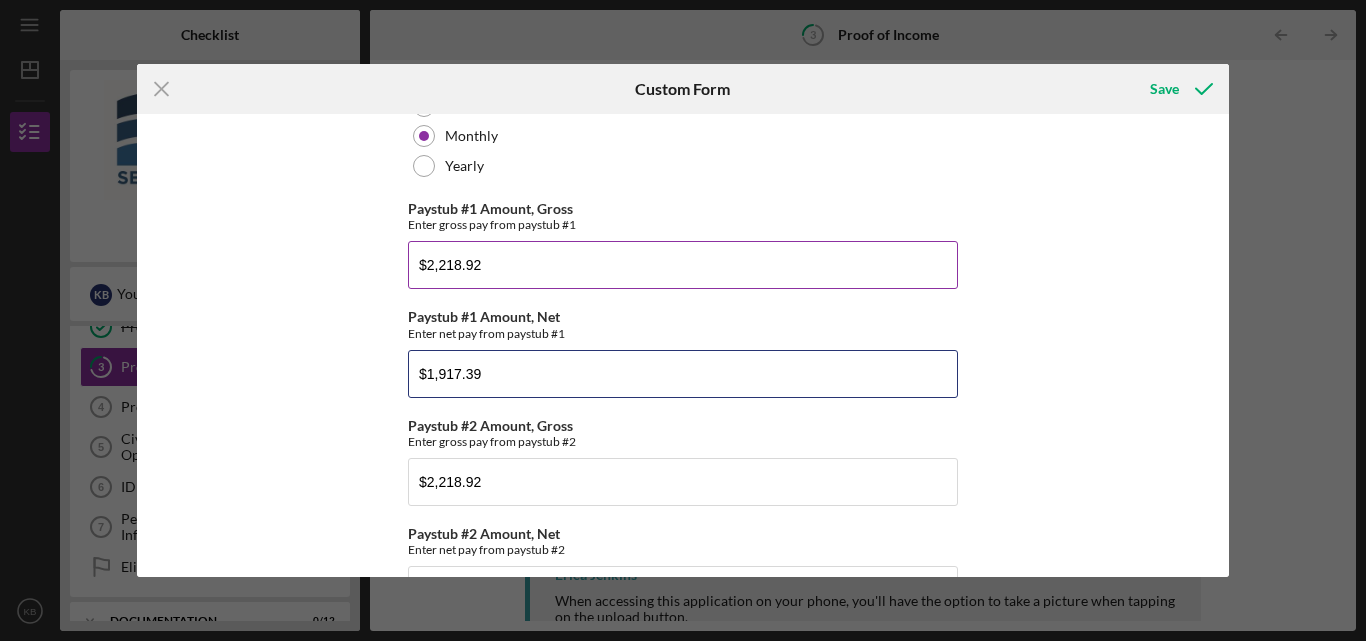 type on "$1,917.39" 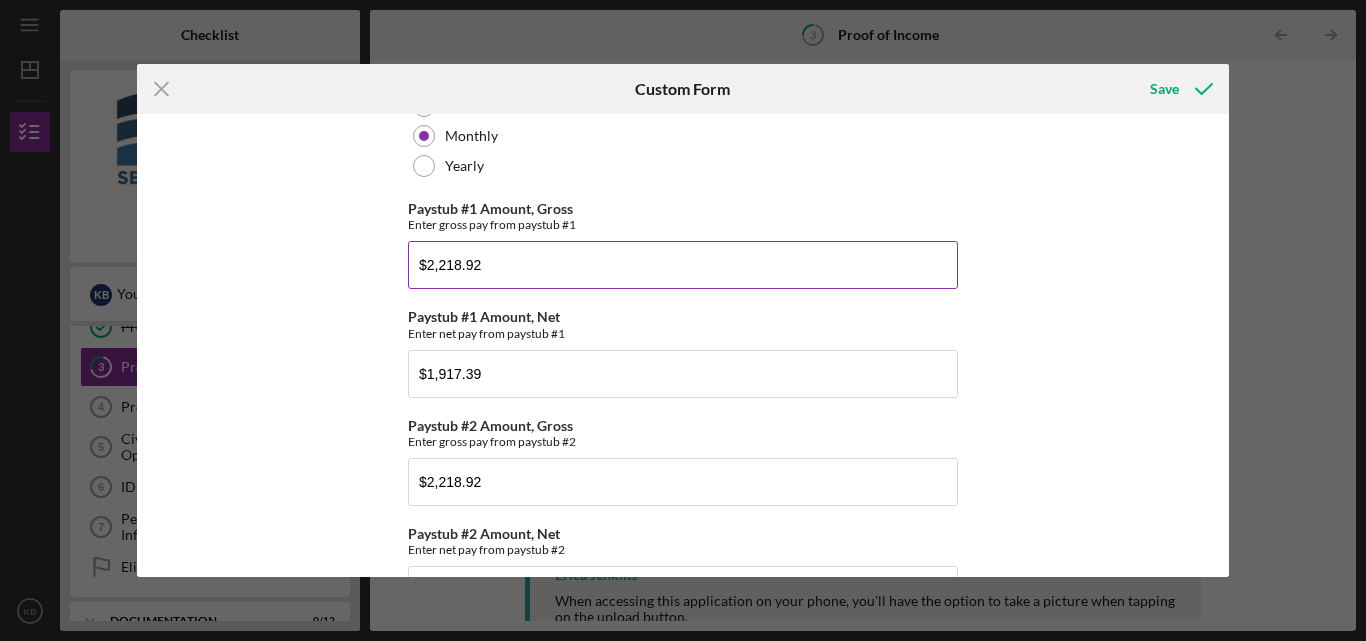 click on "$2,218.92" at bounding box center (683, 265) 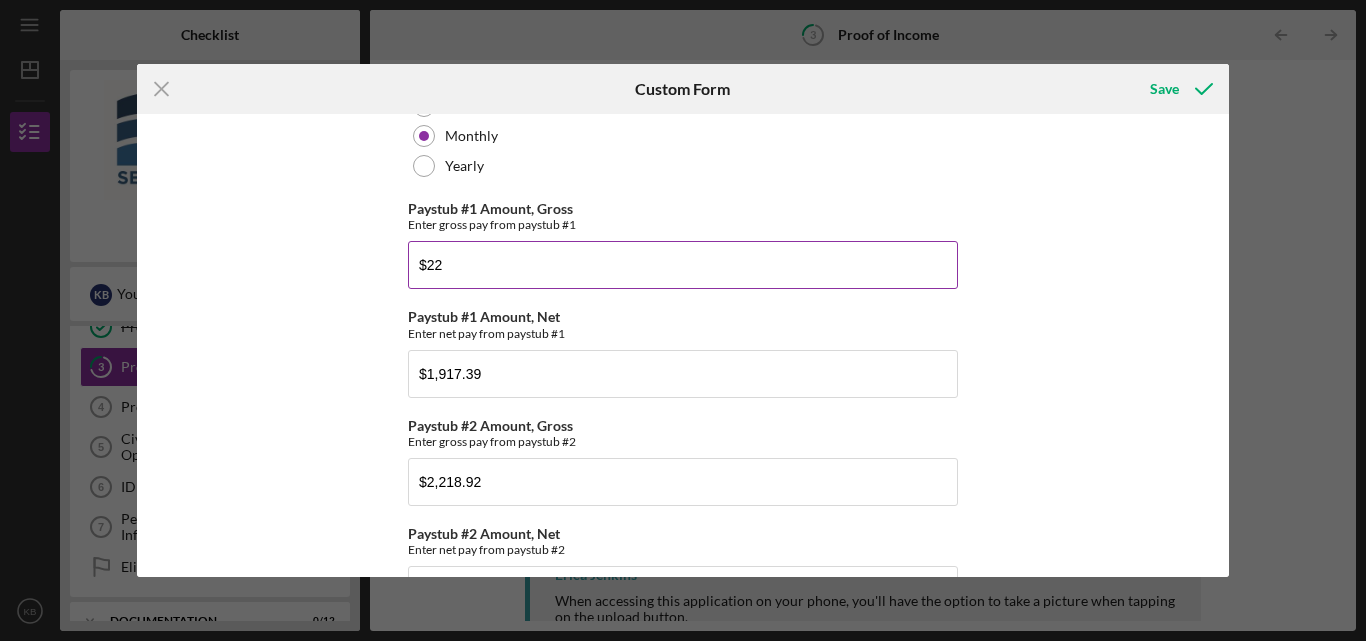 type on "$2" 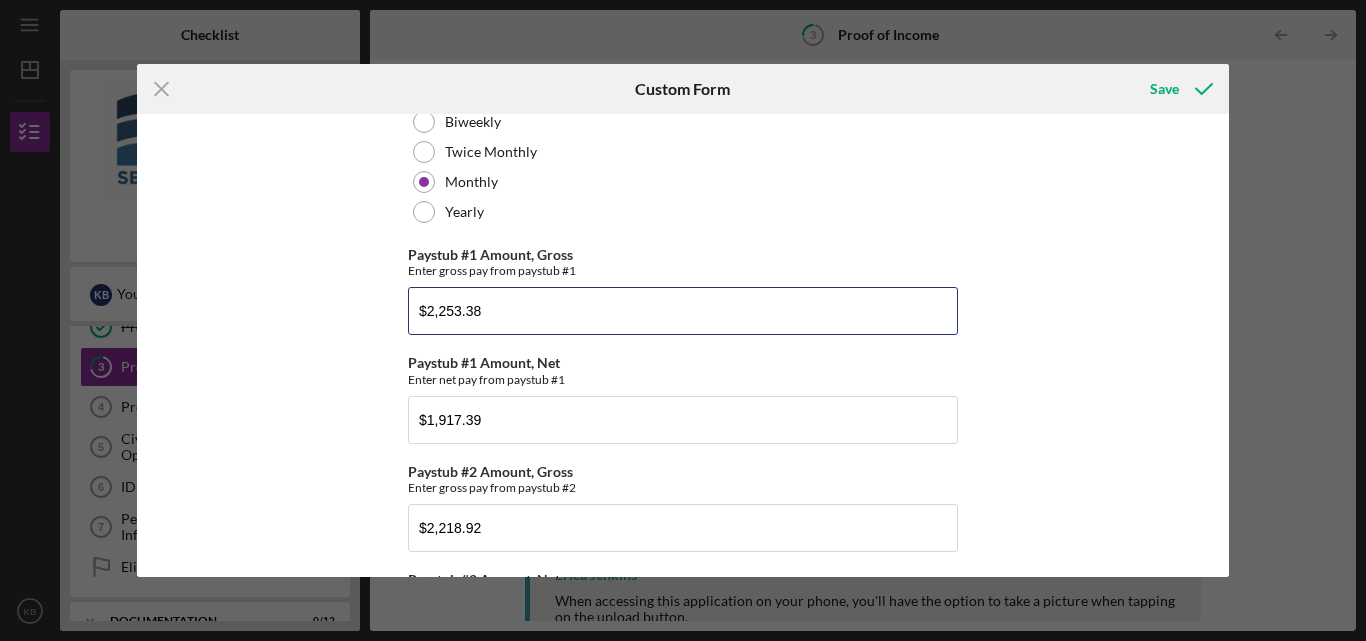 scroll, scrollTop: 265, scrollLeft: 0, axis: vertical 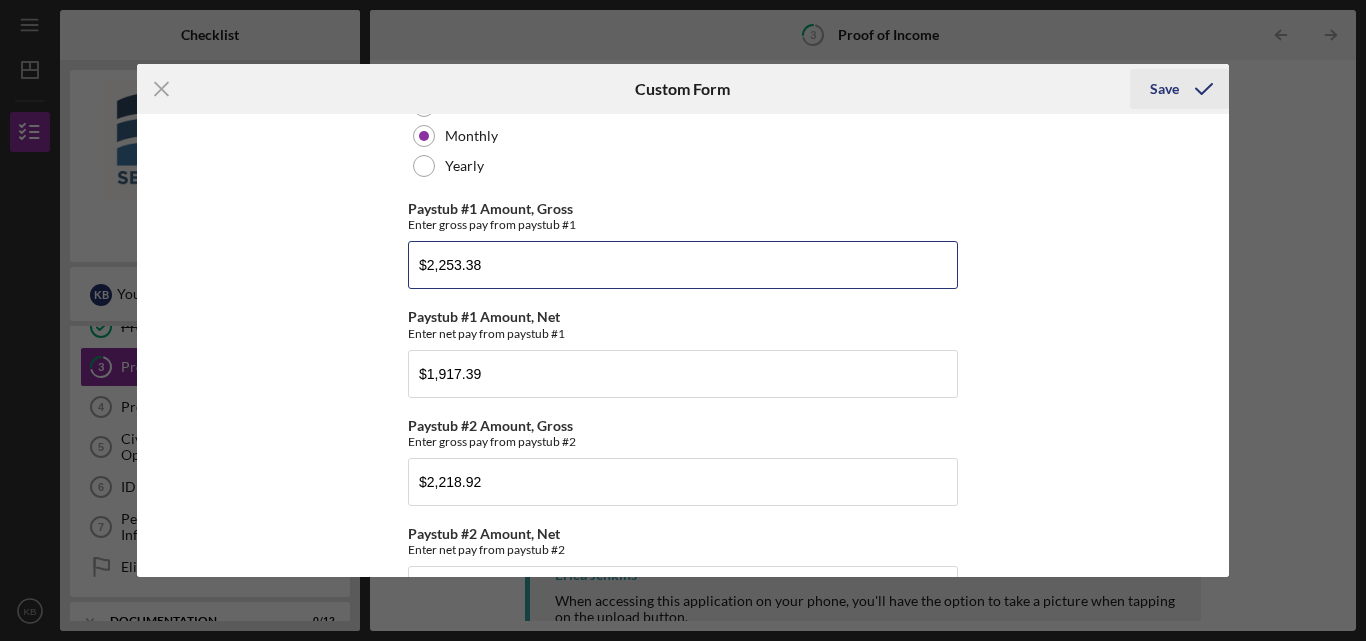 type on "$2,253.38" 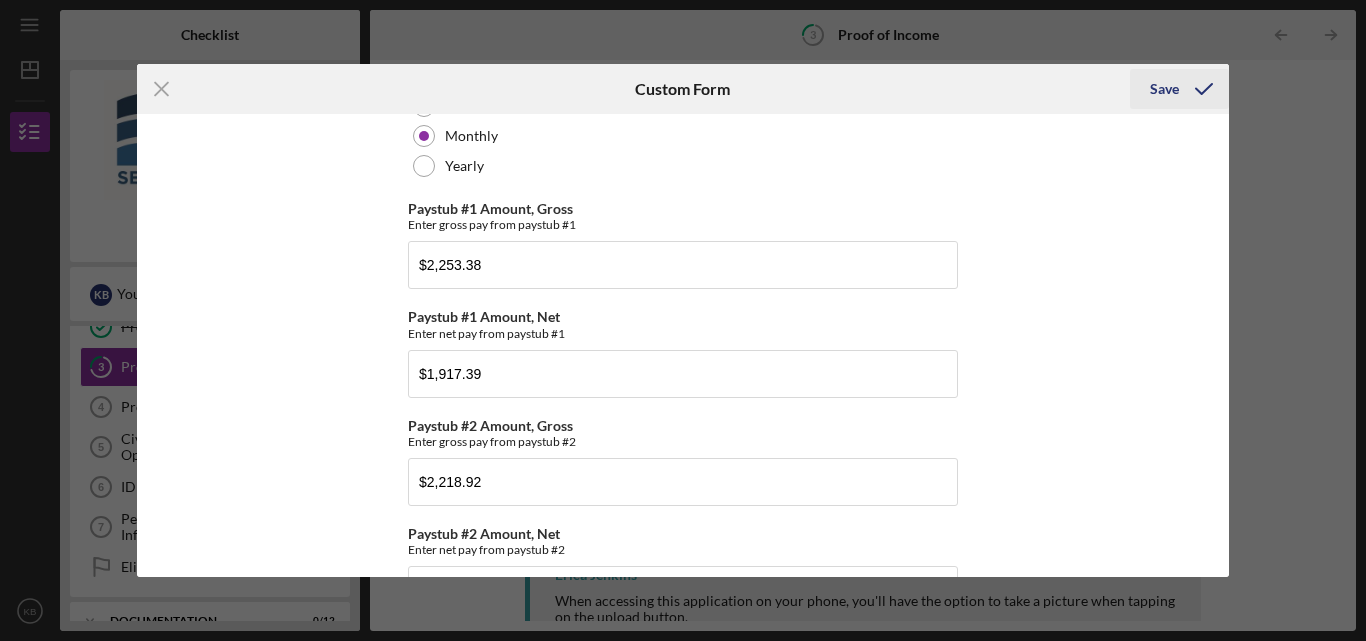 click on "Save" at bounding box center (1164, 89) 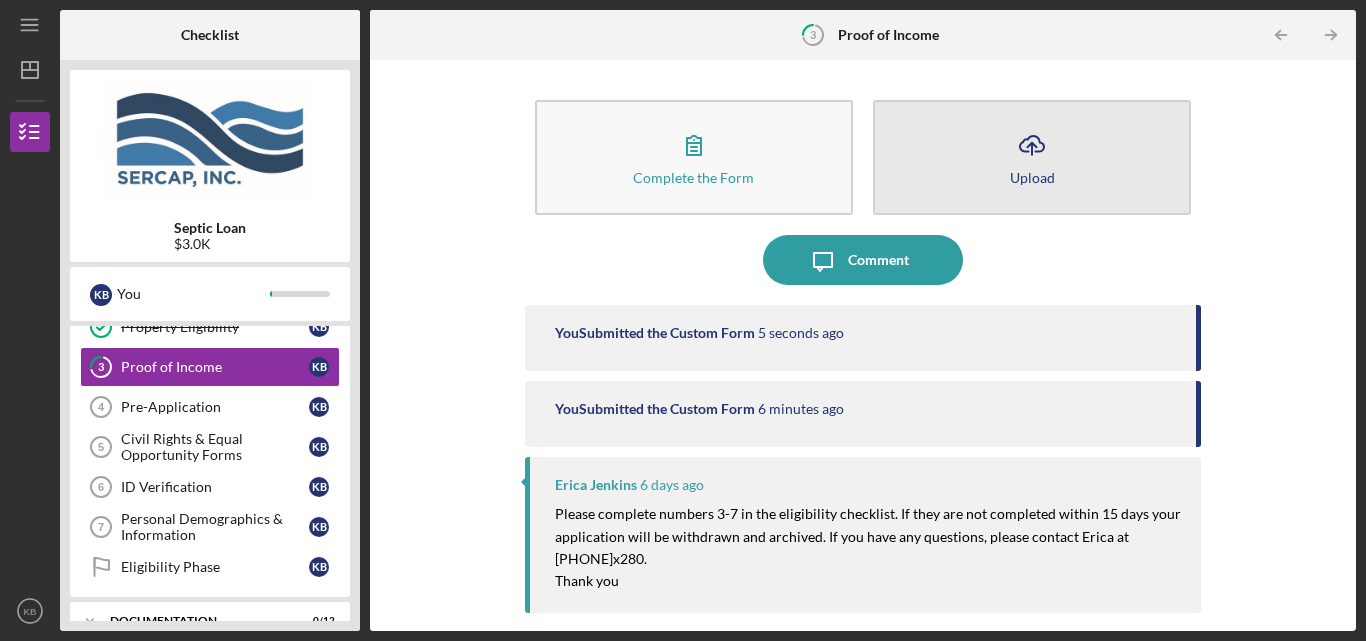 click on "Icon/Upload Upload" at bounding box center (1032, 157) 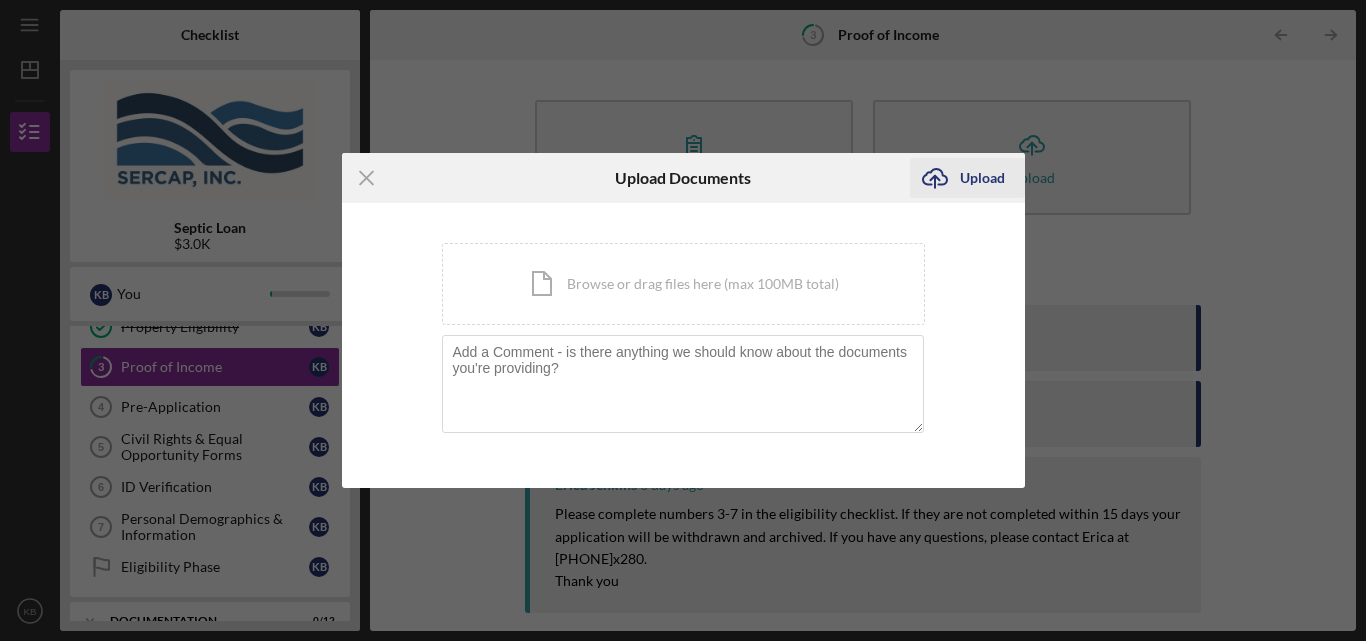 click on "Upload" at bounding box center (982, 178) 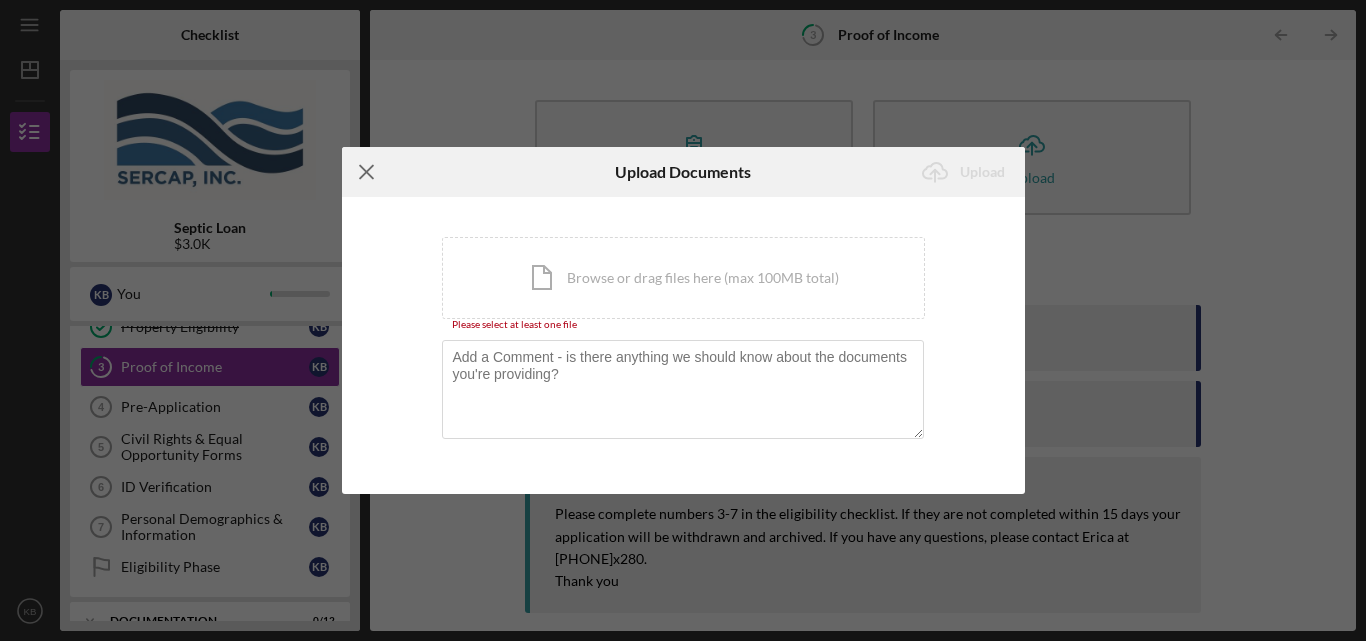 click on "Icon/Menu Close" 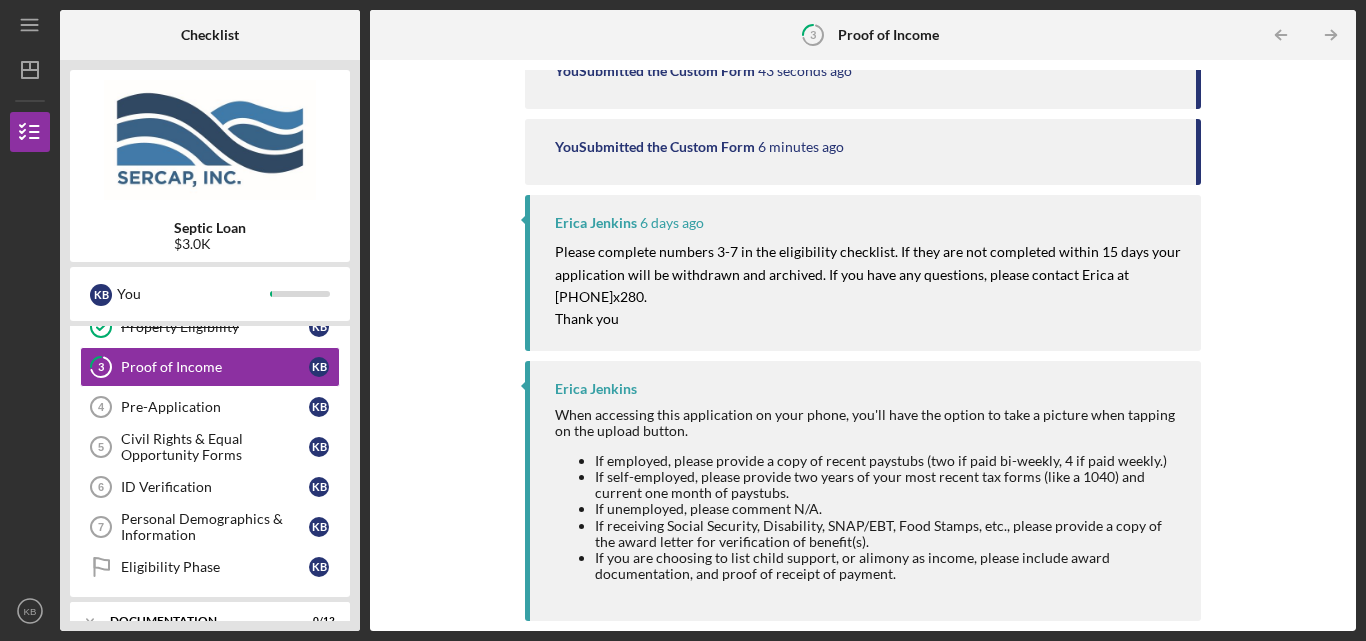 scroll, scrollTop: 0, scrollLeft: 0, axis: both 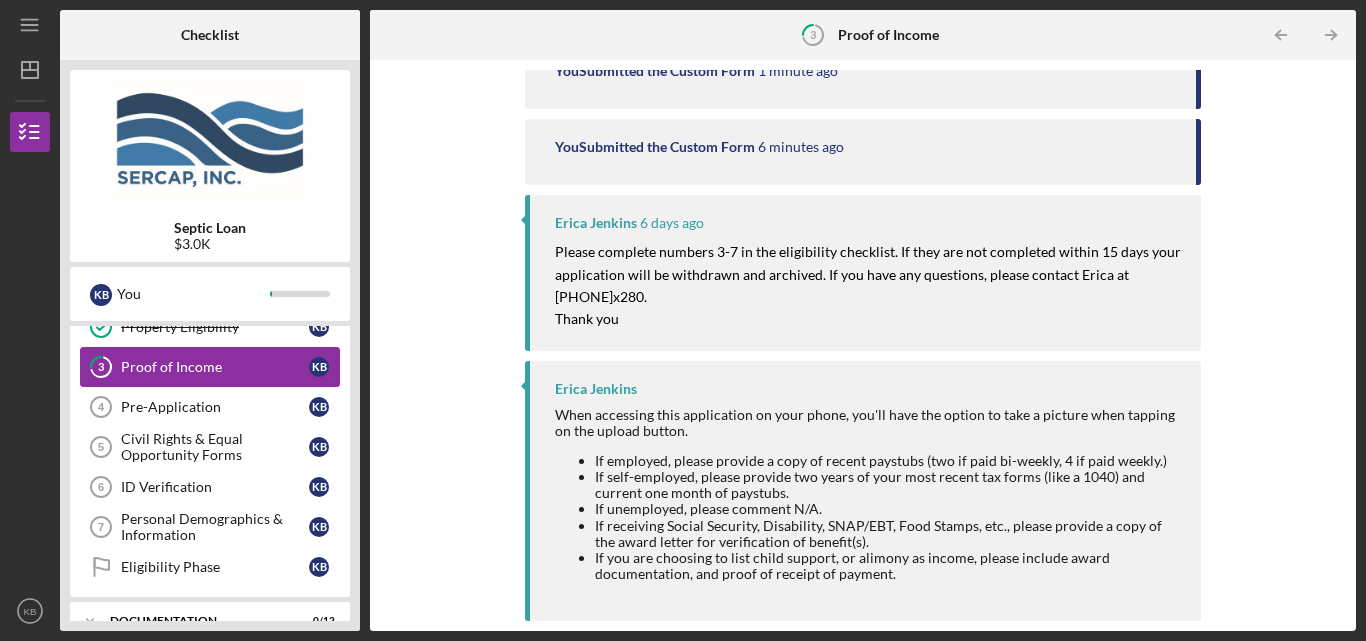 click on "Proof of Income" at bounding box center [215, 367] 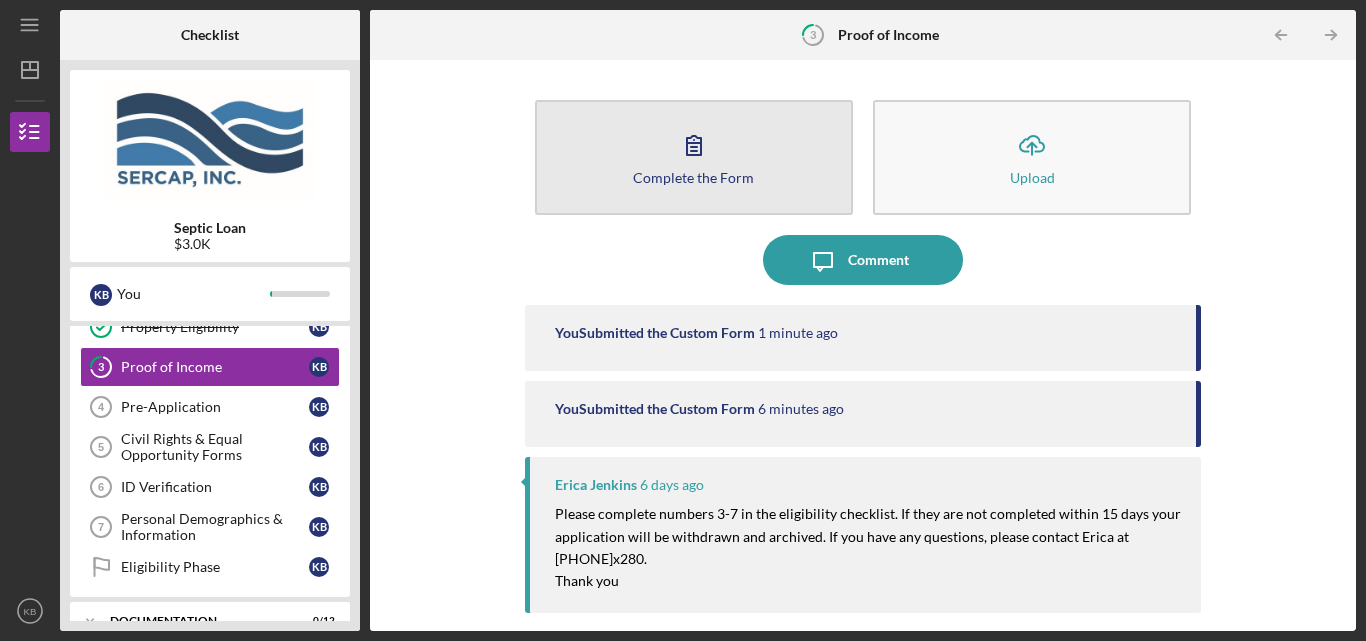click on "Complete the Form Form" at bounding box center (694, 157) 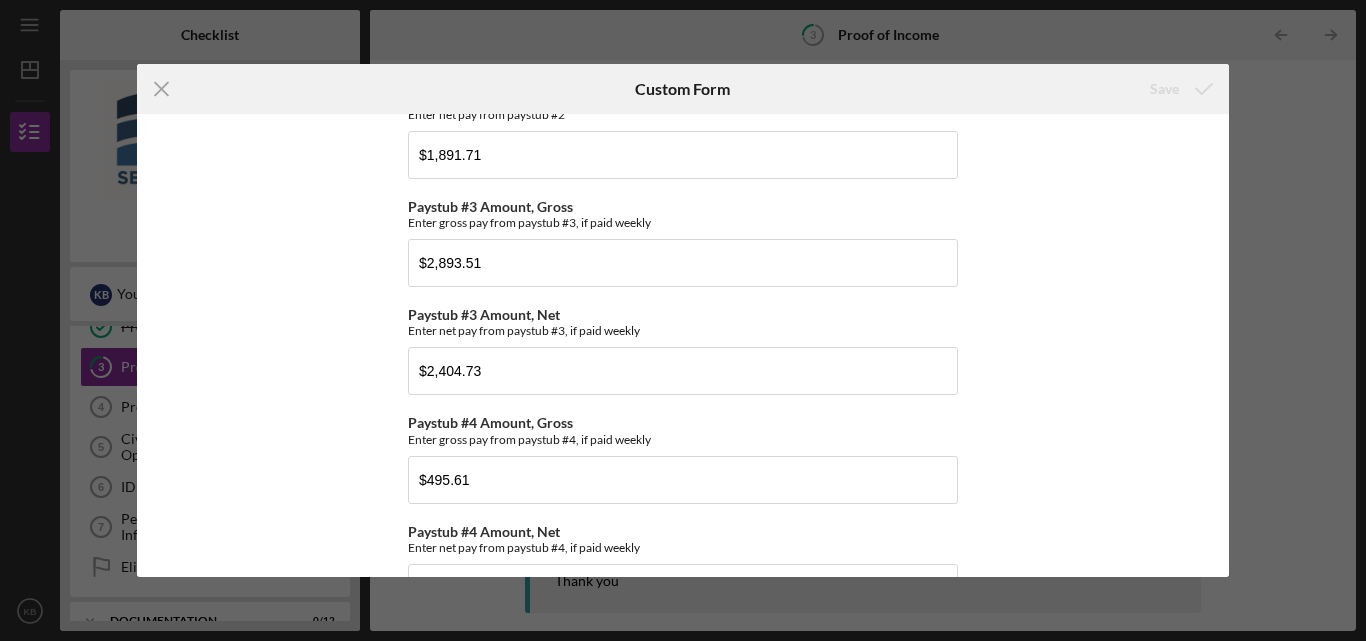 scroll, scrollTop: 765, scrollLeft: 0, axis: vertical 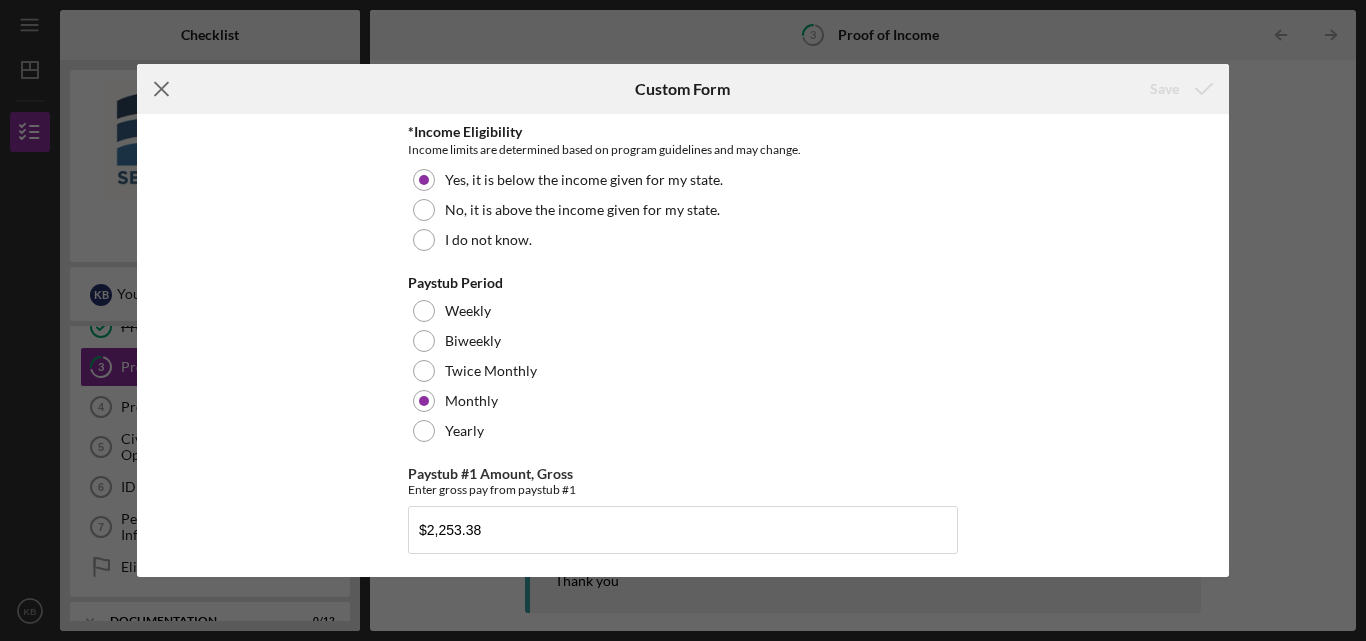 click on "Icon/Menu Close" 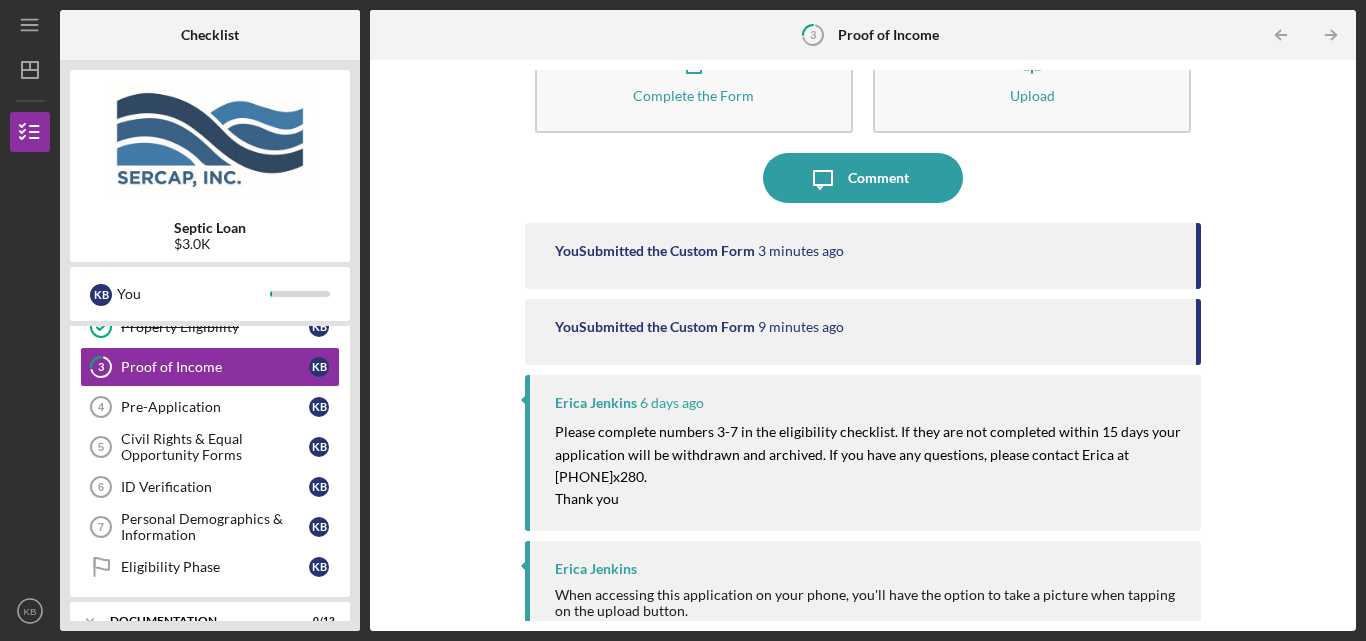 scroll, scrollTop: 62, scrollLeft: 0, axis: vertical 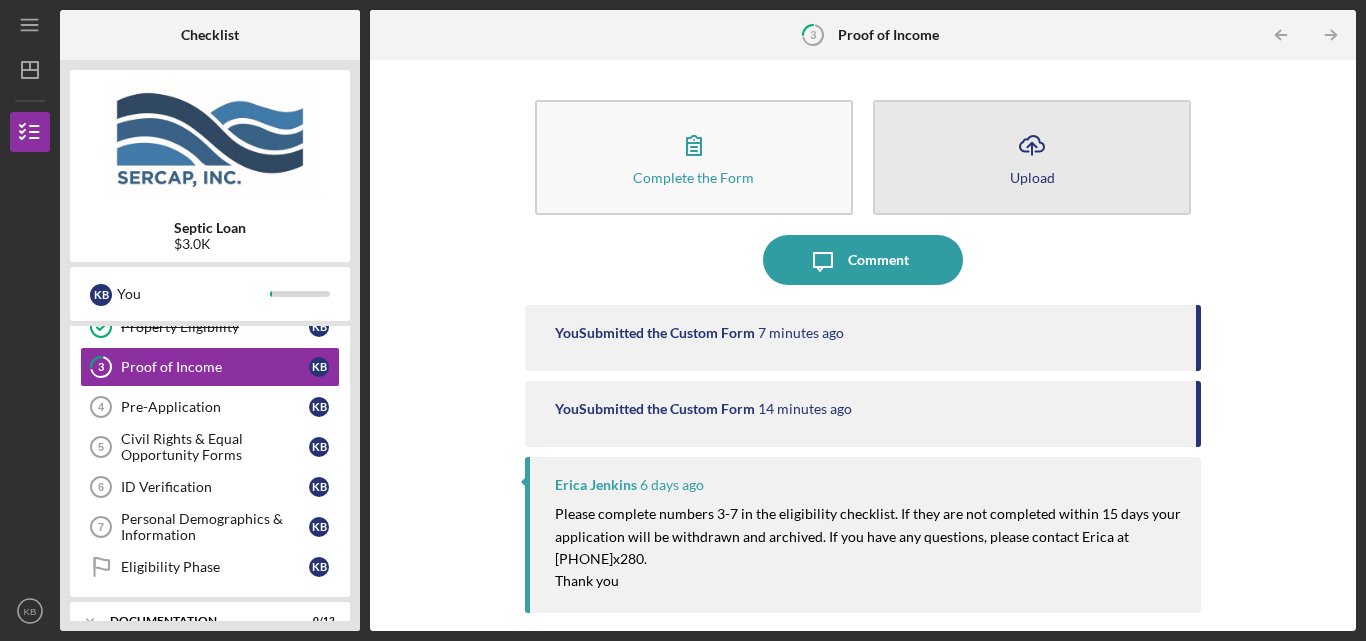 click on "Icon/Upload Upload" at bounding box center [1032, 157] 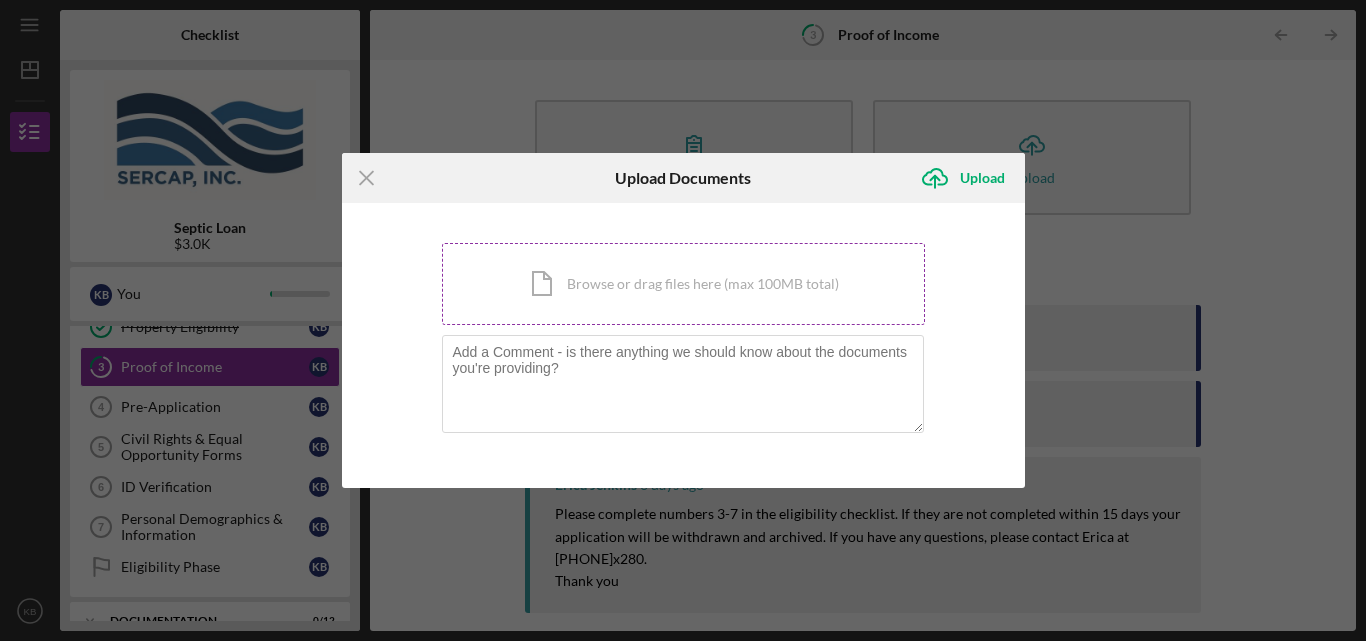 click on "Icon/Document Browse or drag files here (max 100MB total) Tap to choose files or take a photo" at bounding box center (683, 284) 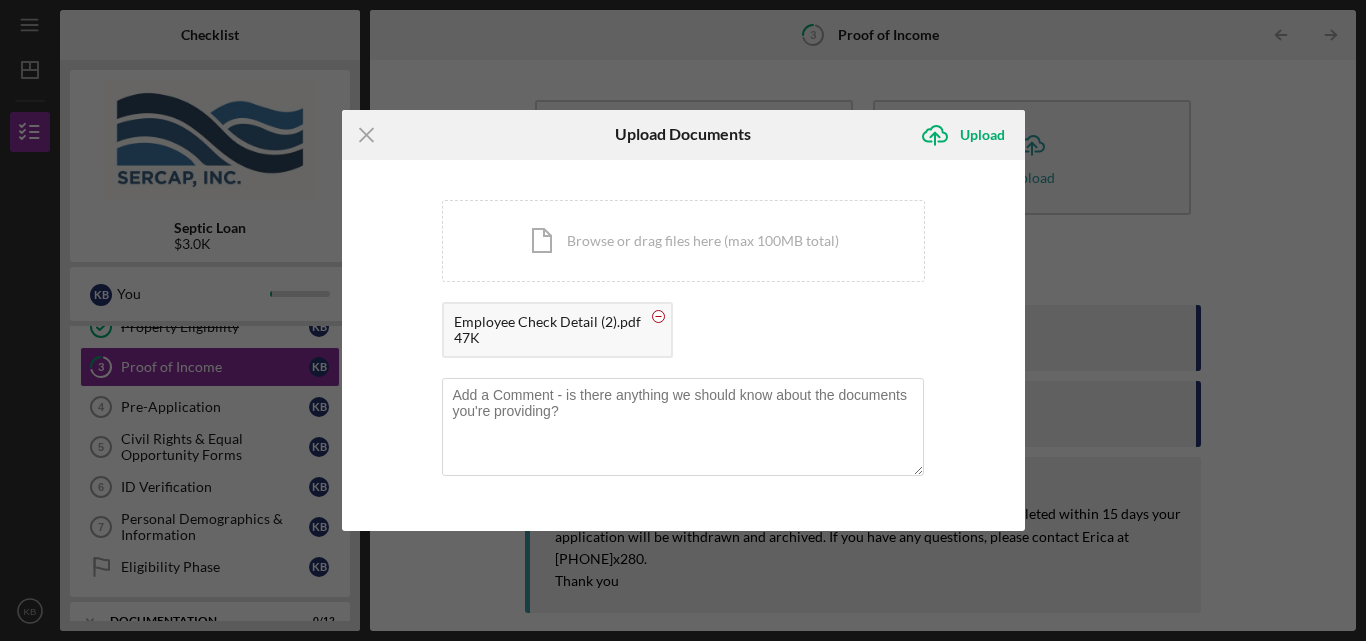 click 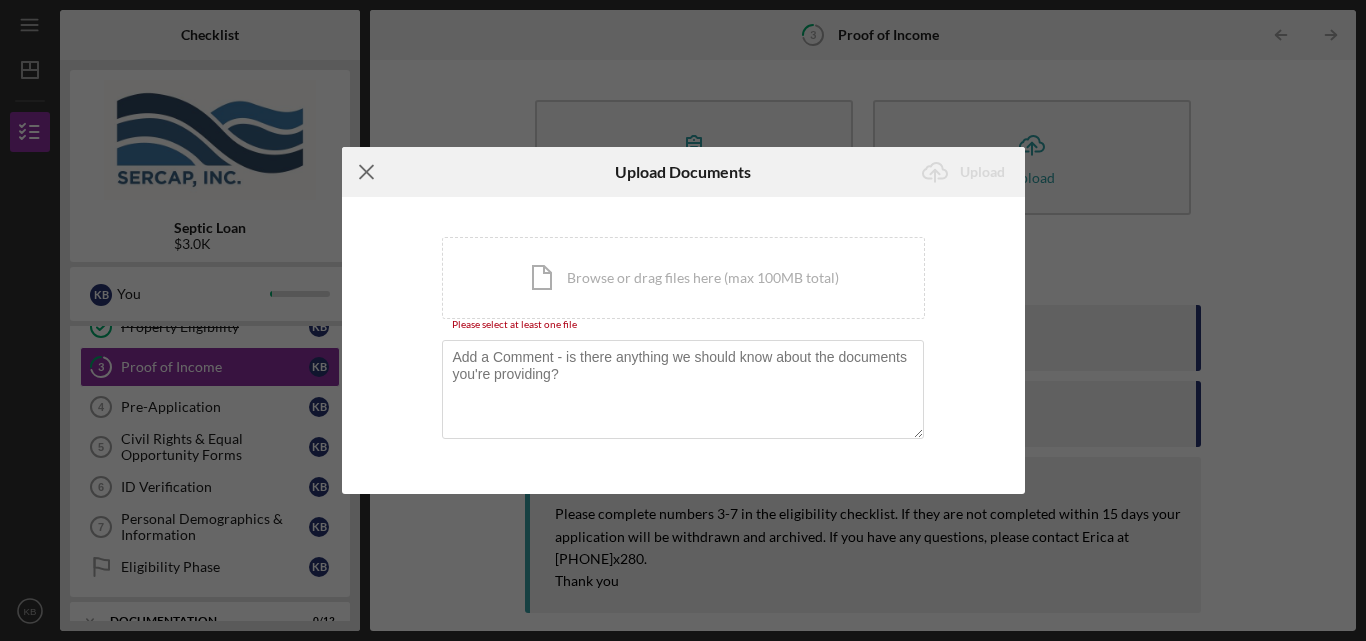 click on "Icon/Menu Close" 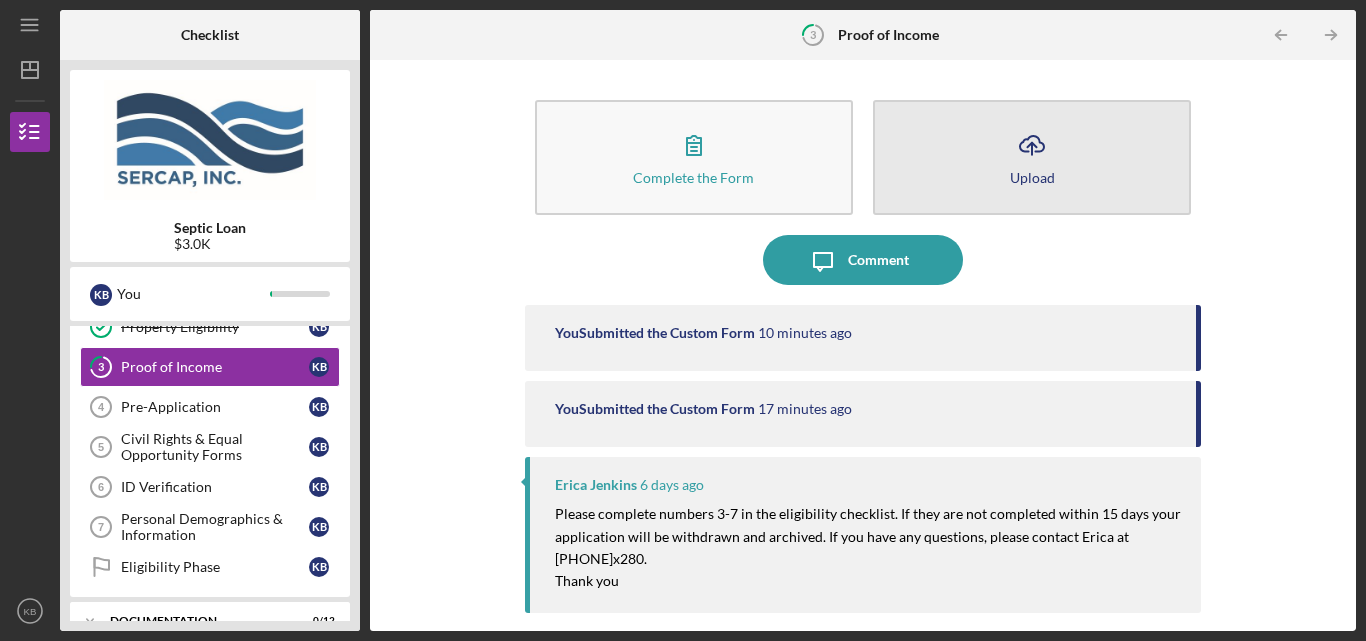 click on "Icon/Upload Upload" at bounding box center [1032, 157] 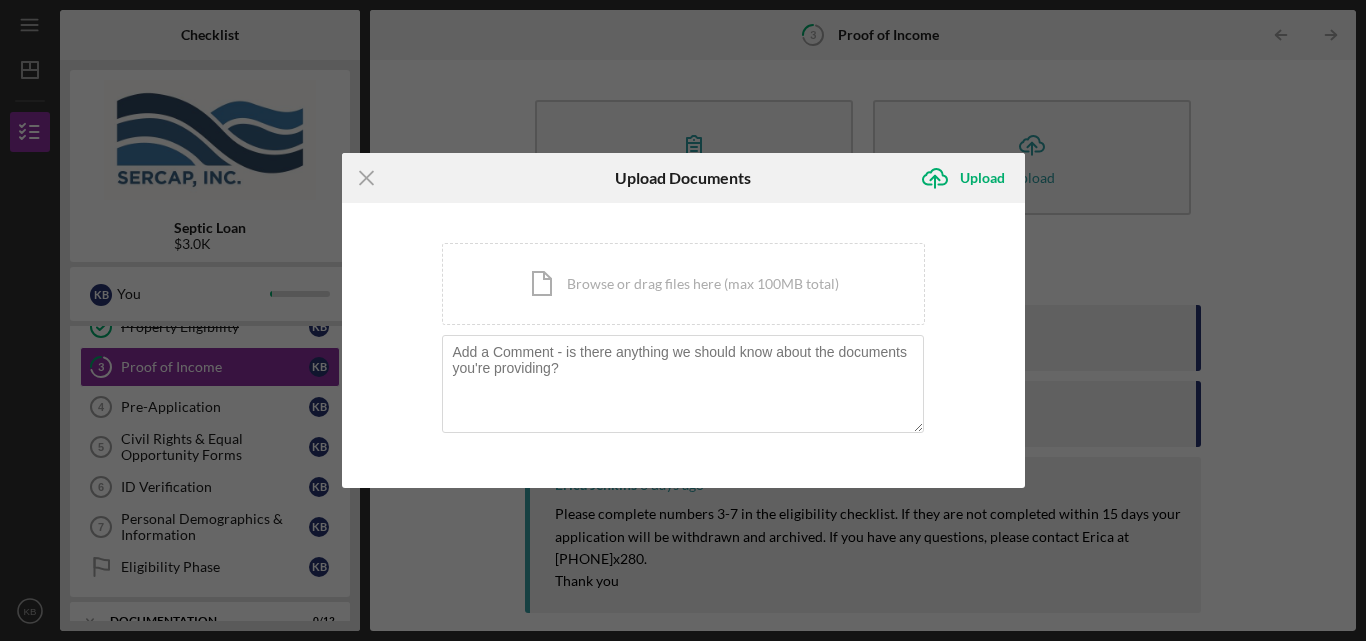click on "Icon/Menu Close Upload Documents Icon/Upload Upload You're uploading documents related to  Proof of Income . Icon/Document Browse or drag files here (max 100MB total) Tap to choose files or take a photo Cancel Icon/Upload Upload" at bounding box center (683, 320) 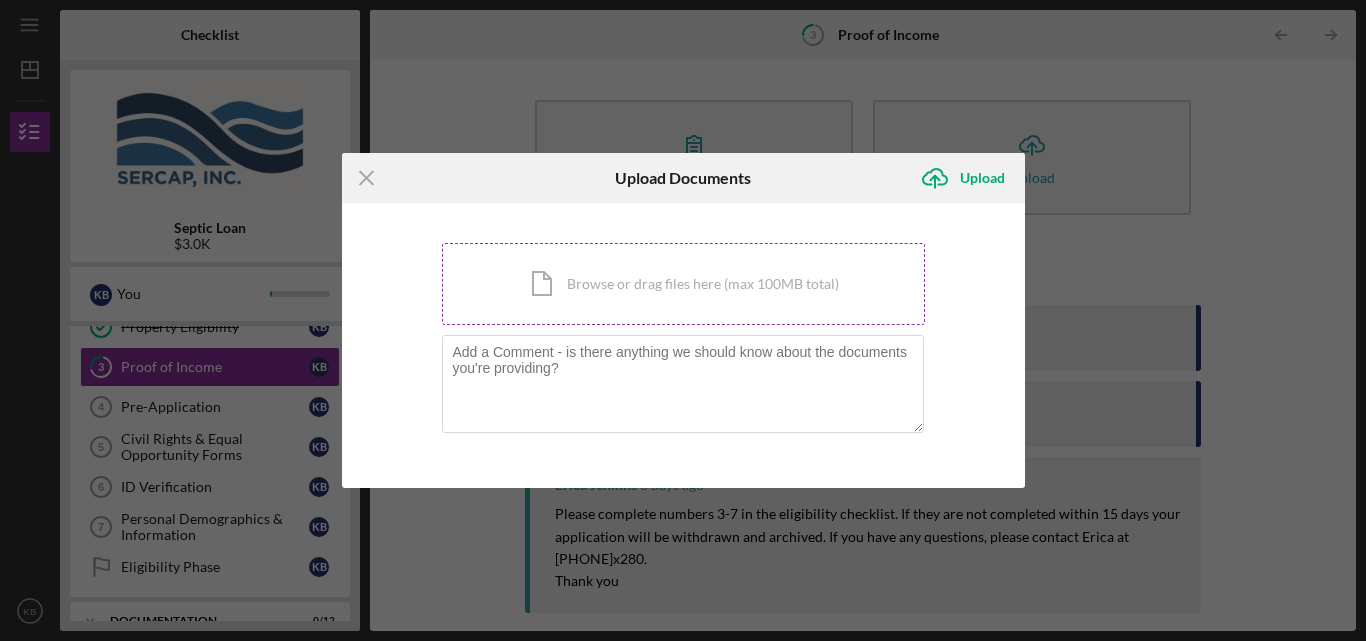 click on "Icon/Document Browse or drag files here (max 100MB total) Tap to choose files or take a photo" at bounding box center (683, 284) 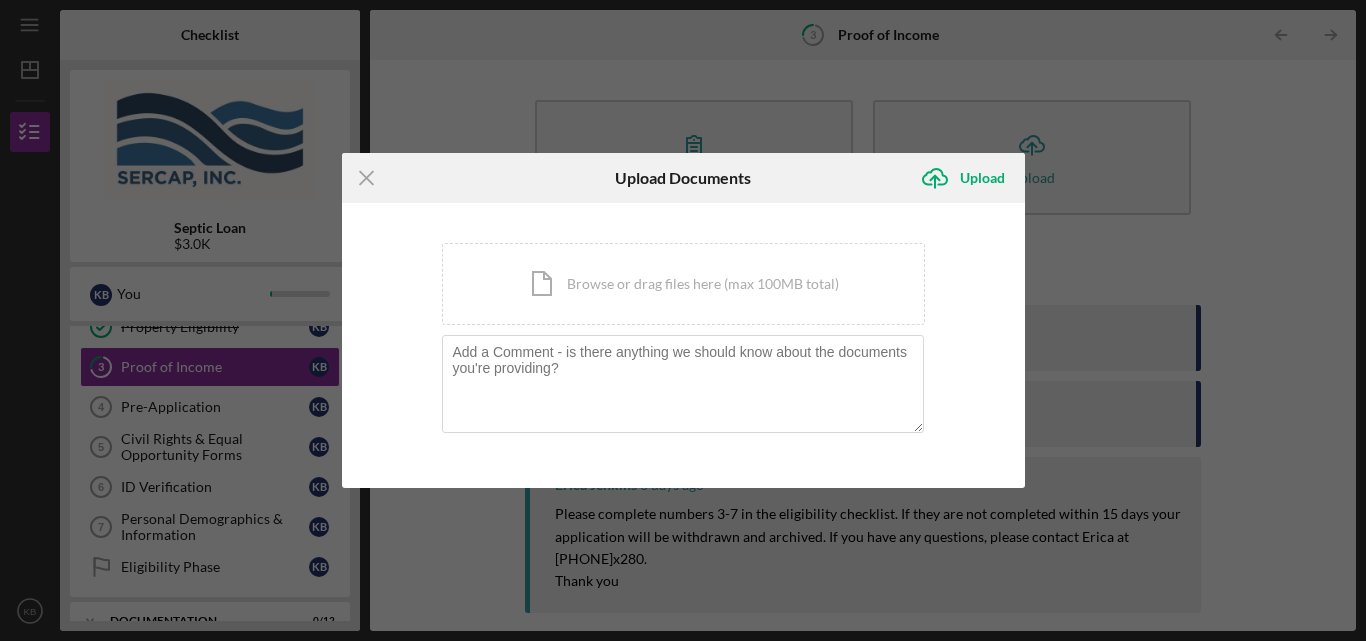 drag, startPoint x: 1162, startPoint y: 404, endPoint x: 1146, endPoint y: 404, distance: 16 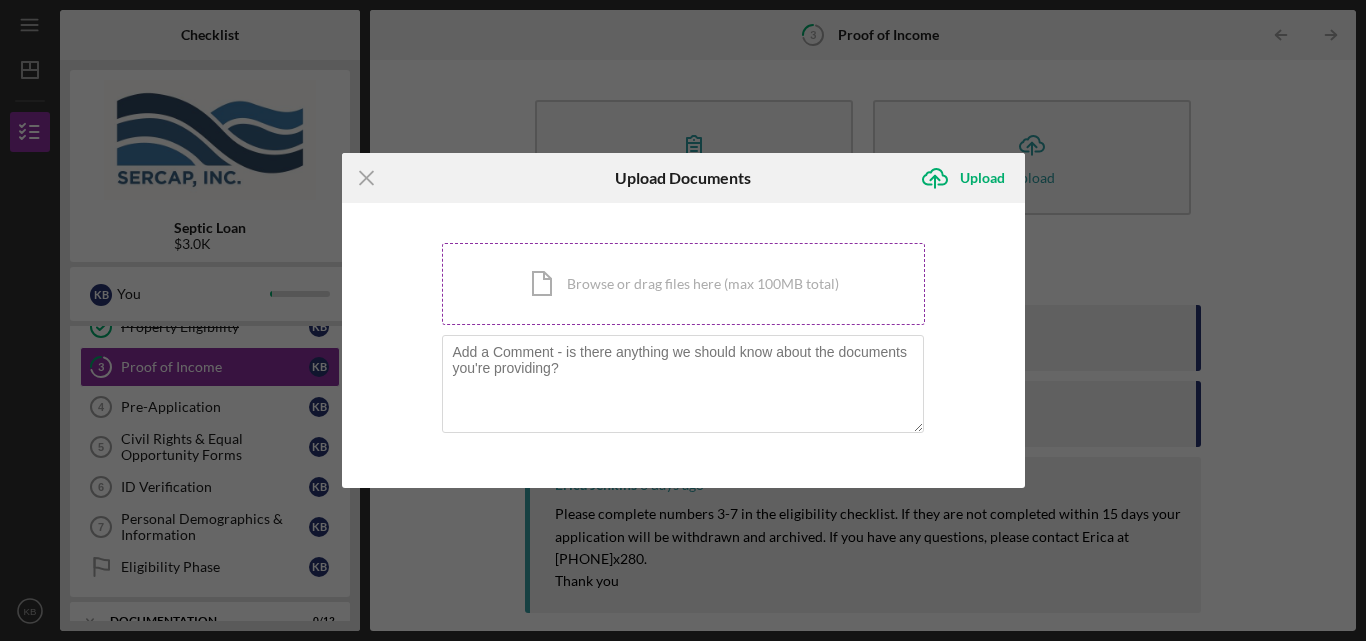 click on "Icon/Document Browse or drag files here (max 100MB total) Tap to choose files or take a photo" at bounding box center [683, 284] 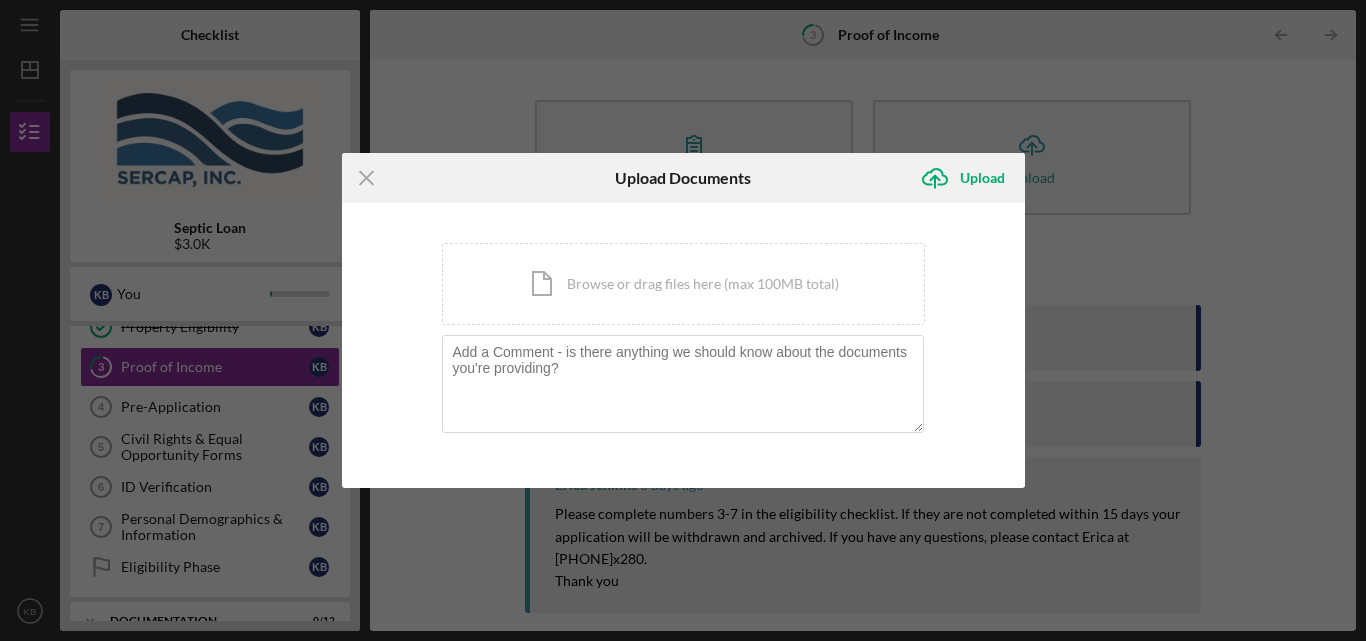 drag, startPoint x: 479, startPoint y: 280, endPoint x: 997, endPoint y: 327, distance: 520.12787 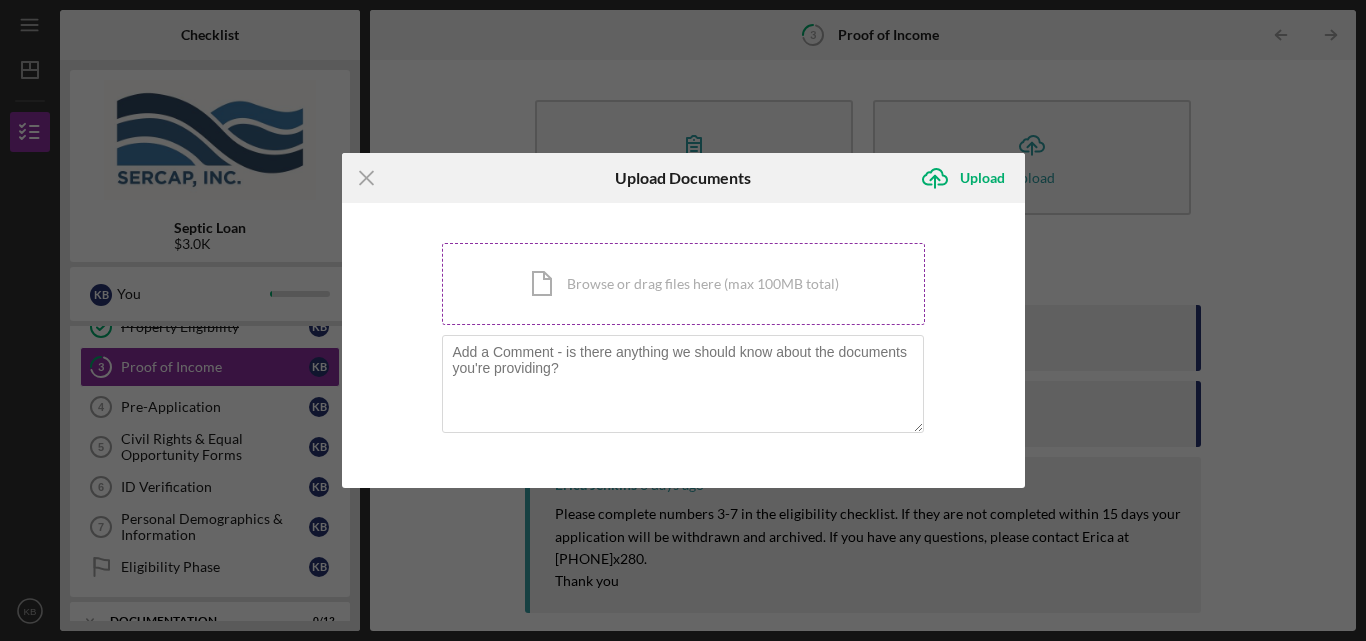 click on "Icon/Document Browse or drag files here (max 100MB total) Tap to choose files or take a photo" at bounding box center (683, 284) 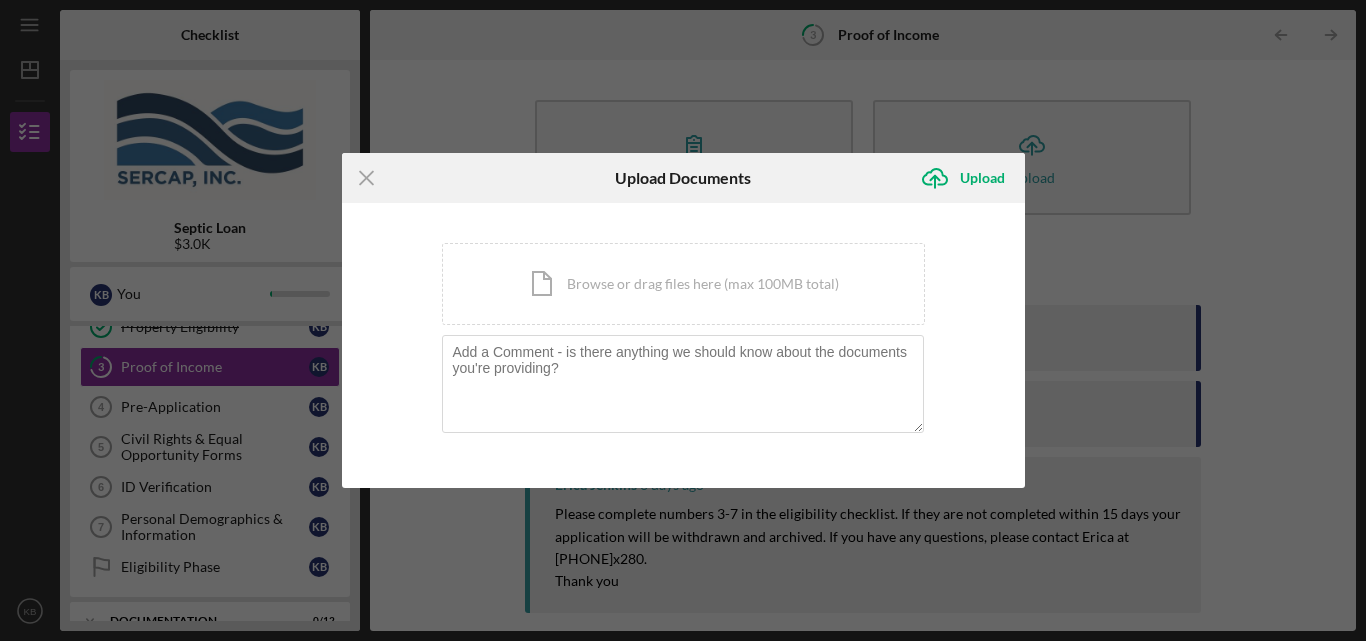 click on "Icon/Menu Close Upload Documents Icon/Upload Upload You're uploading documents related to  Proof of Income . Icon/Document Browse or drag files here (max 100MB total) Tap to choose files or take a photo Cancel Icon/Upload Upload" at bounding box center (683, 320) 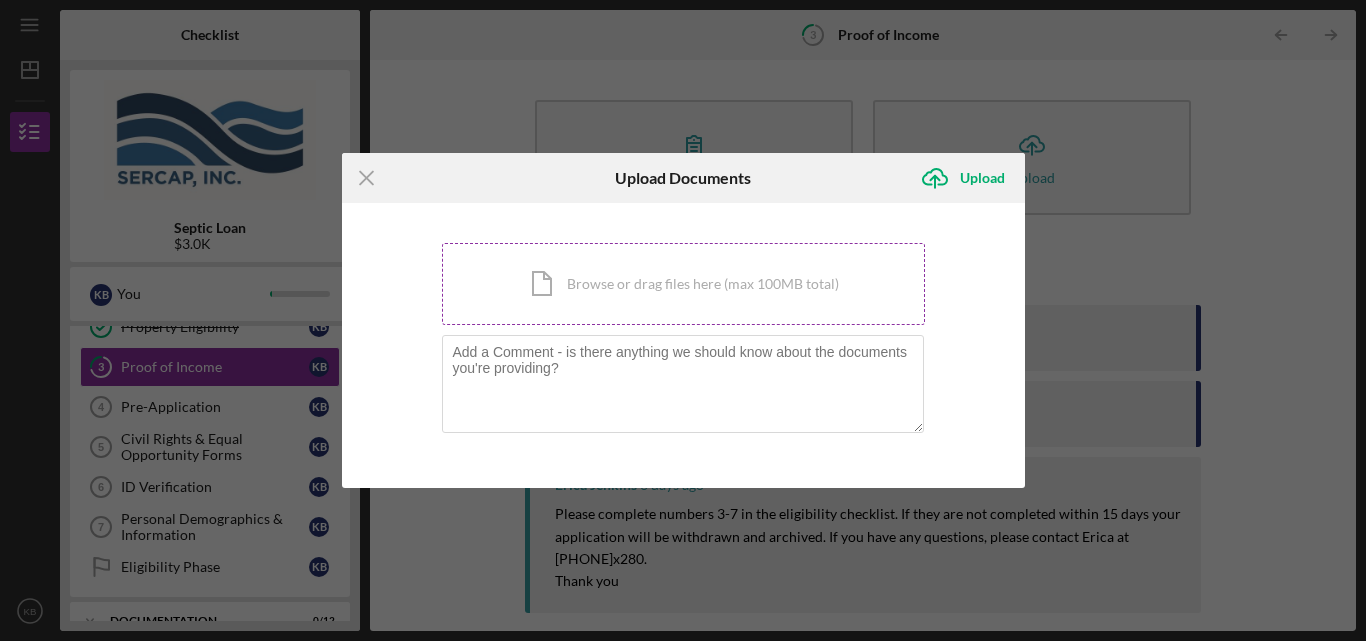 click on "Icon/Document Browse or drag files here (max 100MB total) Tap to choose files or take a photo" at bounding box center (683, 284) 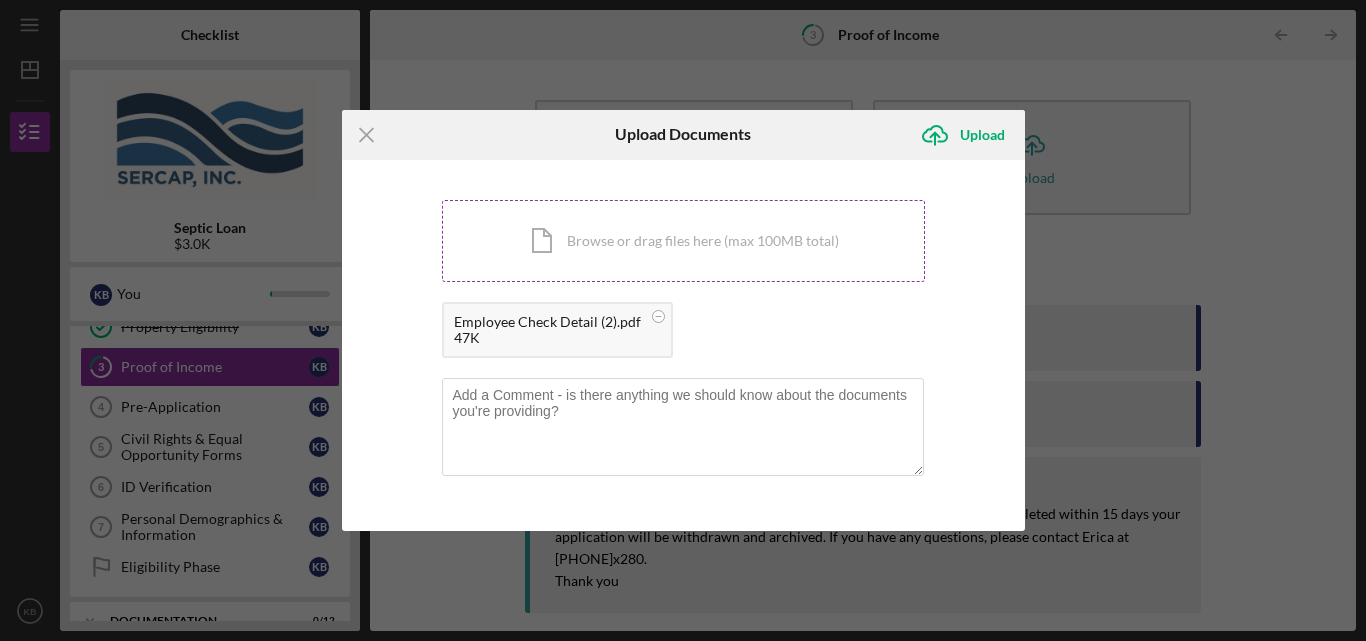 click 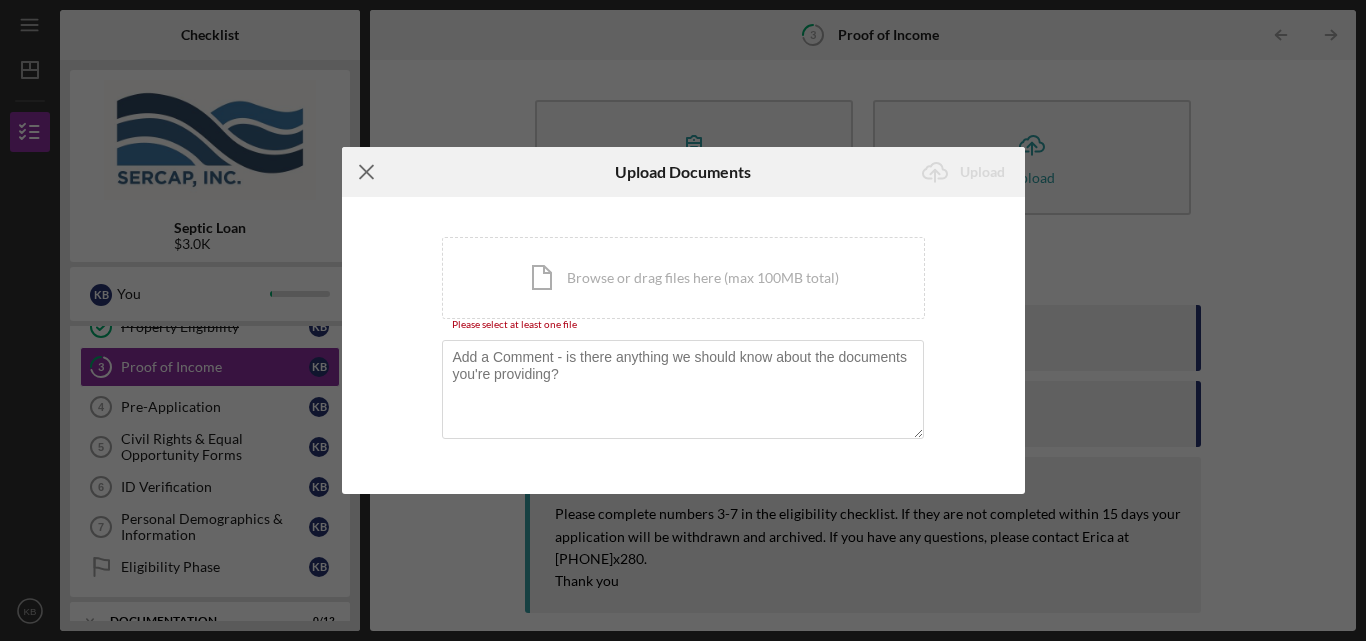 click on "Icon/Menu Close" 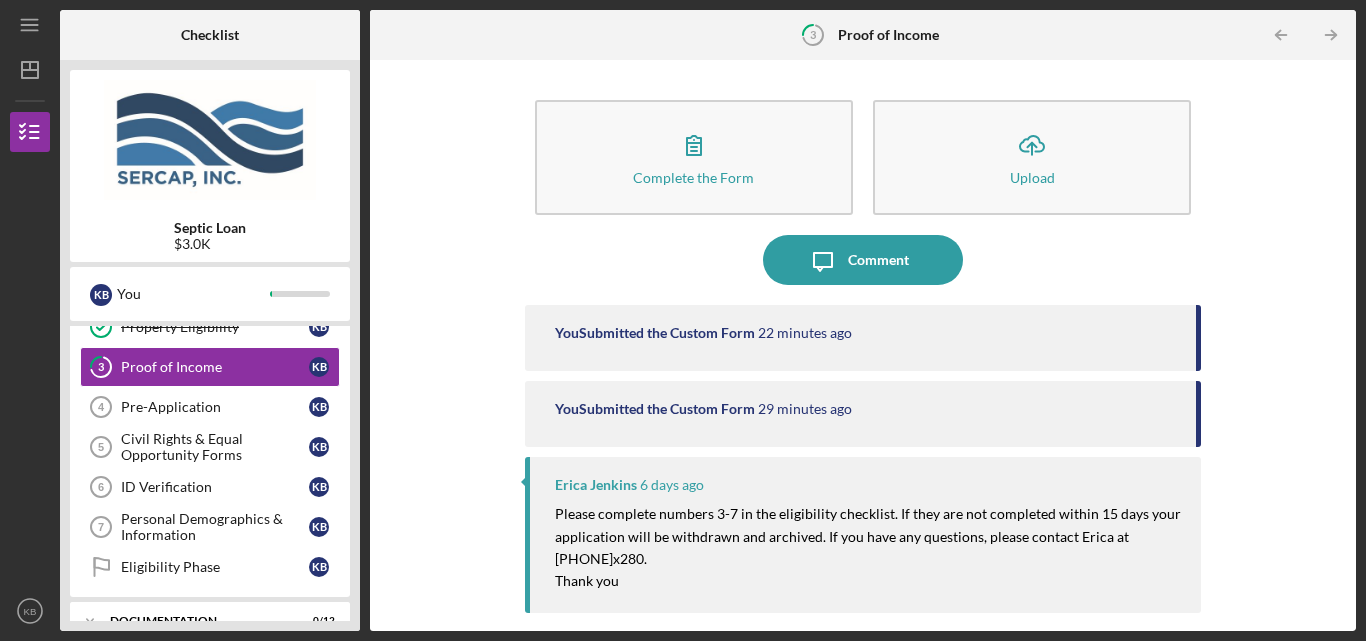 click on "Complete the Form Form Icon/Upload Upload Icon/Message Comment You  Submitted the Custom Form   22 minutes ago You  Submitted the Custom Form   29 minutes ago Erica Jenkins   6 days ago Please complete numbers 3-7 in the eligibility checklist. If they are not completed within 15 days your application will be withdrawn and archived. If you have any questions, please contact Erica at [PHONE]x280. Thank you Erica Jenkins
When accessing this application on your phone, you'll have the option to take a picture when tapping on the upload button.
If employed, please provide a copy of recent paystubs (two if paid bi-weekly, 4 if paid weekly.)
If self-employed, please provide two years of your most recent tax forms (like a 1040) and current one month of paystubs.
If unemployed, please comment N/A.
If receiving Social Security, Disability, SNAP/EBT, Food Stamps, etc., please provide a copy of the award letter for verification of benefit(s)." at bounding box center (863, 345) 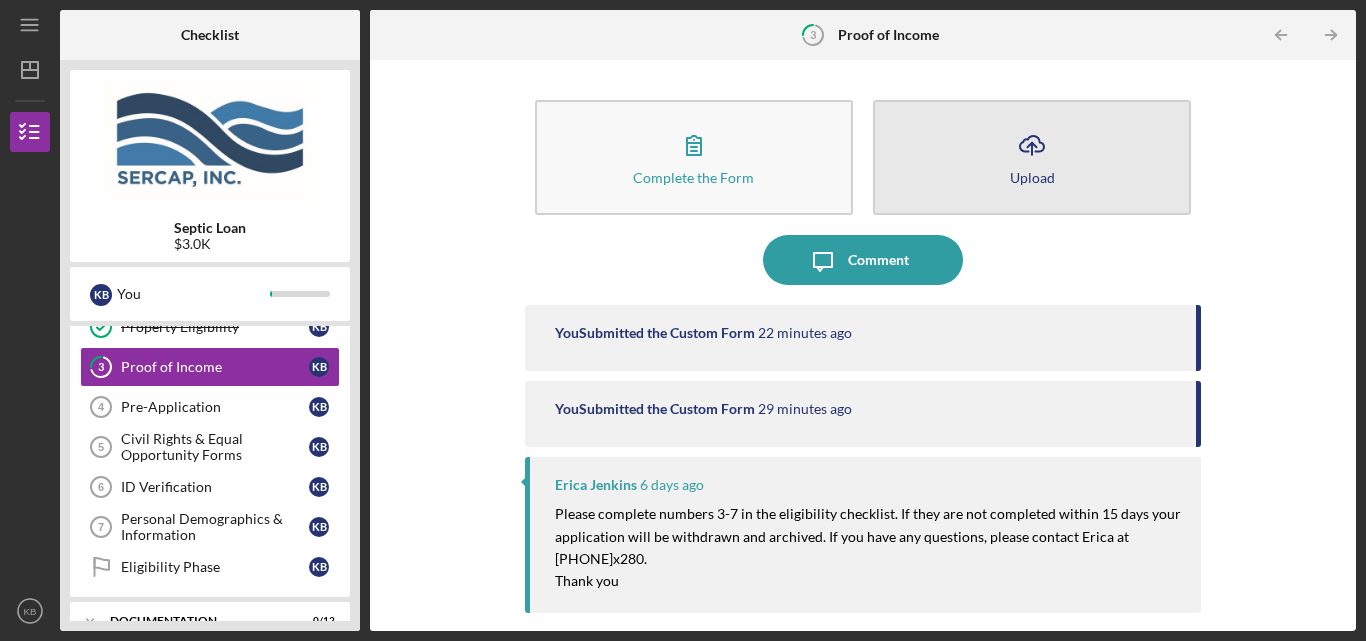 click on "Icon/Upload Upload" at bounding box center (1032, 157) 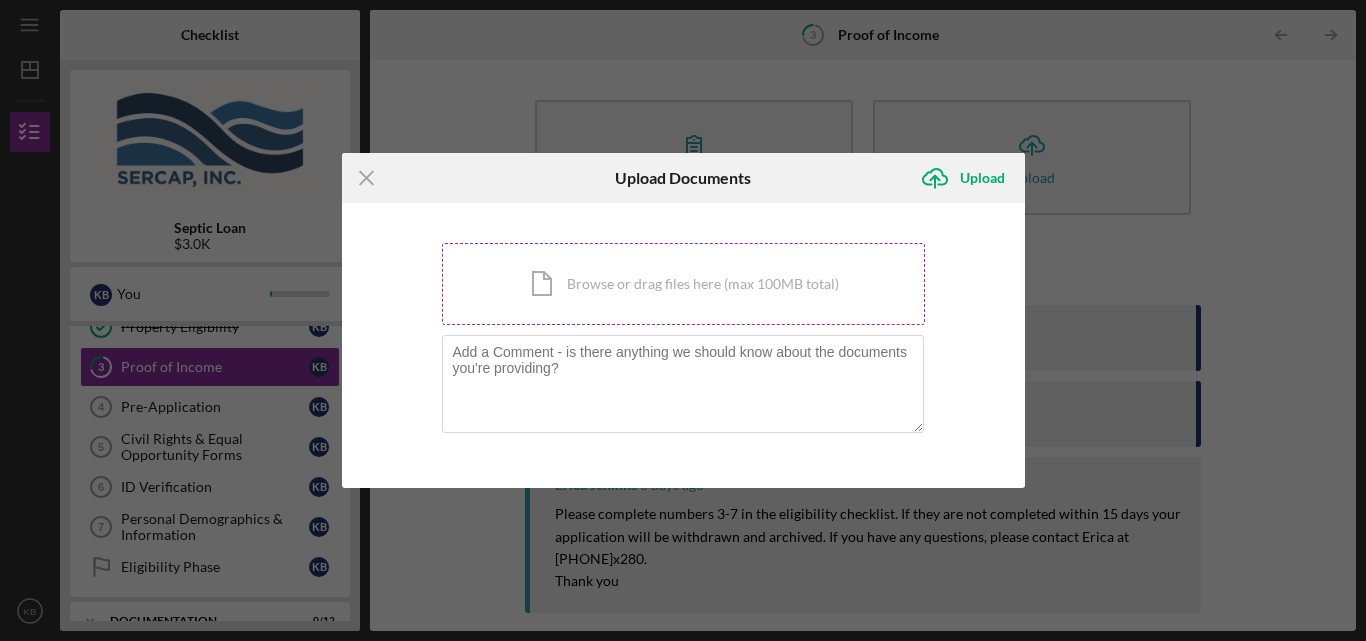 click on "Icon/Document Browse or drag files here (max 100MB total) Tap to choose files or take a photo" at bounding box center (683, 284) 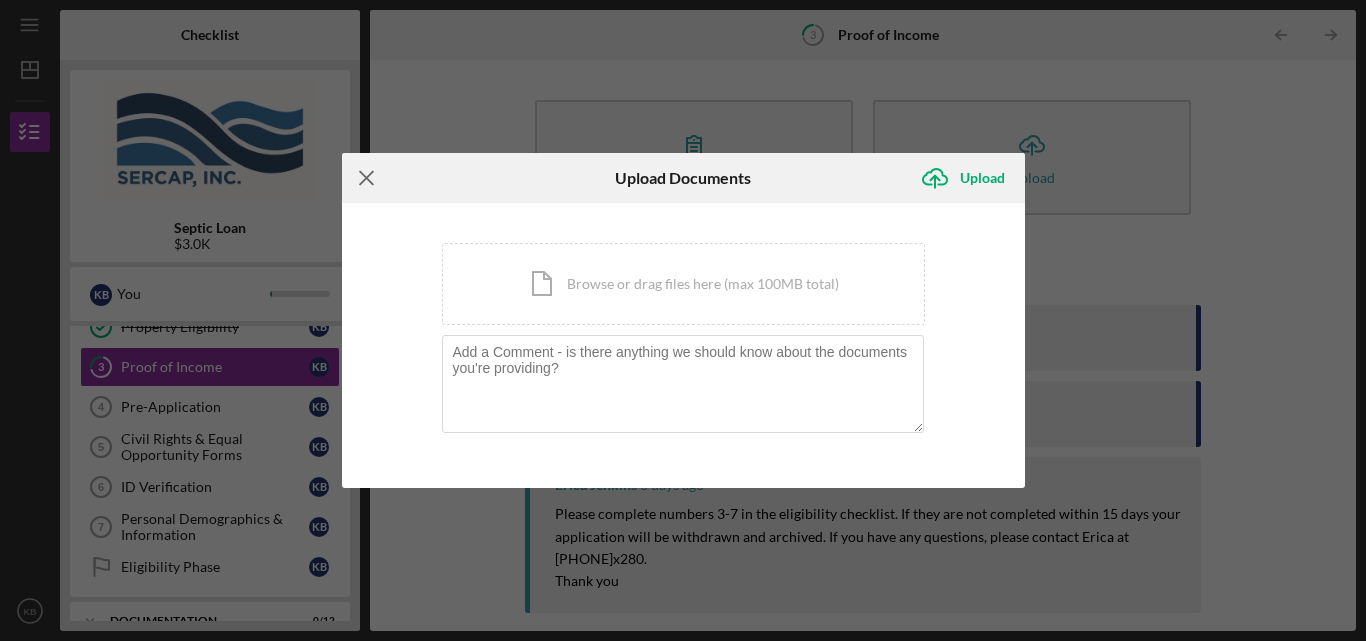 click on "Icon/Menu Close" 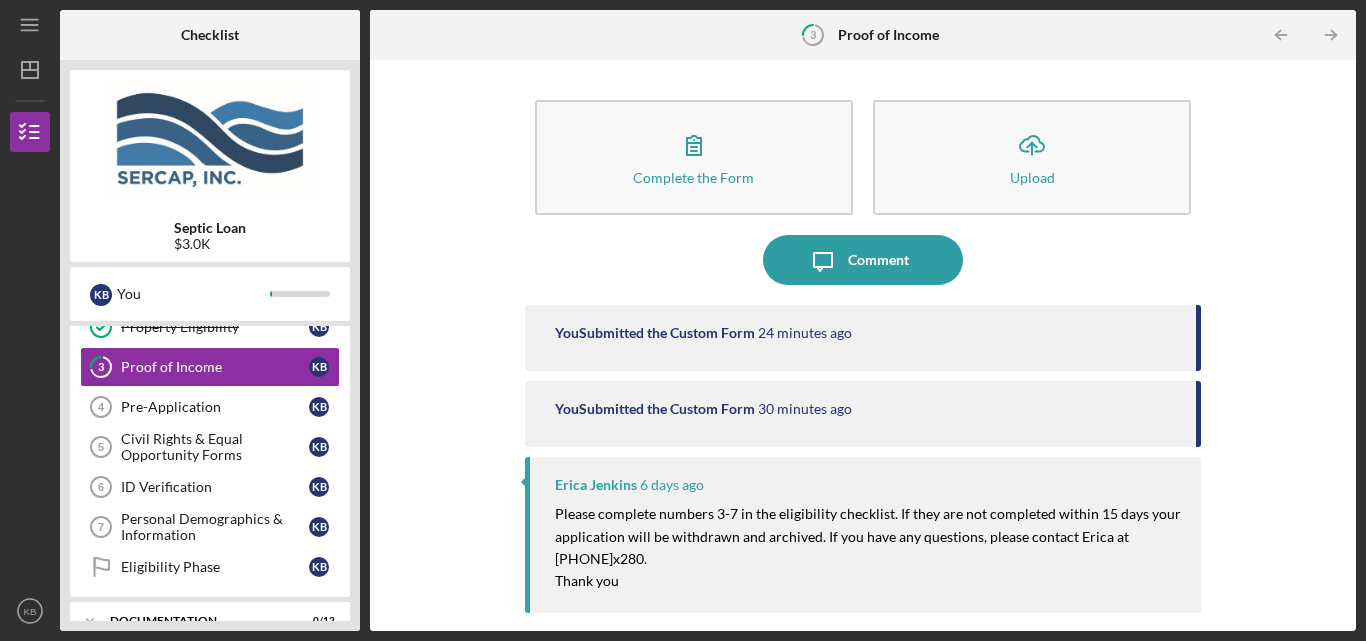 click on "Complete the Form Form Icon/Upload Upload Icon/Message Comment You  Submitted the Custom Form   24 minutes ago You  Submitted the Custom Form   30 minutes ago Erica Jenkins   6 days ago Please complete numbers 3-7 in the eligibility checklist. If they are not completed within 15 days your application will be withdrawn and archived. If you have any questions, please contact Erica at [PHONE]x280. Thank you Erica Jenkins
When accessing this application on your phone, you'll have the option to take a picture when tapping on the upload button.
If employed, please provide a copy of recent paystubs (two if paid bi-weekly, 4 if paid weekly.)
If self-employed, please provide two years of your most recent tax forms (like a 1040) and current one month of paystubs.
If unemployed, please comment N/A.
If receiving Social Security, Disability, SNAP/EBT, Food Stamps, etc., please provide a copy of the award letter for verification of benefit(s)." at bounding box center (863, 345) 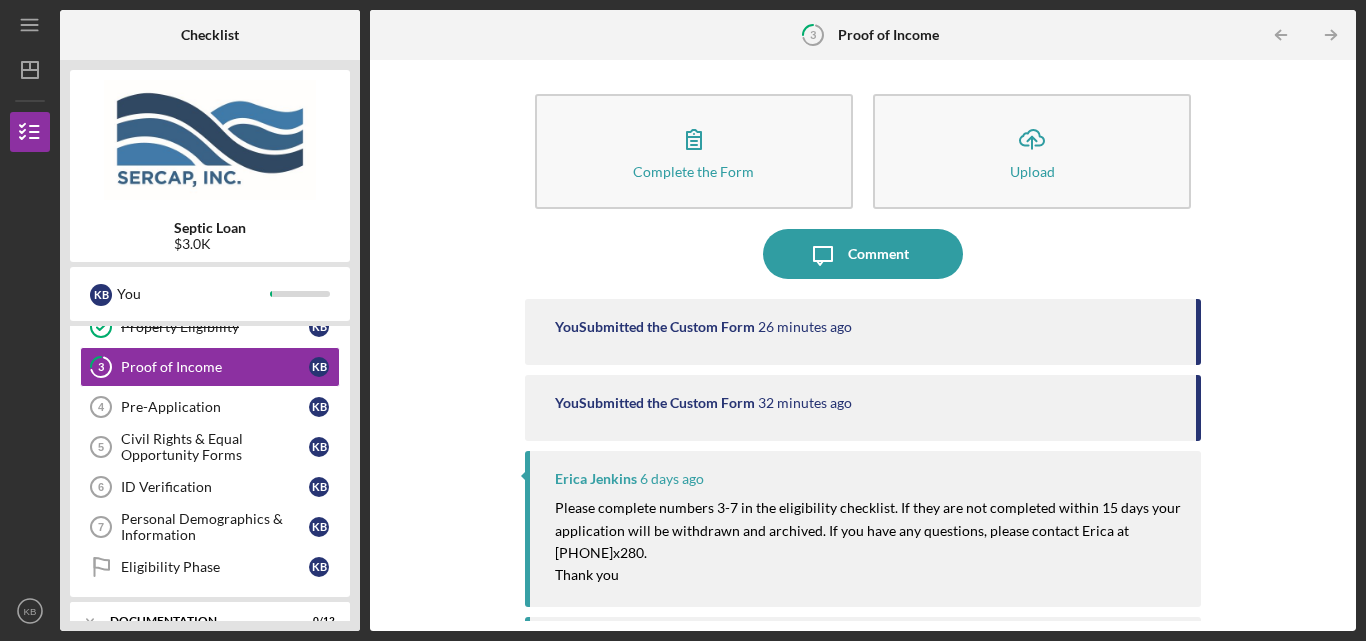scroll, scrollTop: 0, scrollLeft: 0, axis: both 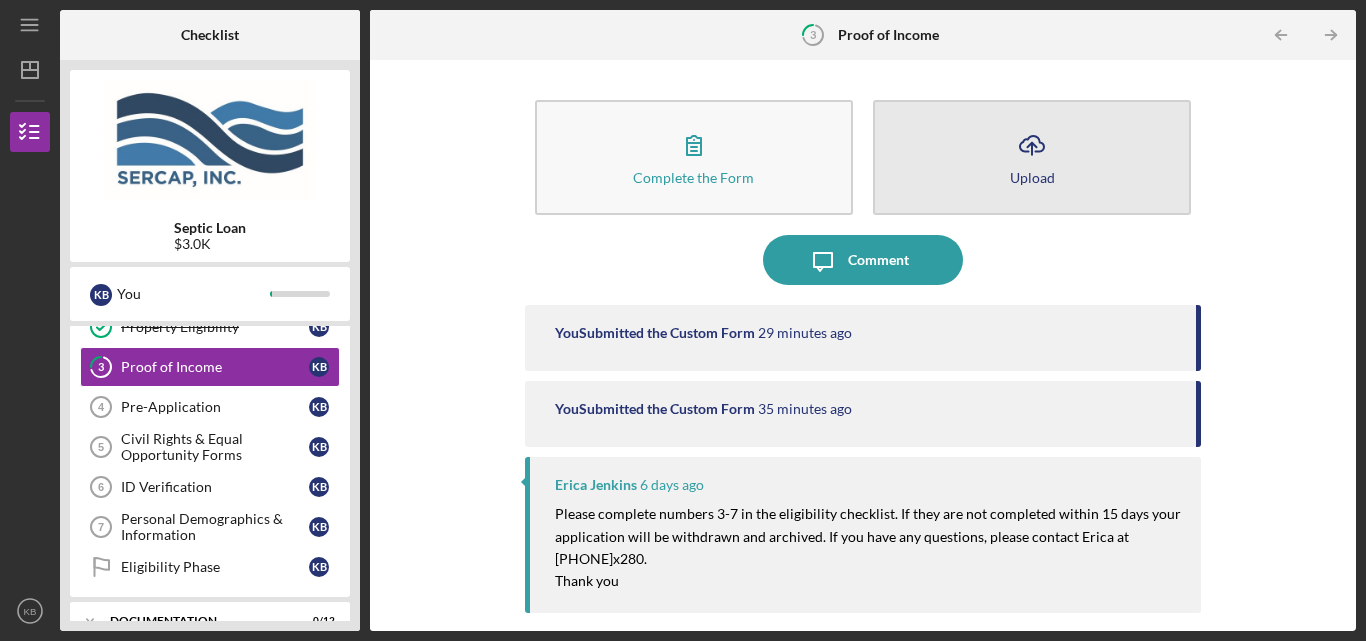 click on "Icon/Upload Upload" at bounding box center (1032, 157) 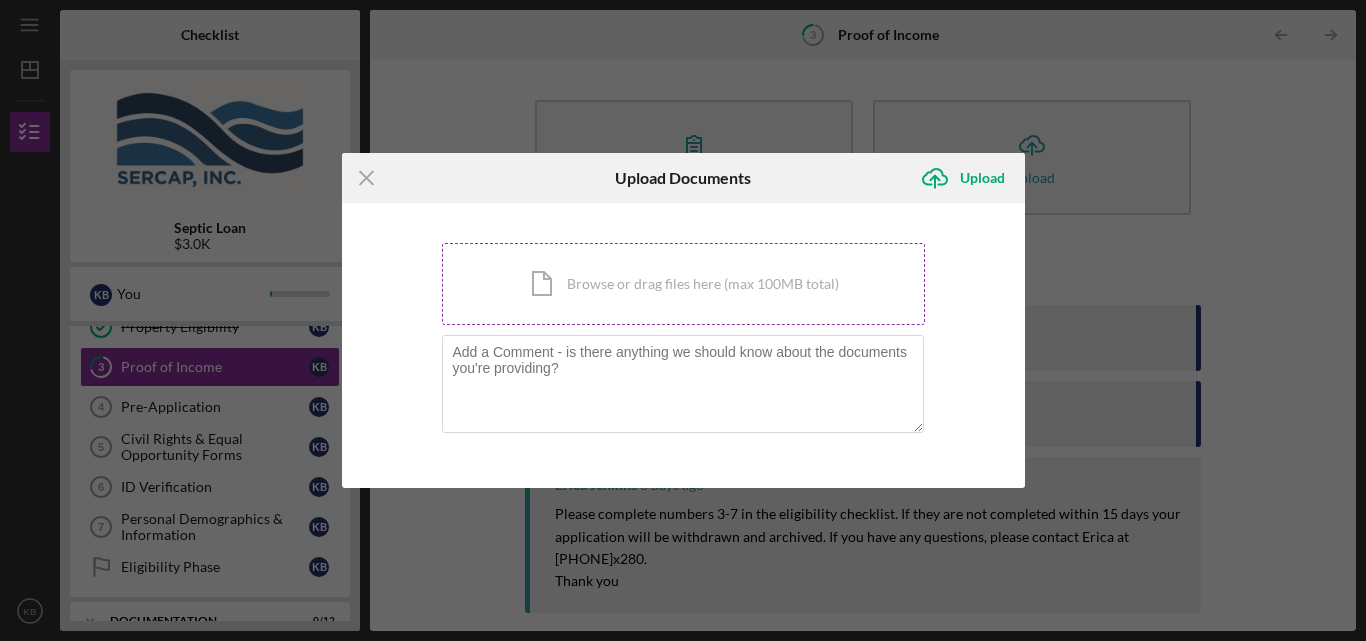 click on "Icon/Document Browse or drag files here (max 100MB total) Tap to choose files or take a photo" at bounding box center (683, 284) 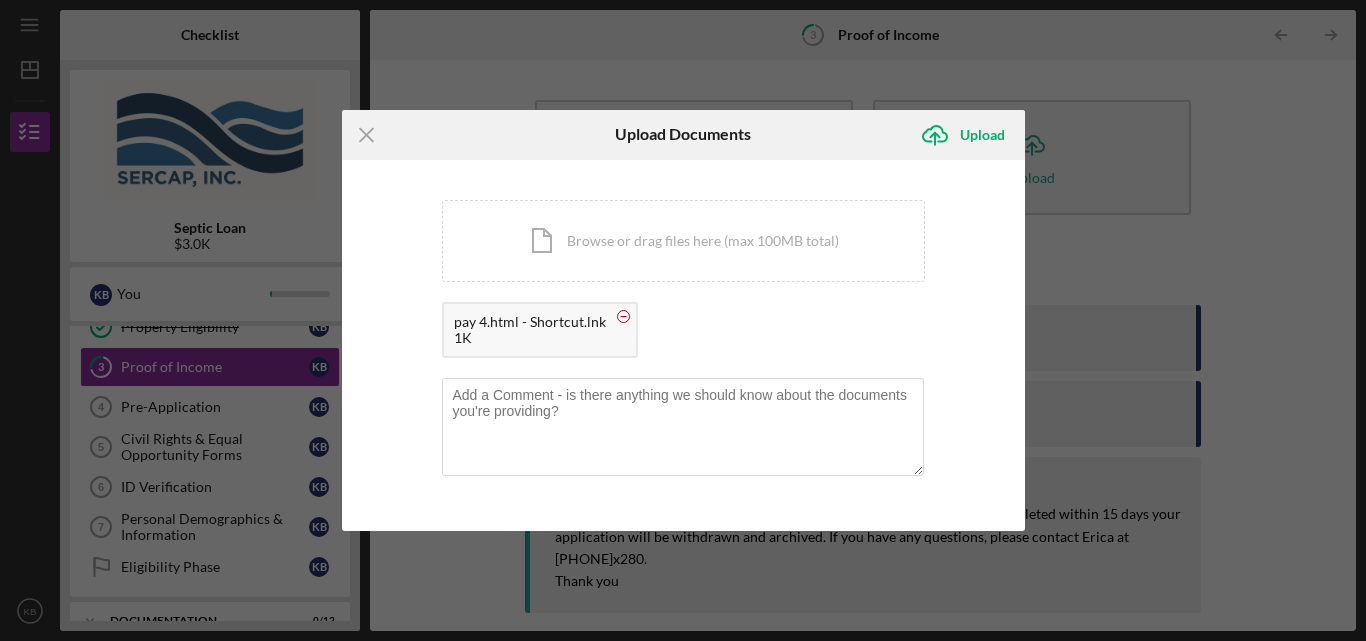 click 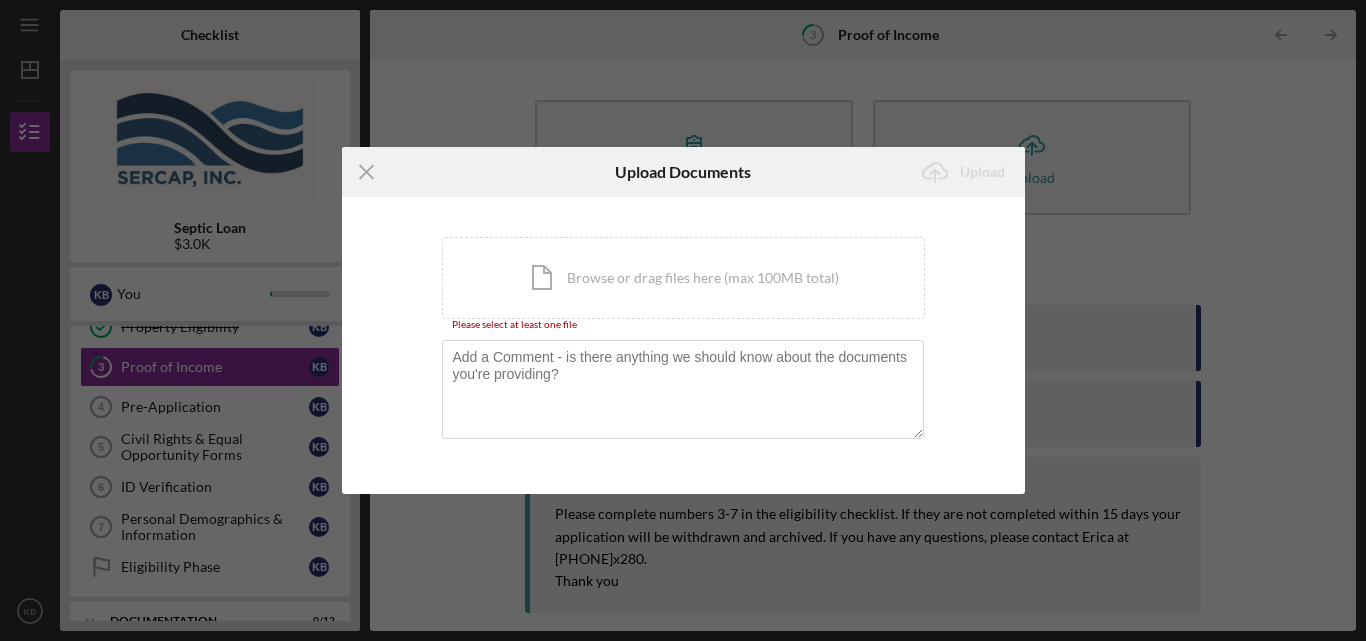 click on "Icon/Menu Close Upload Documents Icon/Upload Upload You're uploading documents related to  Proof of Income . Icon/Document Browse or drag files here (max 100MB total) Tap to choose files or take a photo Please select at least one file Cancel Icon/Upload Upload" at bounding box center (683, 320) 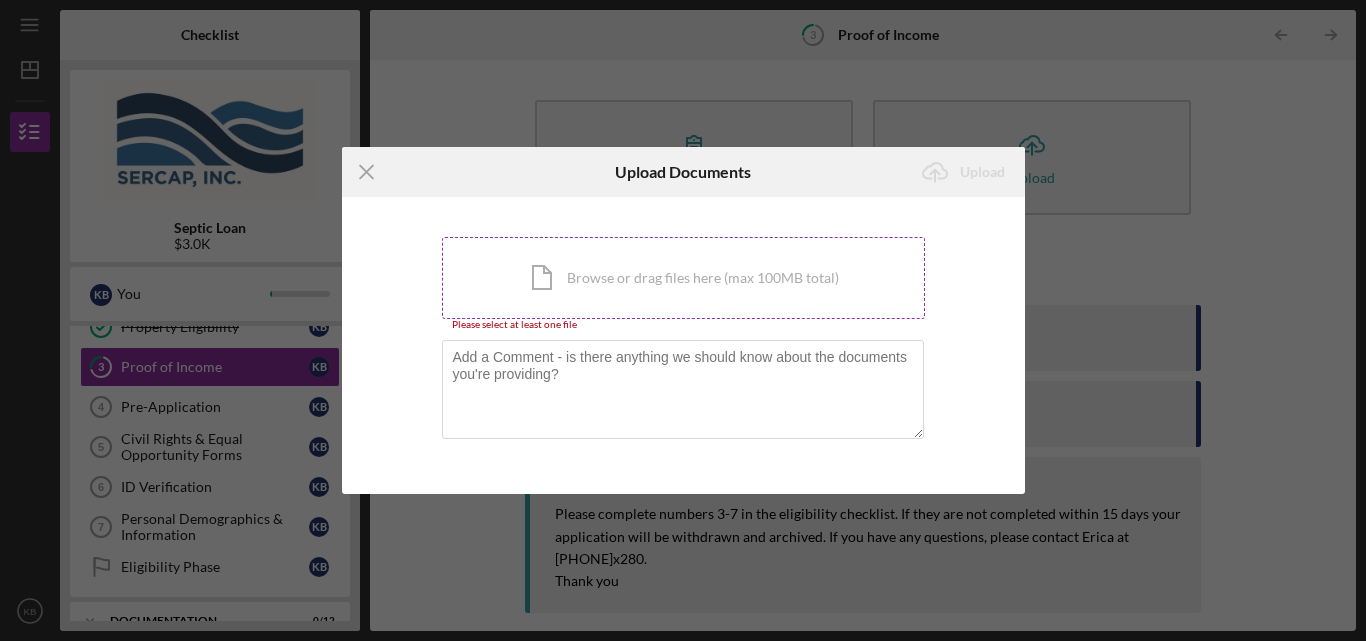 click on "Icon/Document Browse or drag files here (max 100MB total) Tap to choose files or take a photo" at bounding box center [683, 278] 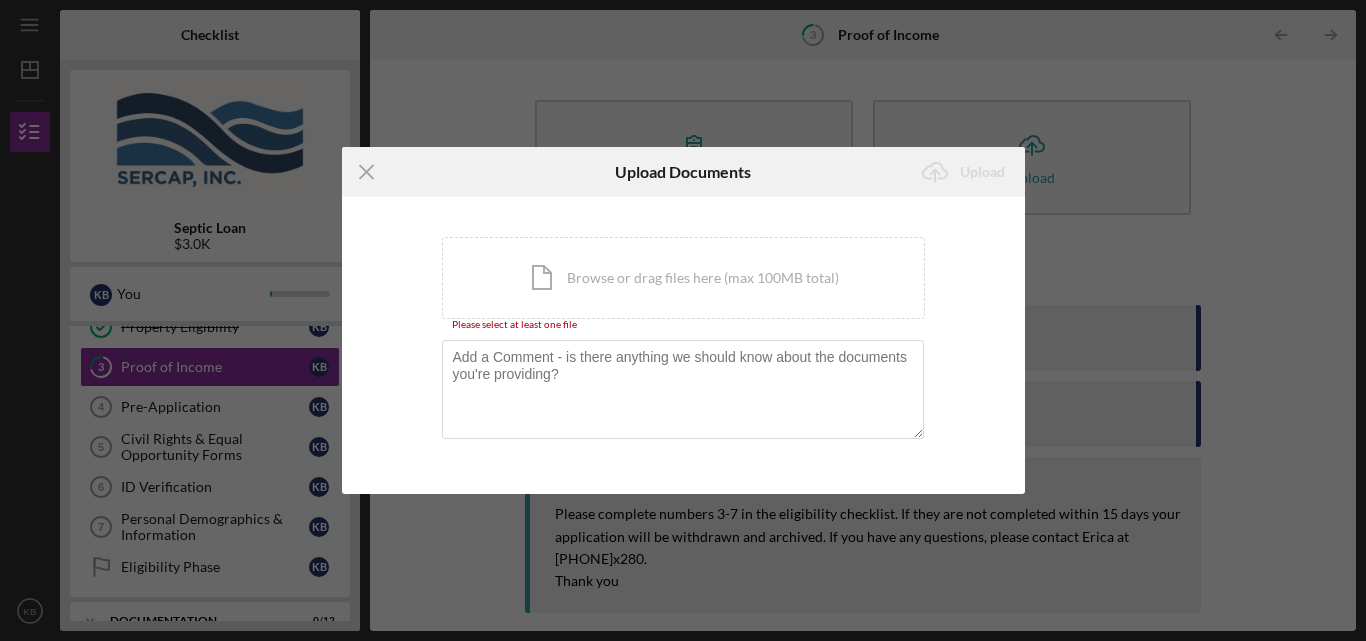 click on "Icon/Menu Close Upload Documents Icon/Upload Upload You're uploading documents related to  Proof of Income . Icon/Document Browse or drag files here (max 100MB total) Tap to choose files or take a photo Please select at least one file Cancel Icon/Upload Upload" at bounding box center (683, 320) 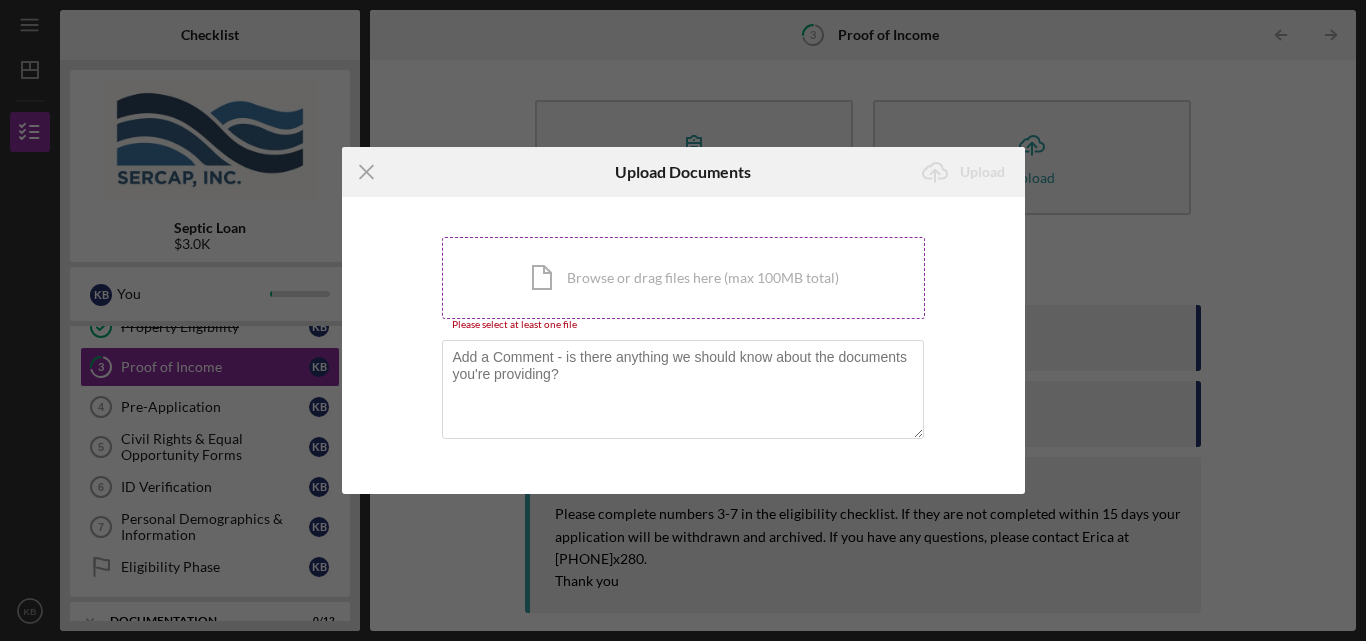 click on "Icon/Document Browse or drag files here (max 100MB total) Tap to choose files or take a photo" at bounding box center (683, 278) 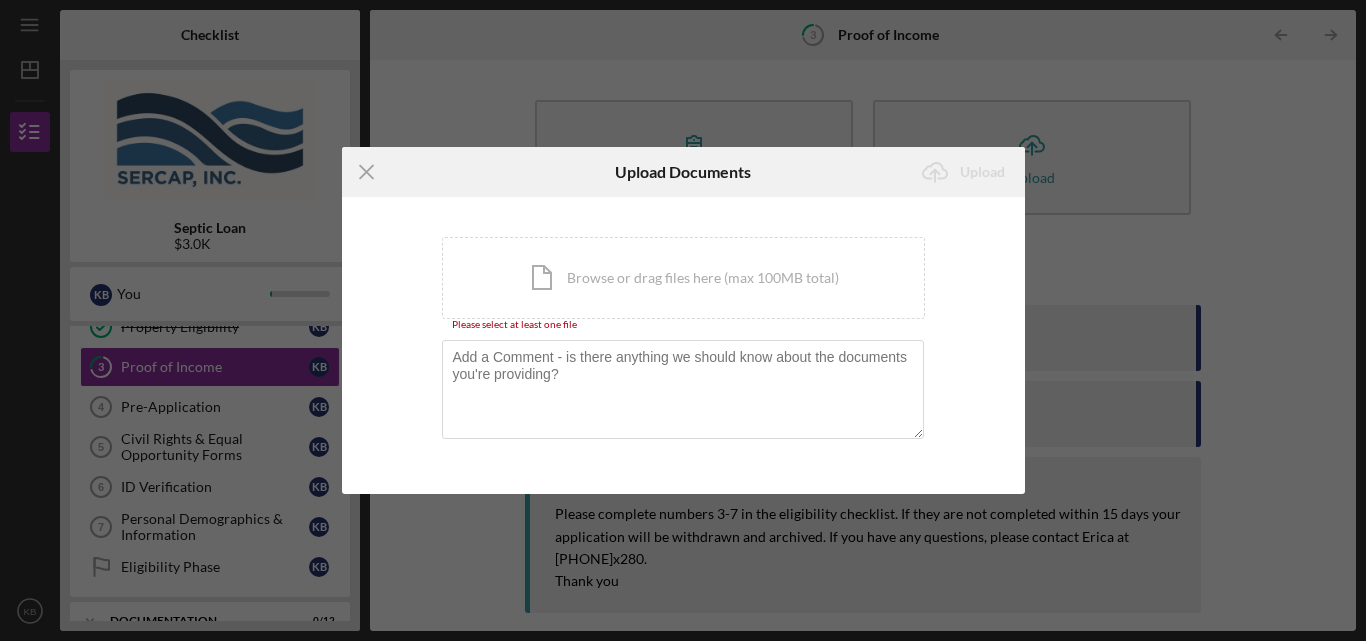 click on "Icon/Menu Close Upload Documents Icon/Upload Upload You're uploading documents related to  Proof of Income . Icon/Document Browse or drag files here (max 100MB total) Tap to choose files or take a photo Please select at least one file Cancel Icon/Upload Upload" at bounding box center [683, 320] 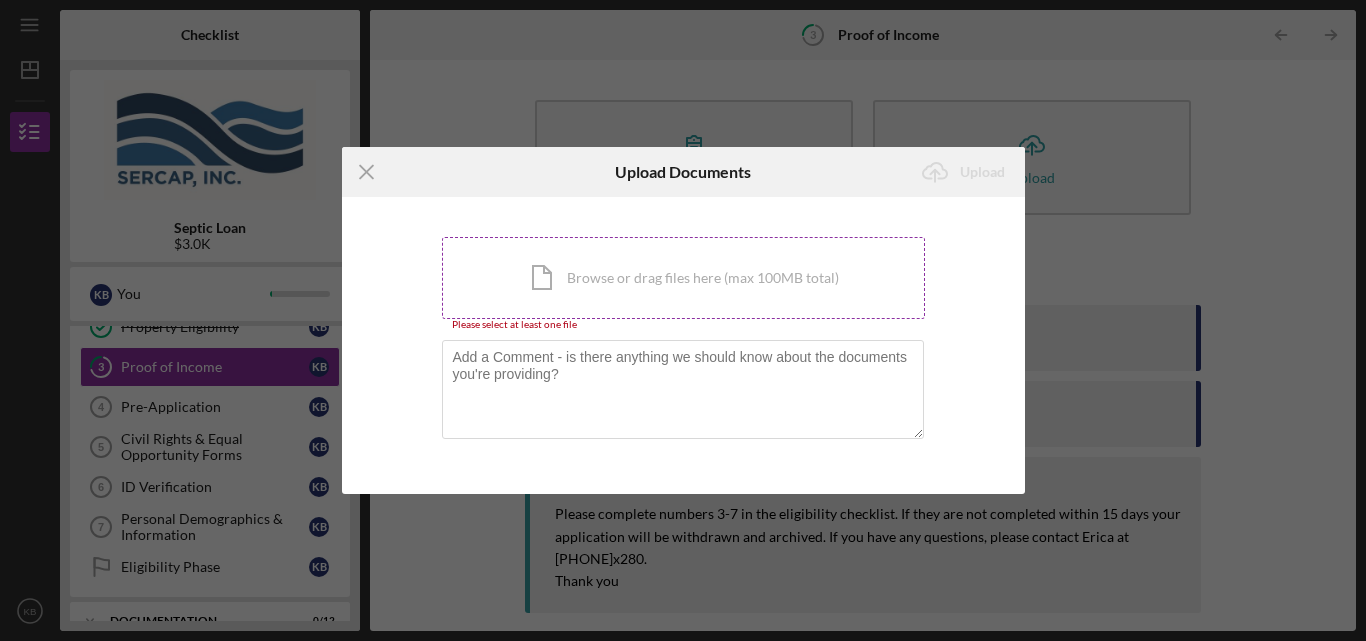 click on "Icon/Document Browse or drag files here (max 100MB total) Tap to choose files or take a photo" at bounding box center [683, 278] 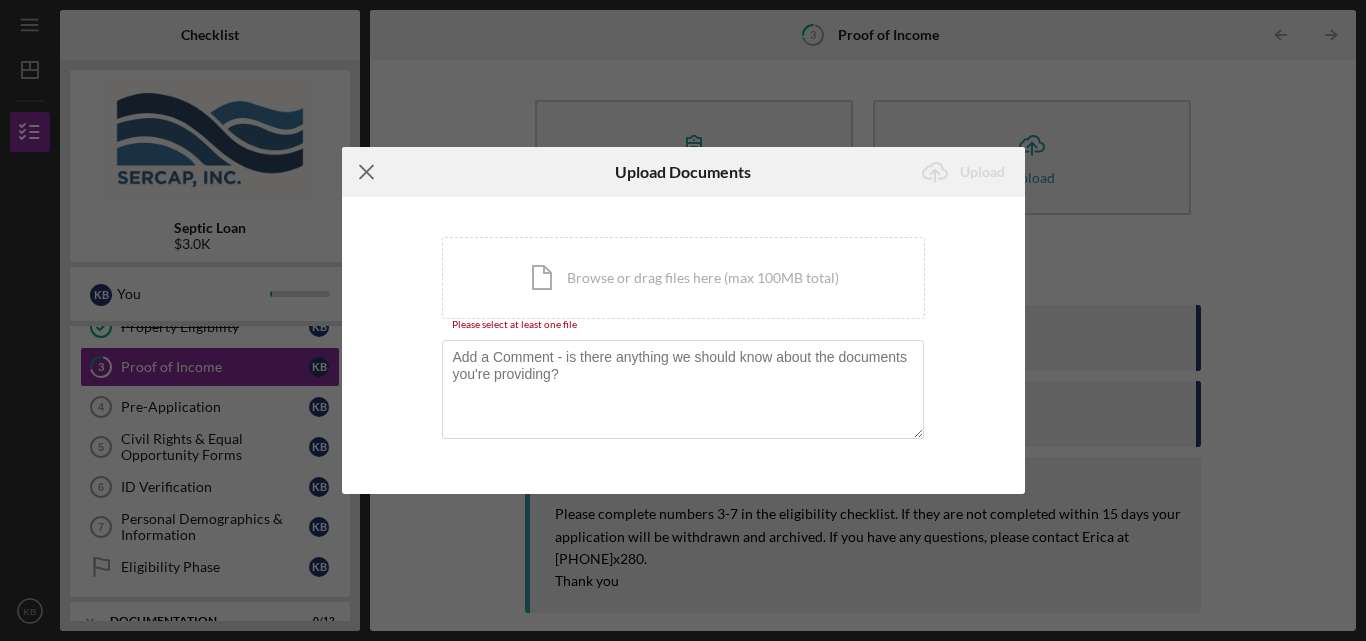 click on "Icon/Menu Close" 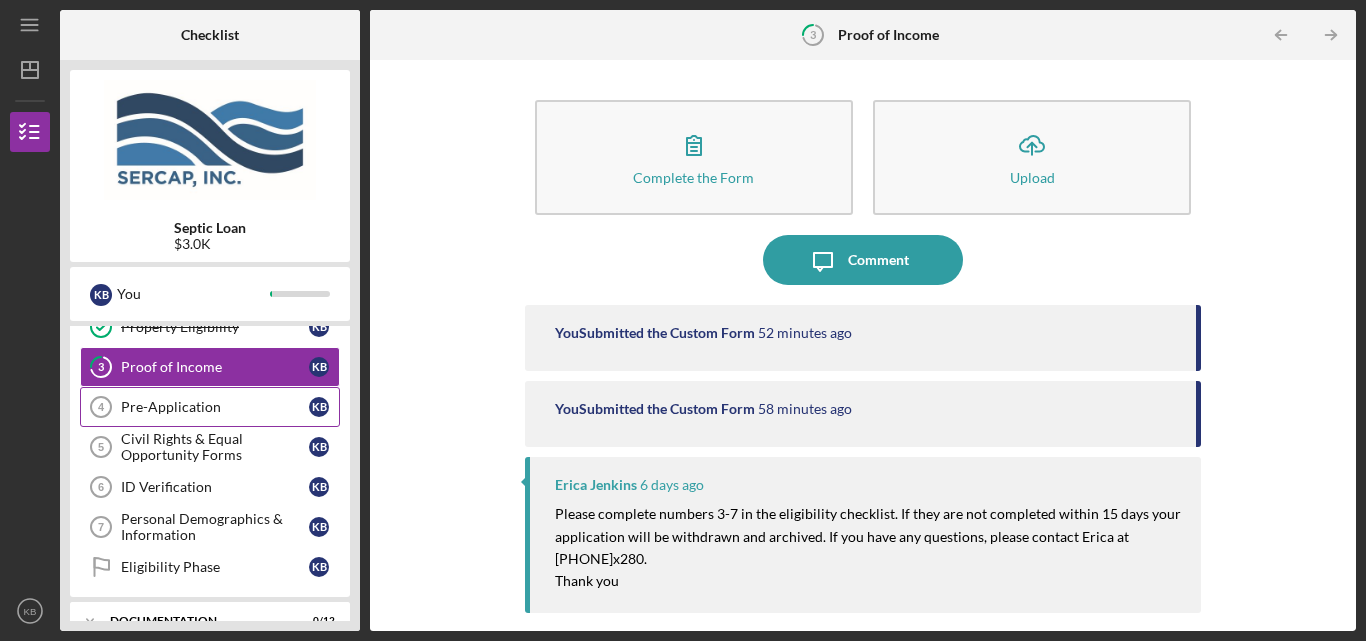 click on "Pre-Application 4 Pre-Application K B" at bounding box center [210, 407] 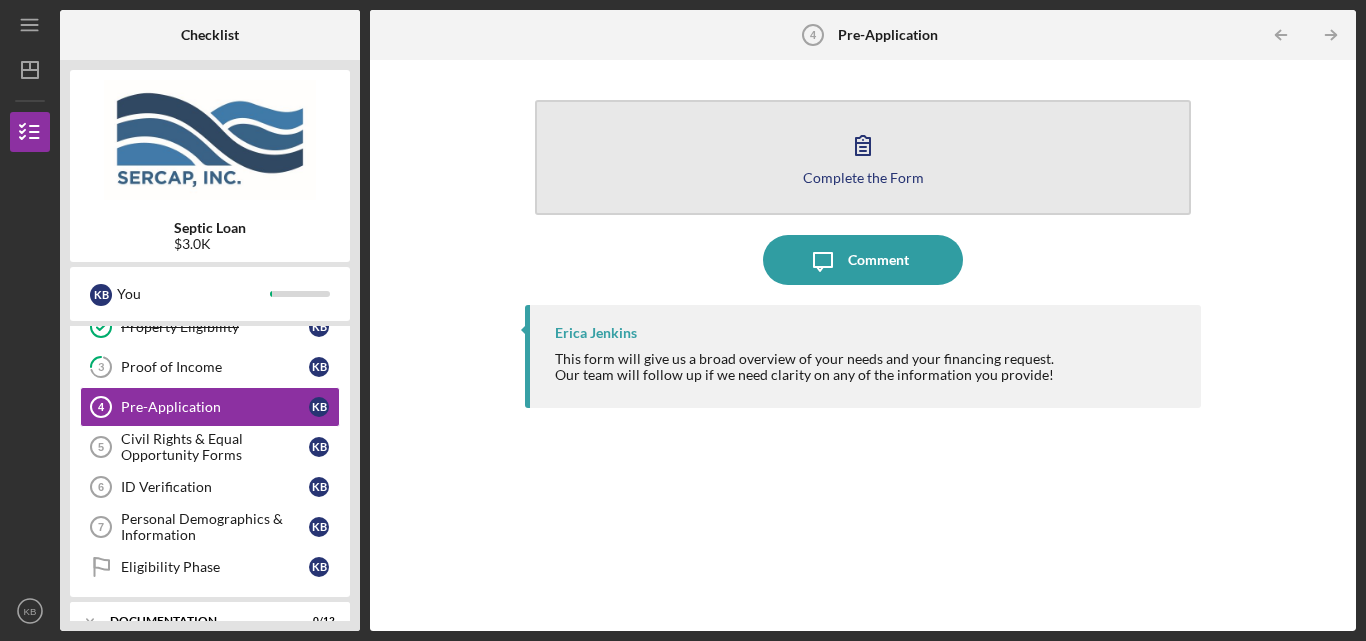 click on "Complete the Form Form" at bounding box center (863, 157) 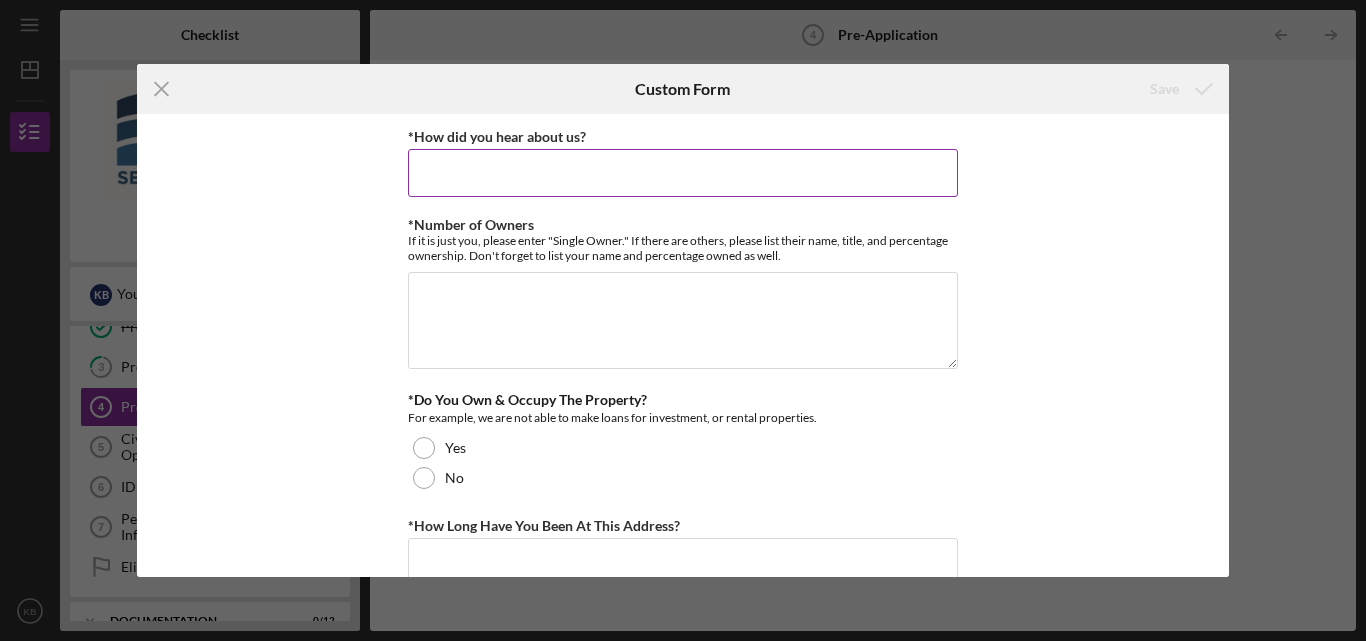 click on "*How did you hear about us?" at bounding box center (683, 173) 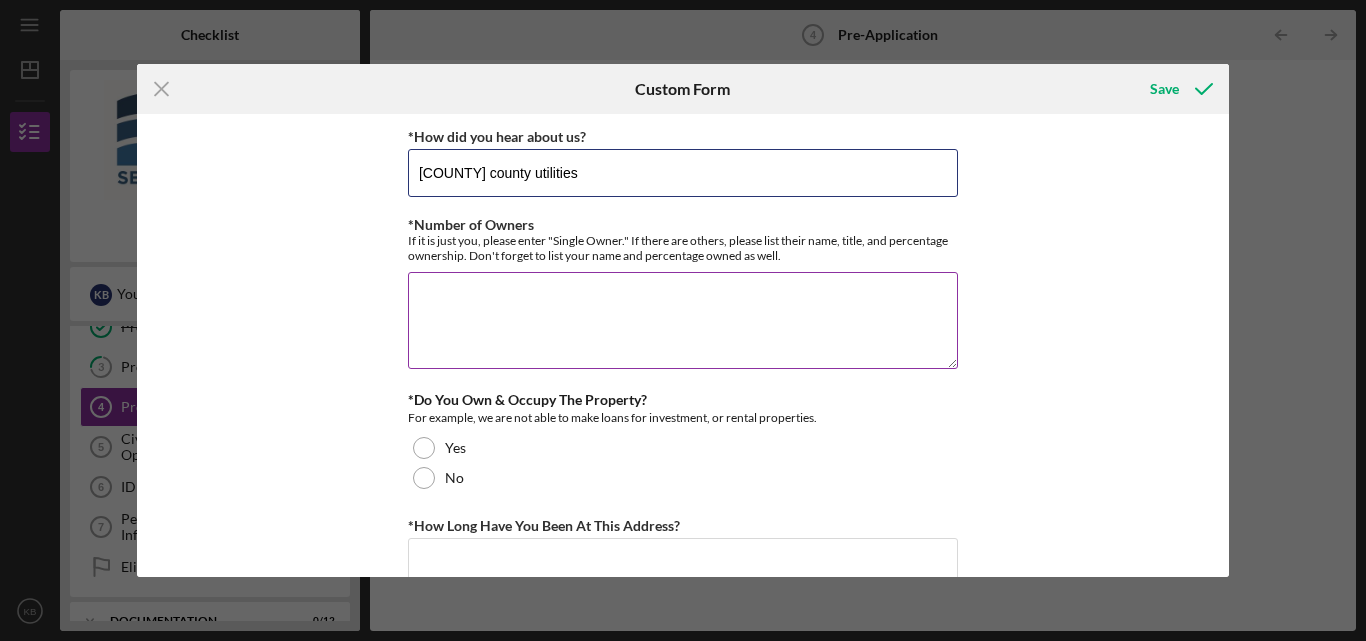type on "[COUNTY] county utilities" 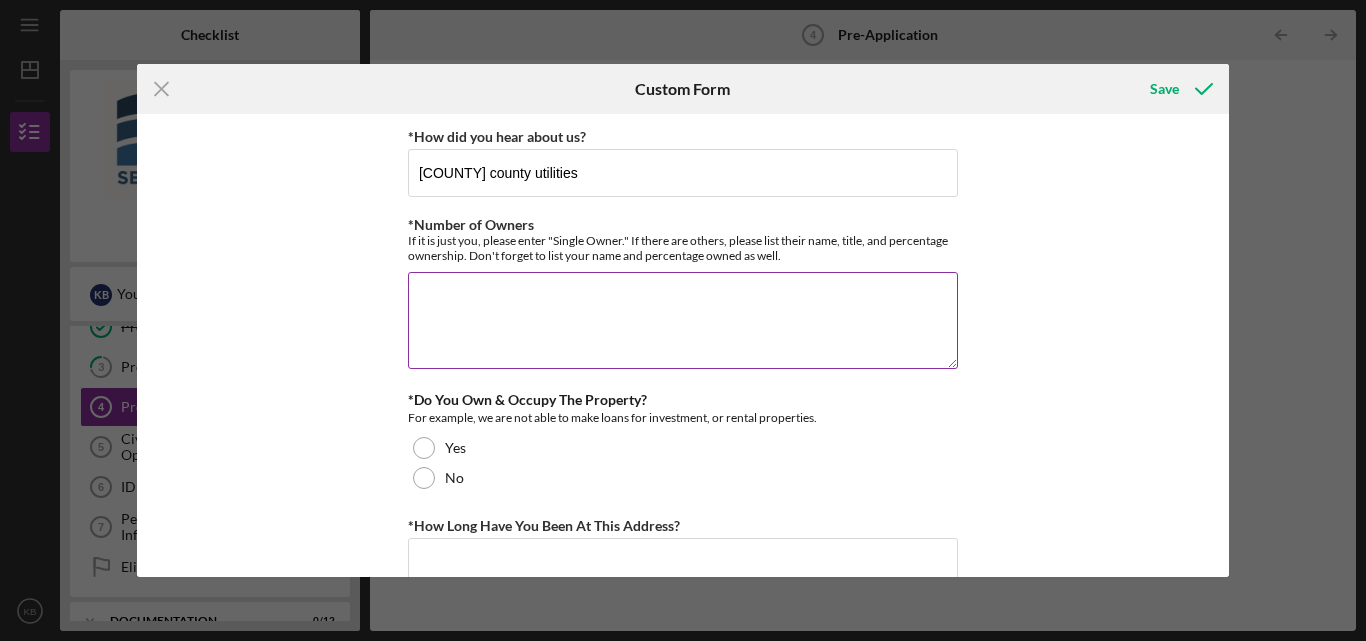 click on "*Number of Owners" at bounding box center [683, 320] 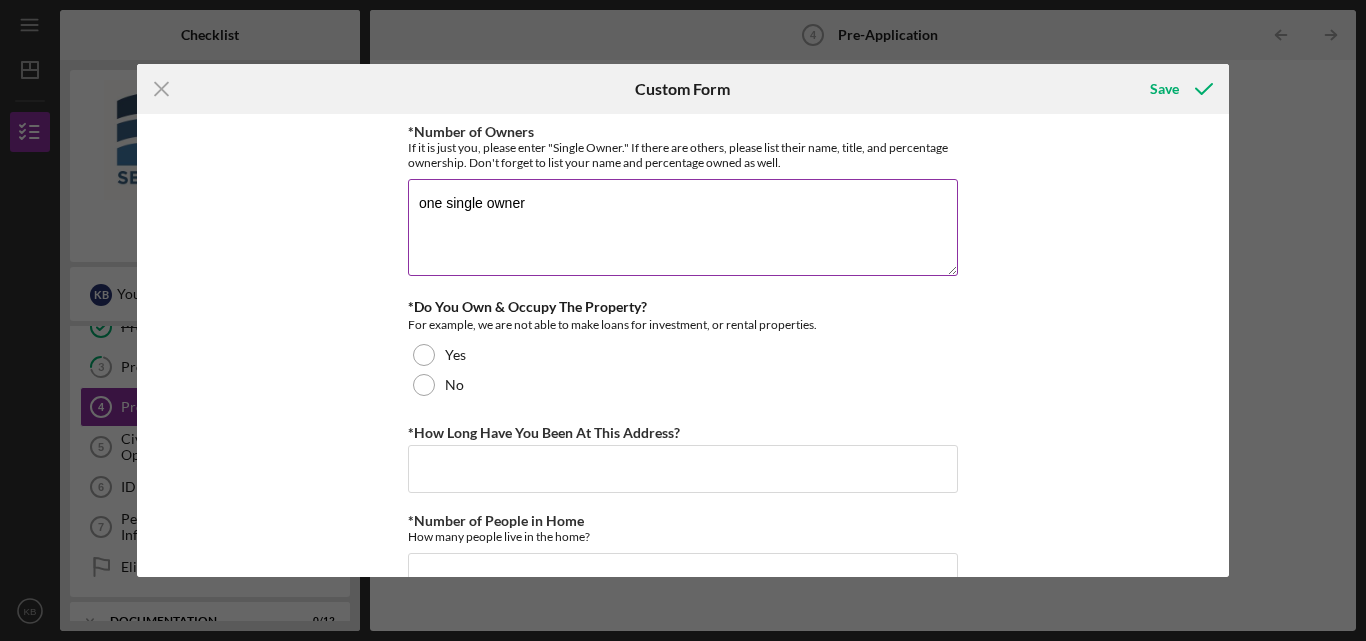scroll, scrollTop: 100, scrollLeft: 0, axis: vertical 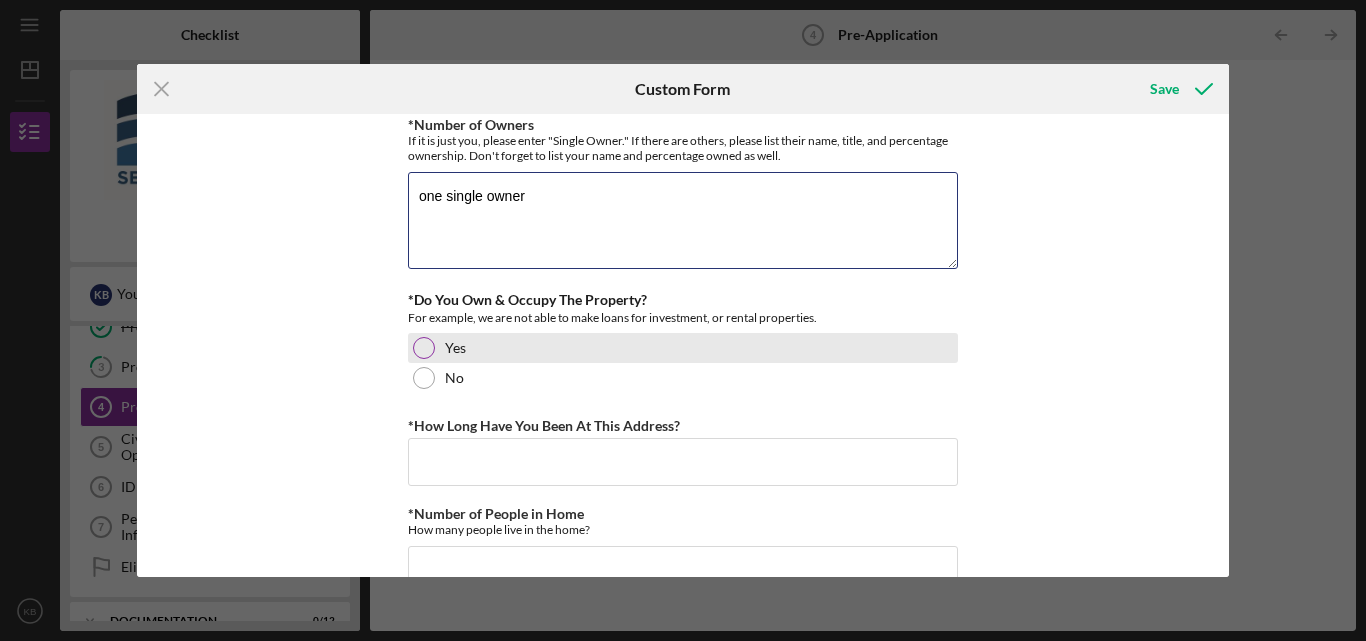 type on "one single owner" 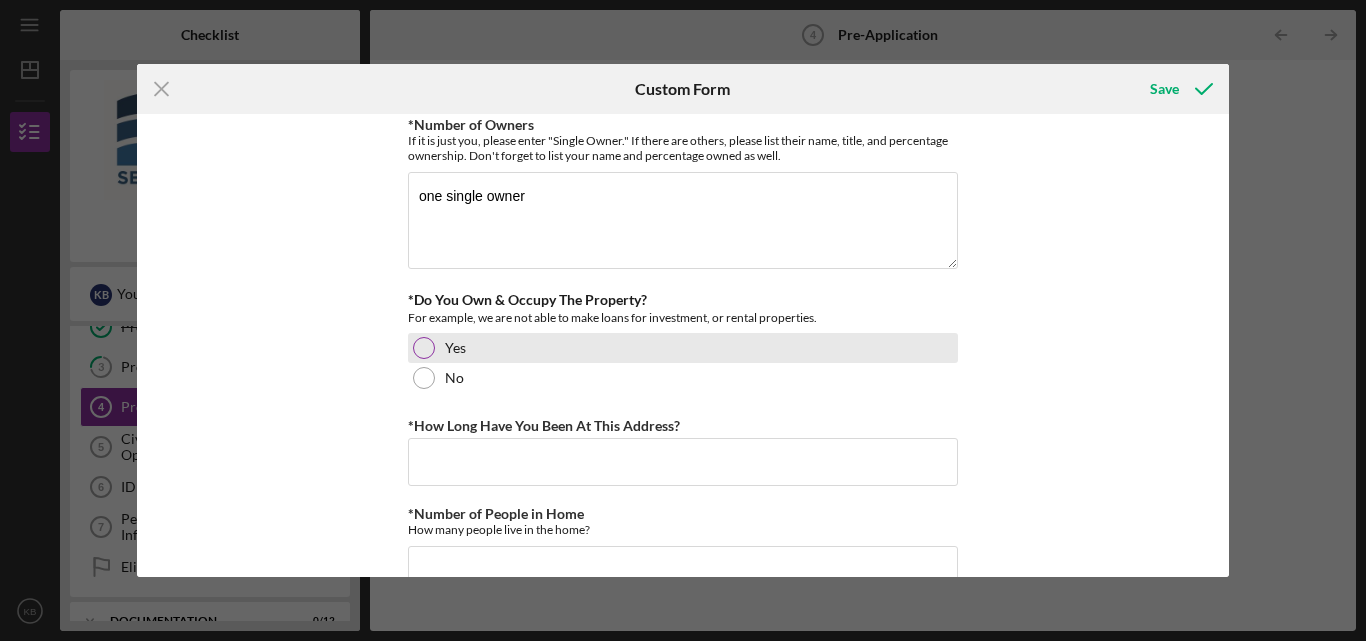 click at bounding box center (424, 348) 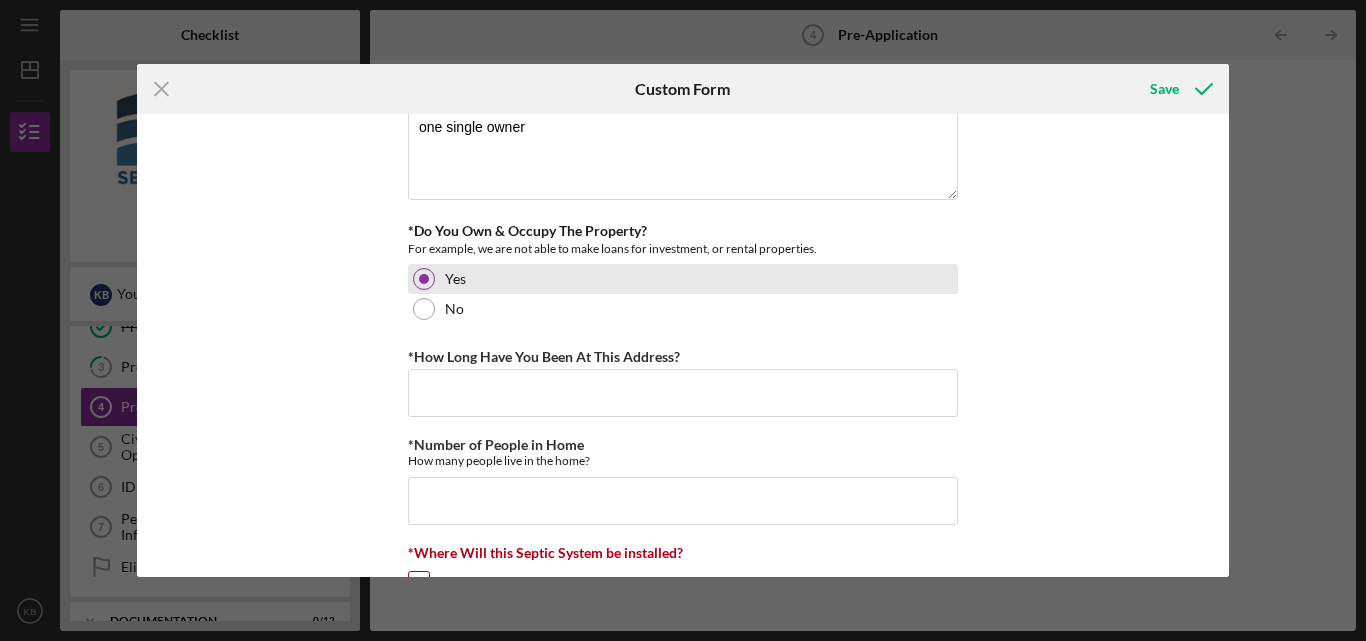scroll, scrollTop: 200, scrollLeft: 0, axis: vertical 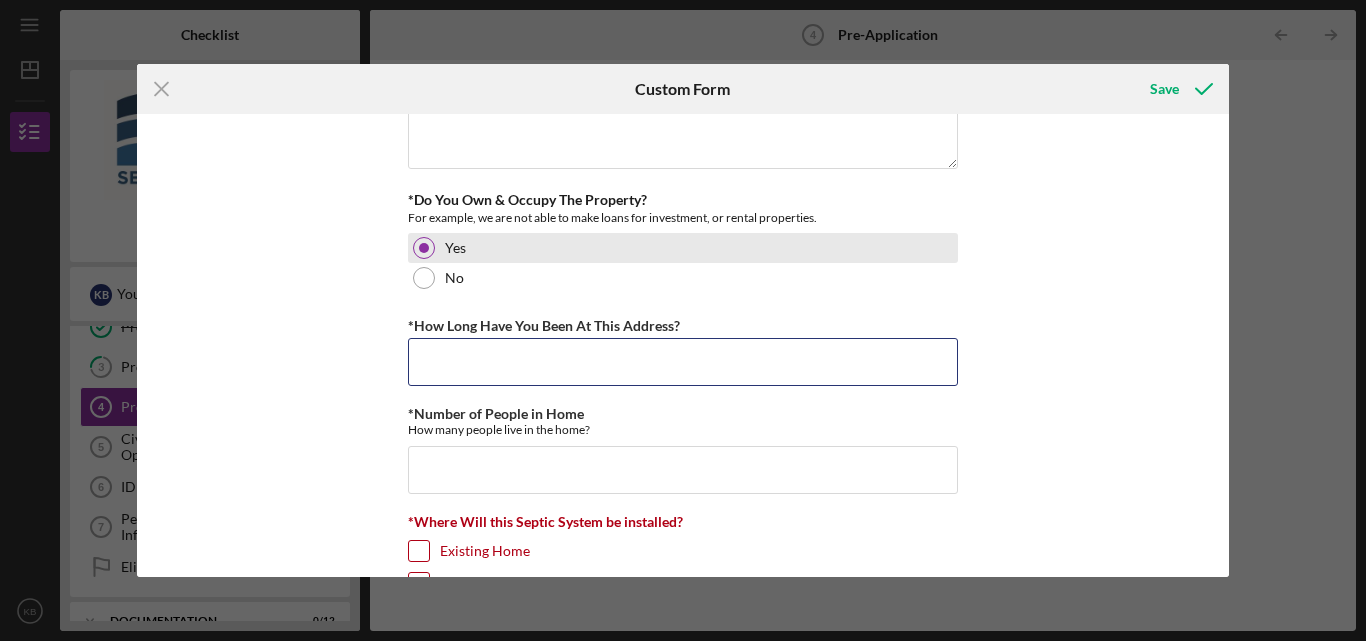 click on "*How Long Have You Been At This Address?" at bounding box center (683, 362) 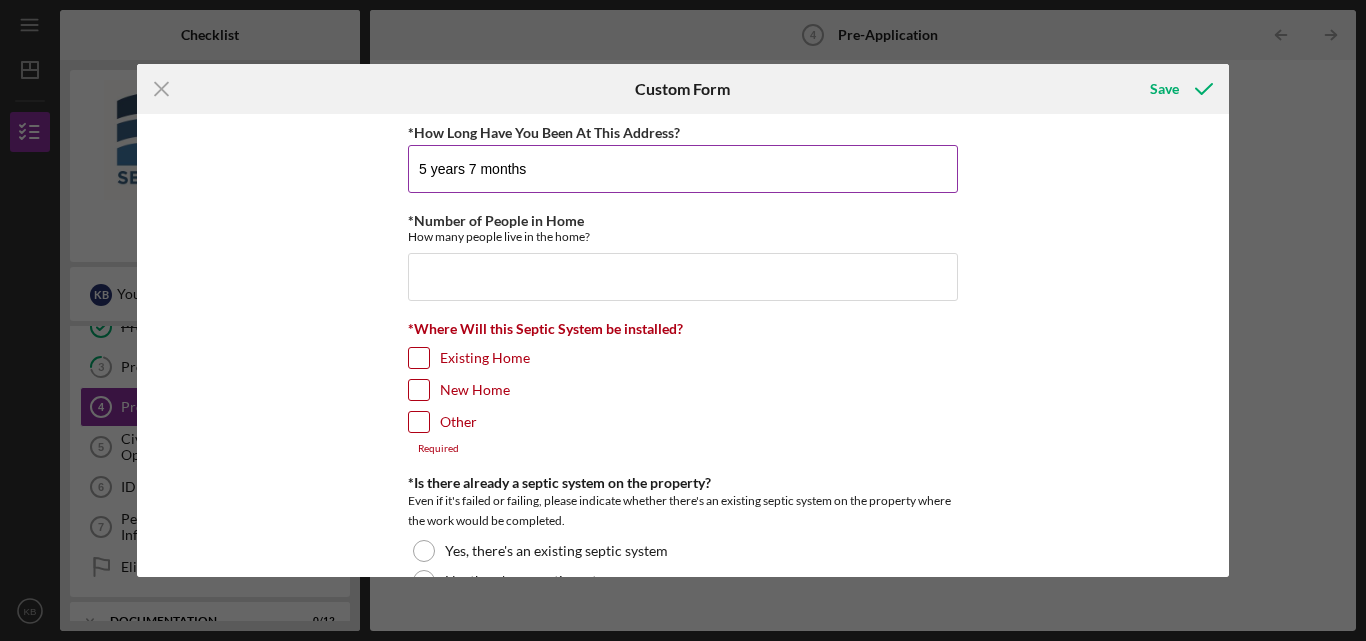 scroll, scrollTop: 400, scrollLeft: 0, axis: vertical 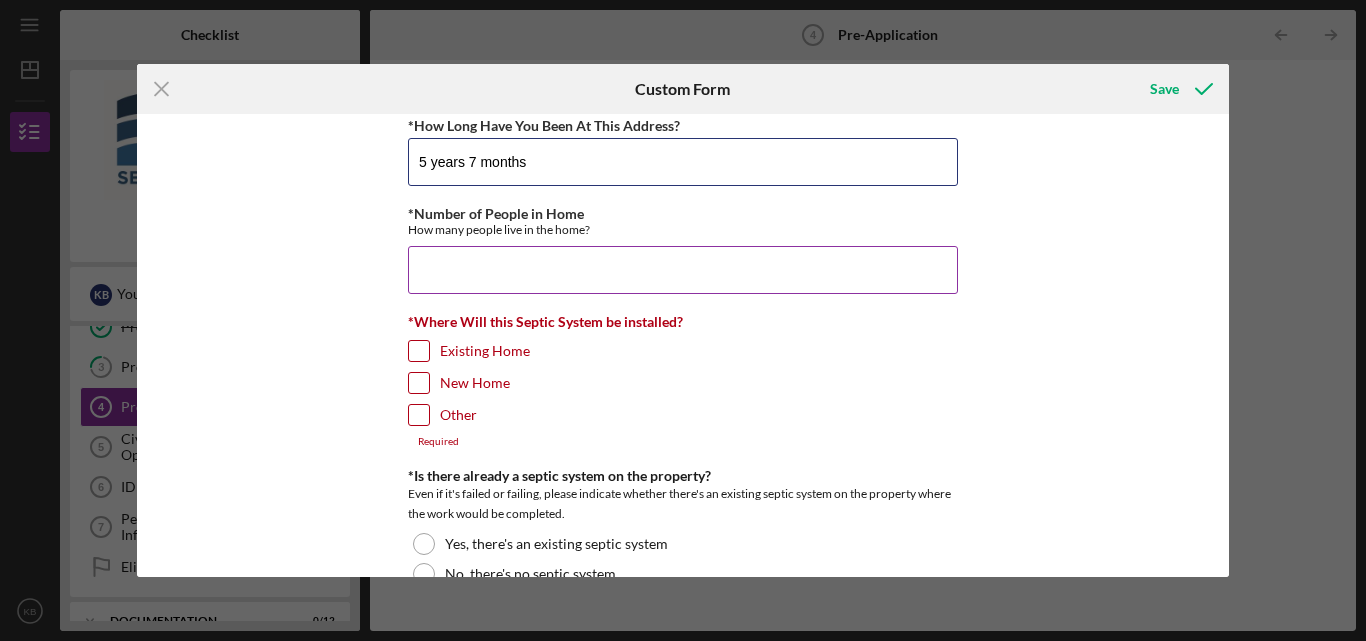 type on "5 years 7 months" 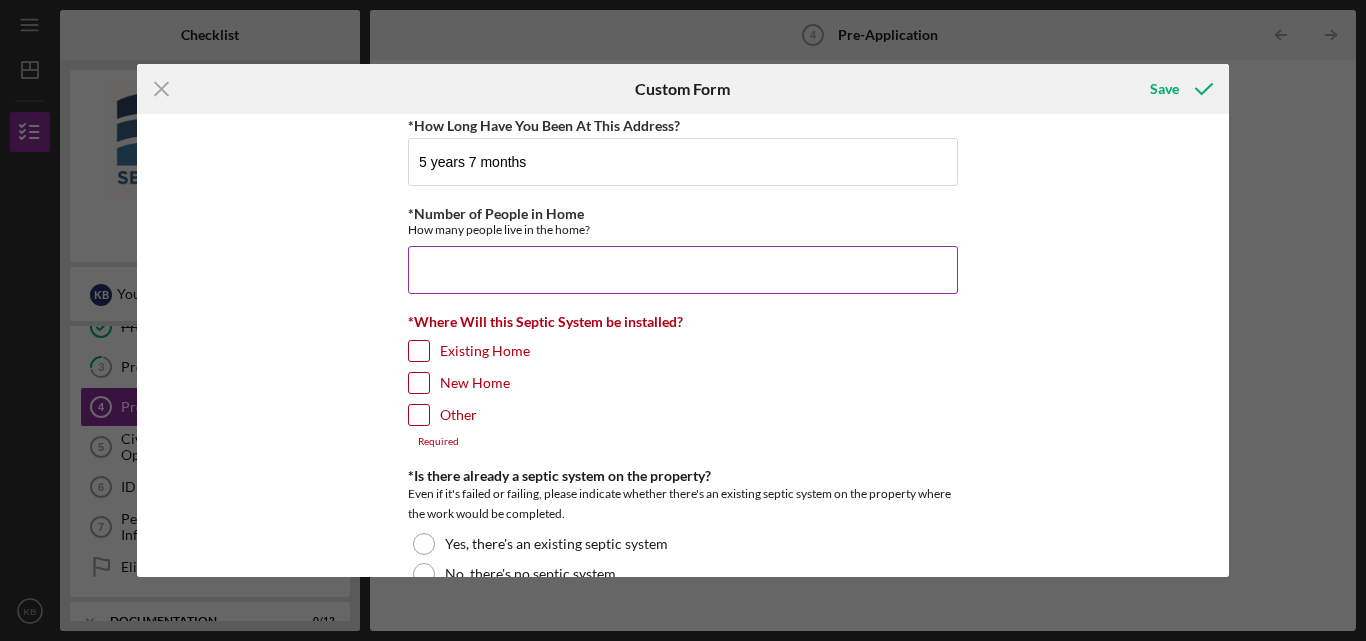 click on "*Number of People in Home" at bounding box center [683, 270] 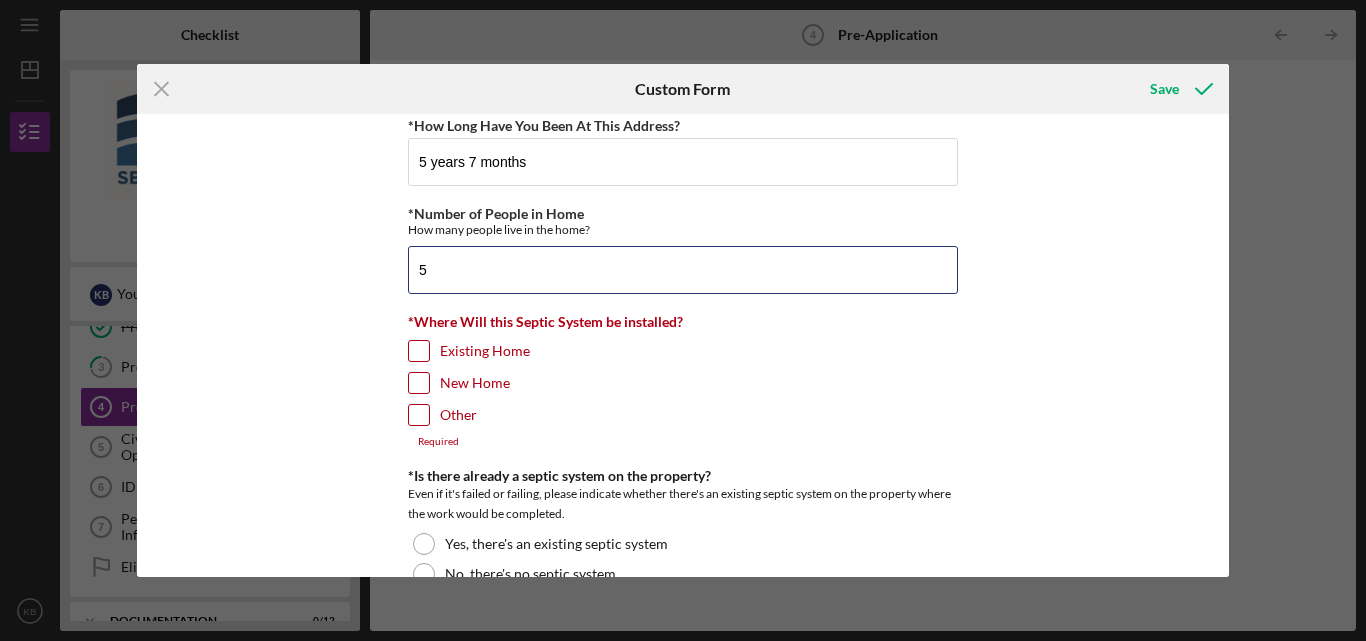type on "5" 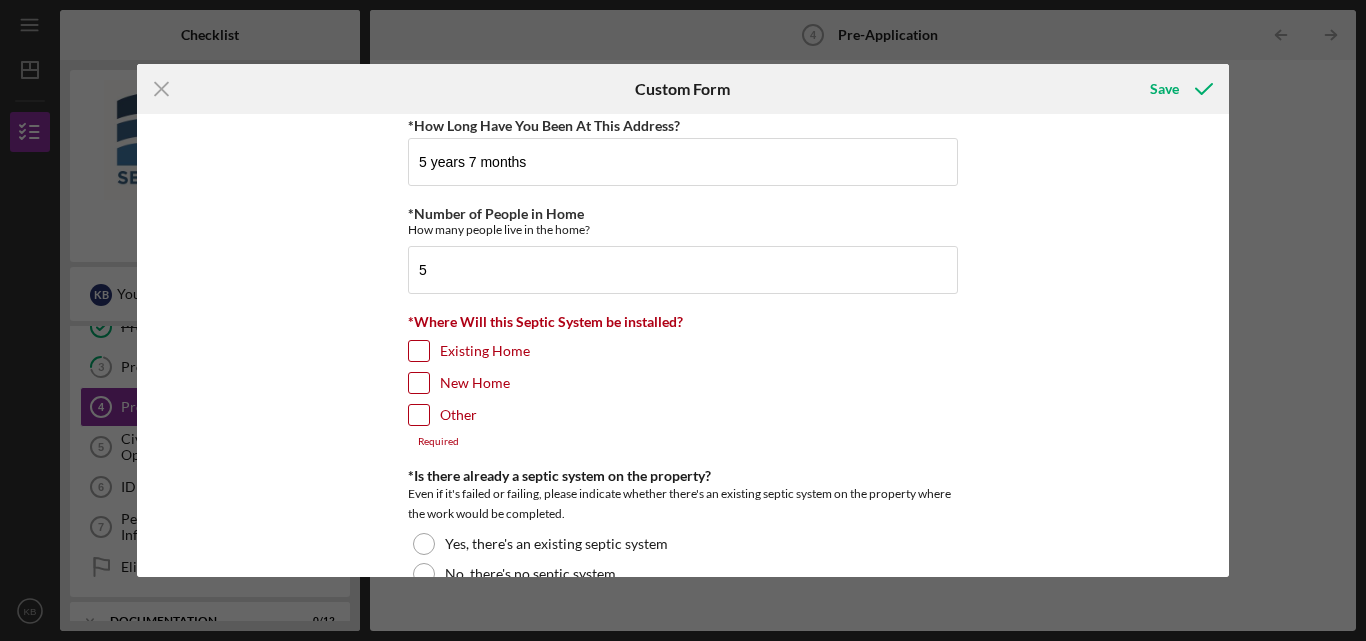 click on "Existing Home" at bounding box center (419, 351) 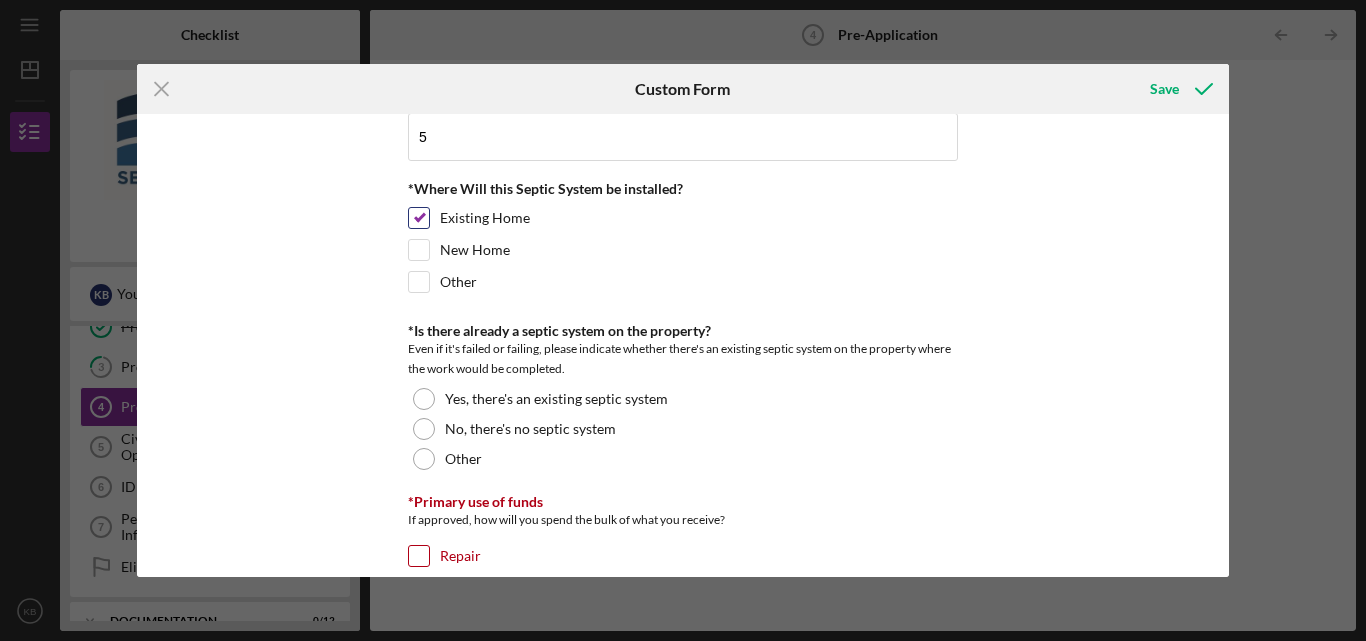scroll, scrollTop: 600, scrollLeft: 0, axis: vertical 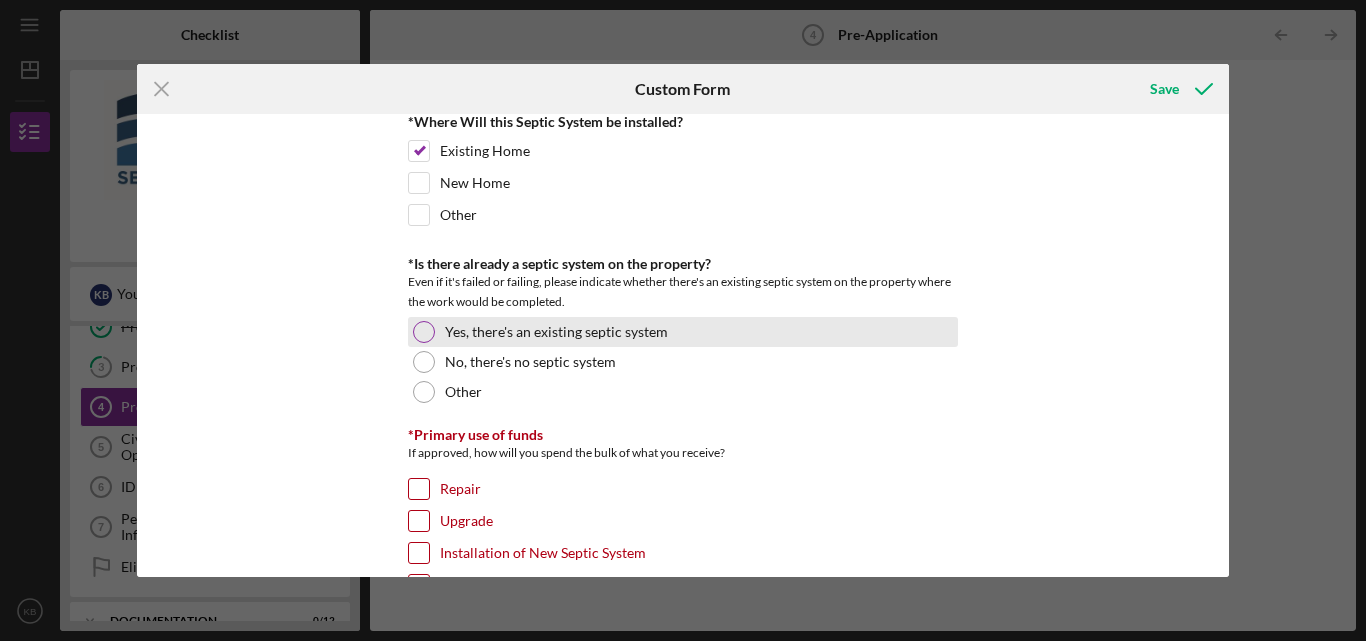 click at bounding box center [424, 332] 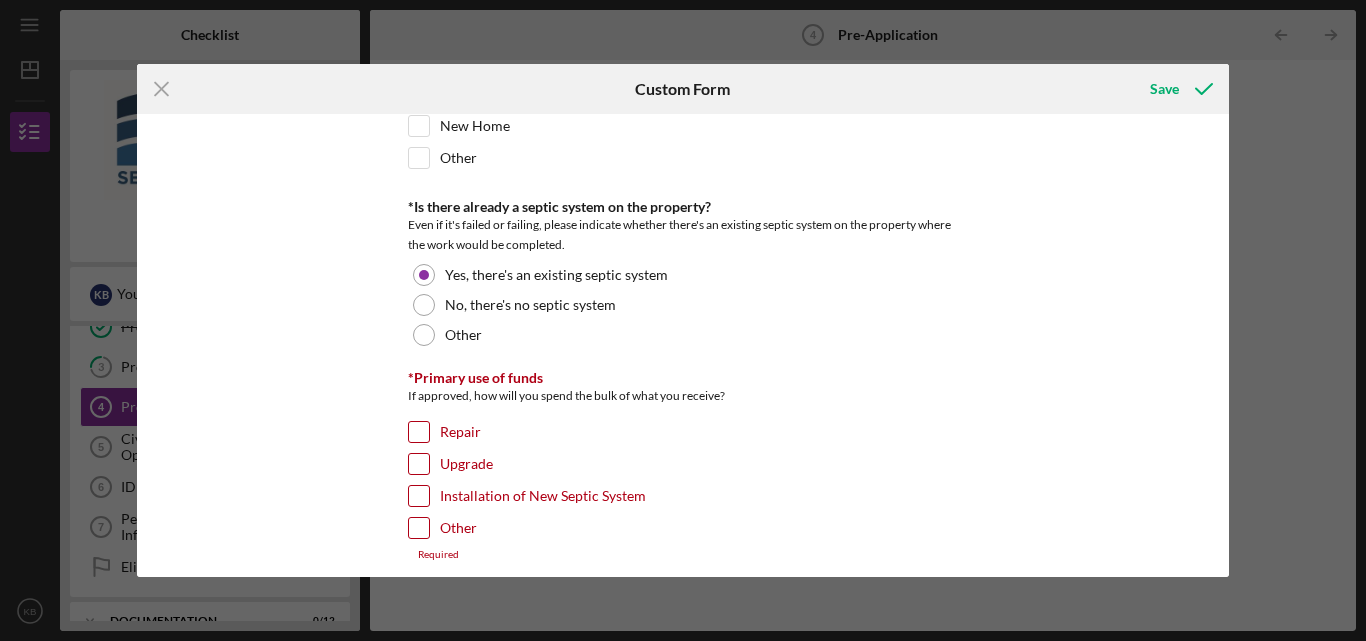 scroll, scrollTop: 800, scrollLeft: 0, axis: vertical 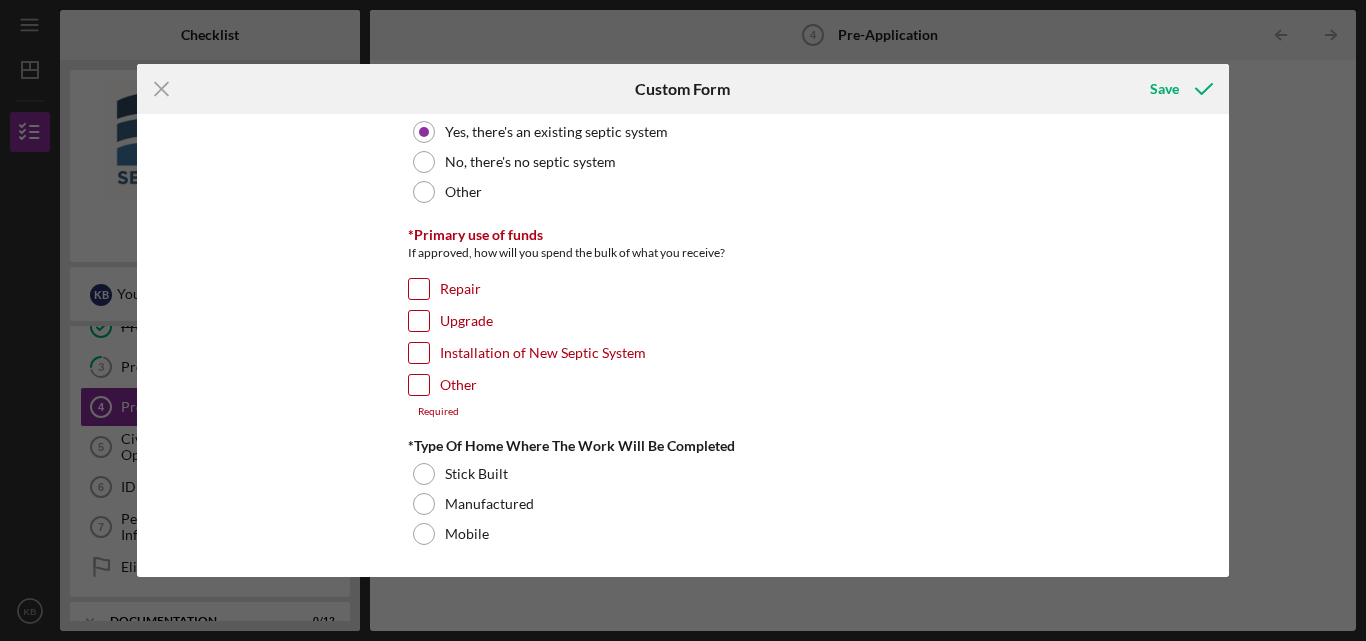 click on "Repair" at bounding box center [419, 289] 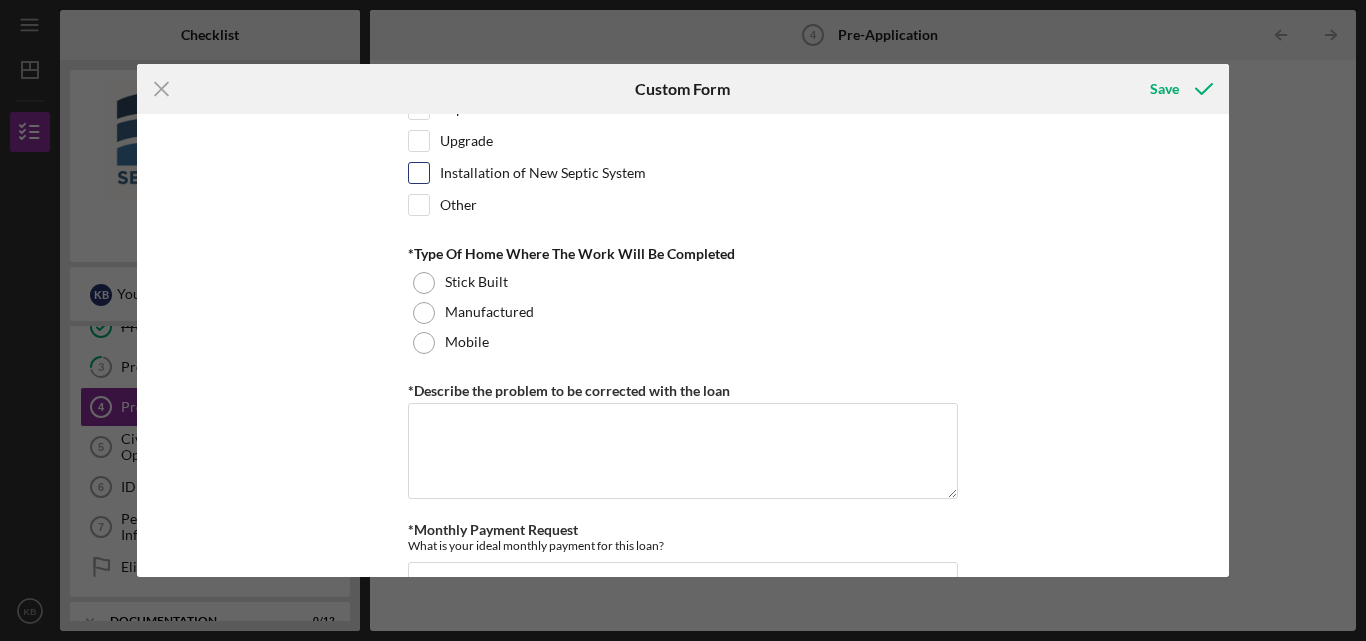 scroll, scrollTop: 1000, scrollLeft: 0, axis: vertical 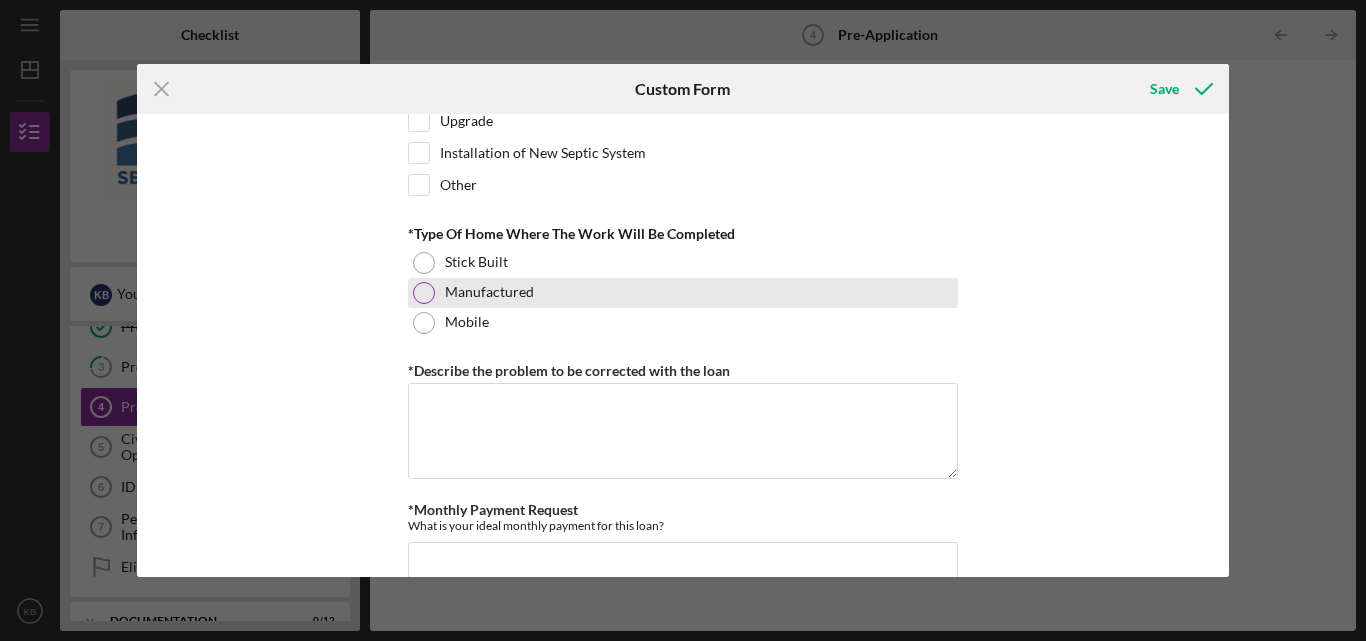 click at bounding box center [424, 293] 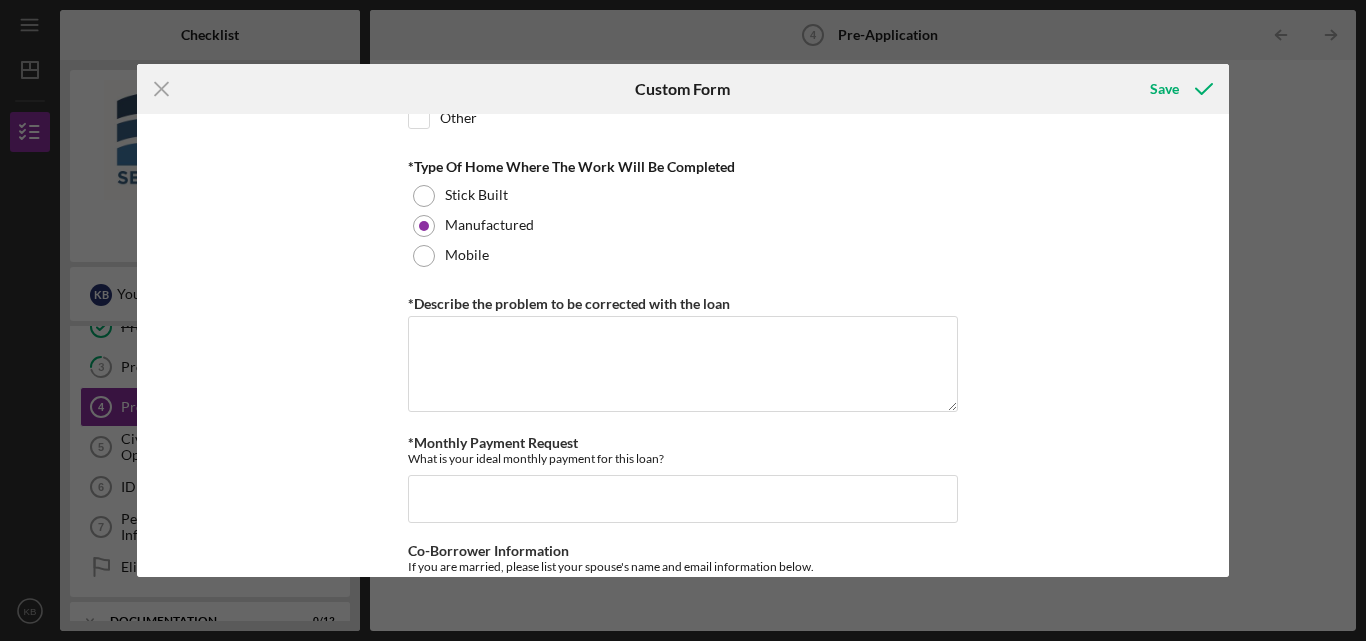 scroll, scrollTop: 1100, scrollLeft: 0, axis: vertical 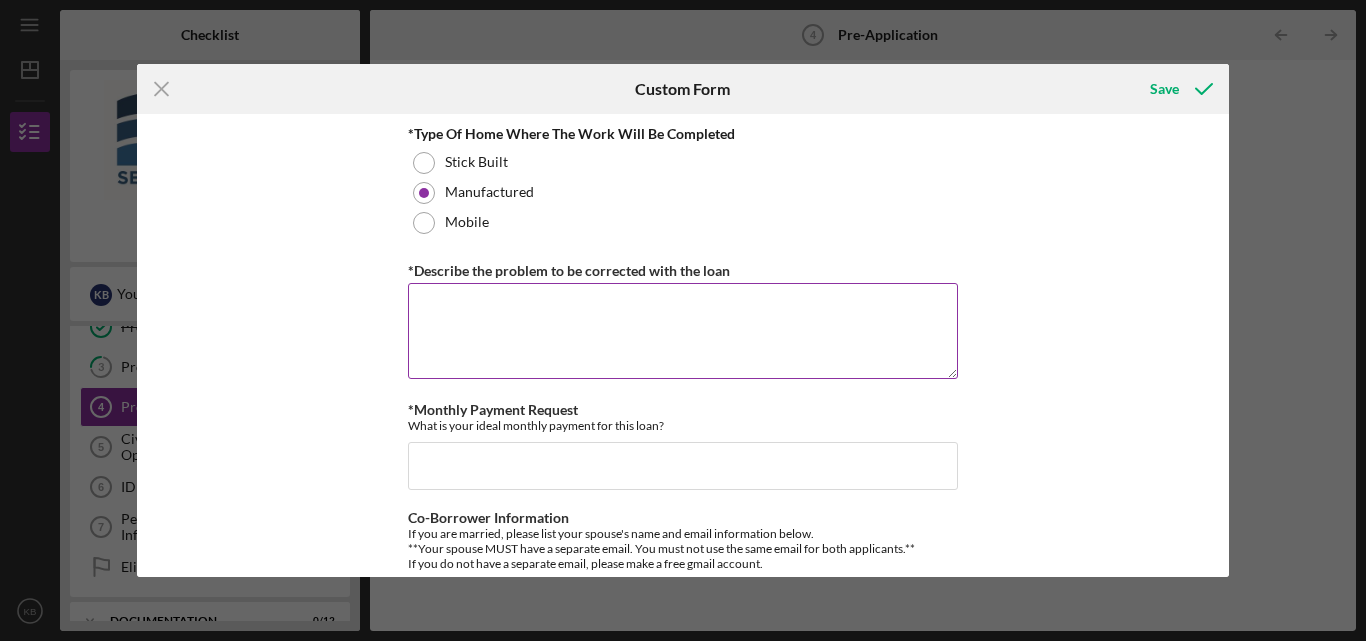 click on "*Describe the problem to be corrected with the loan" at bounding box center (683, 331) 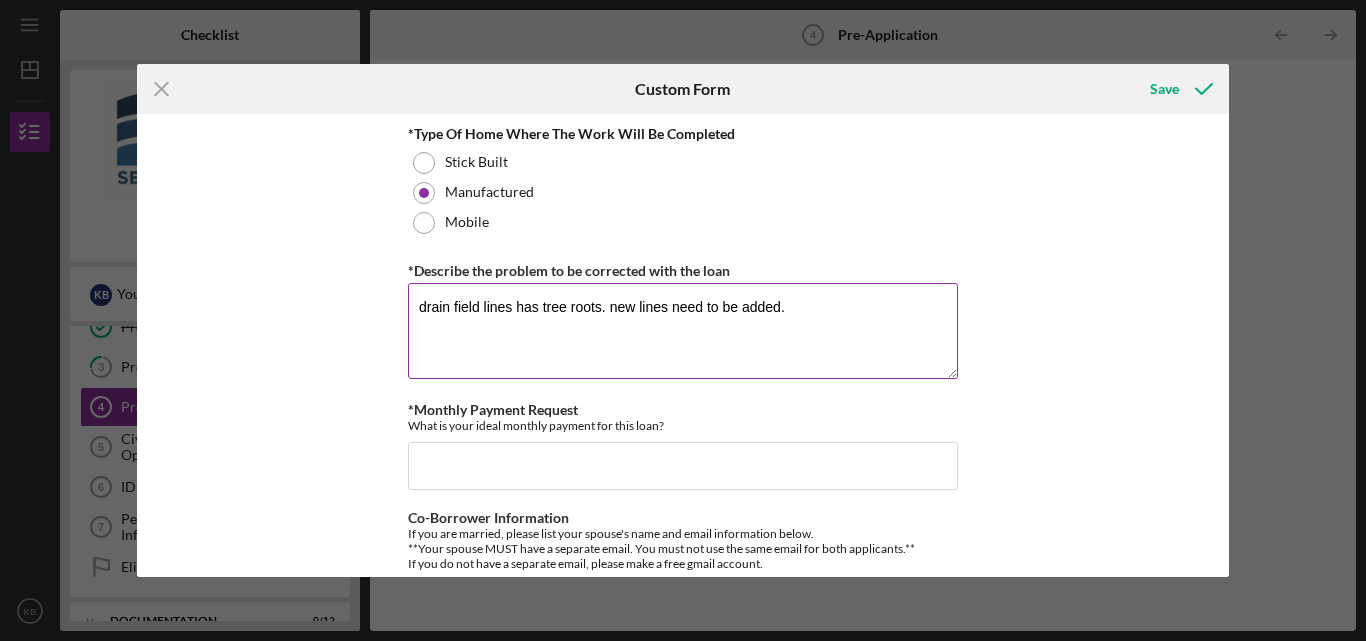 scroll, scrollTop: 1181, scrollLeft: 0, axis: vertical 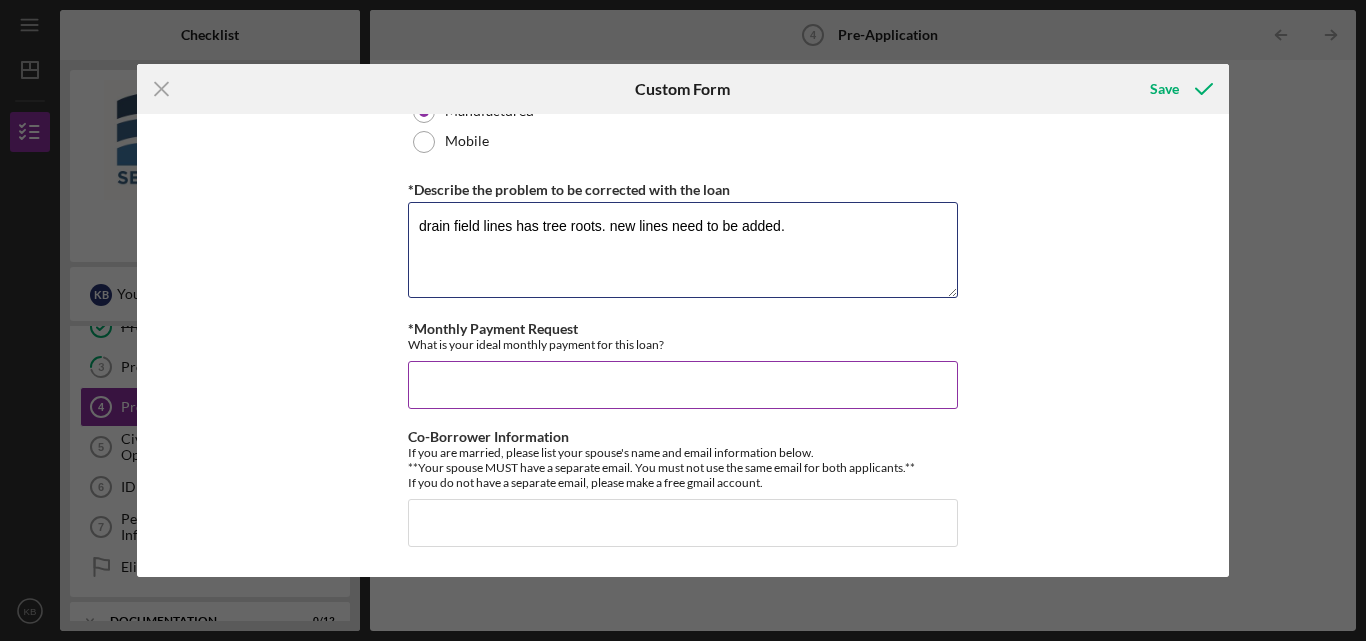 type on "drain field lines has tree roots. new lines need to be added." 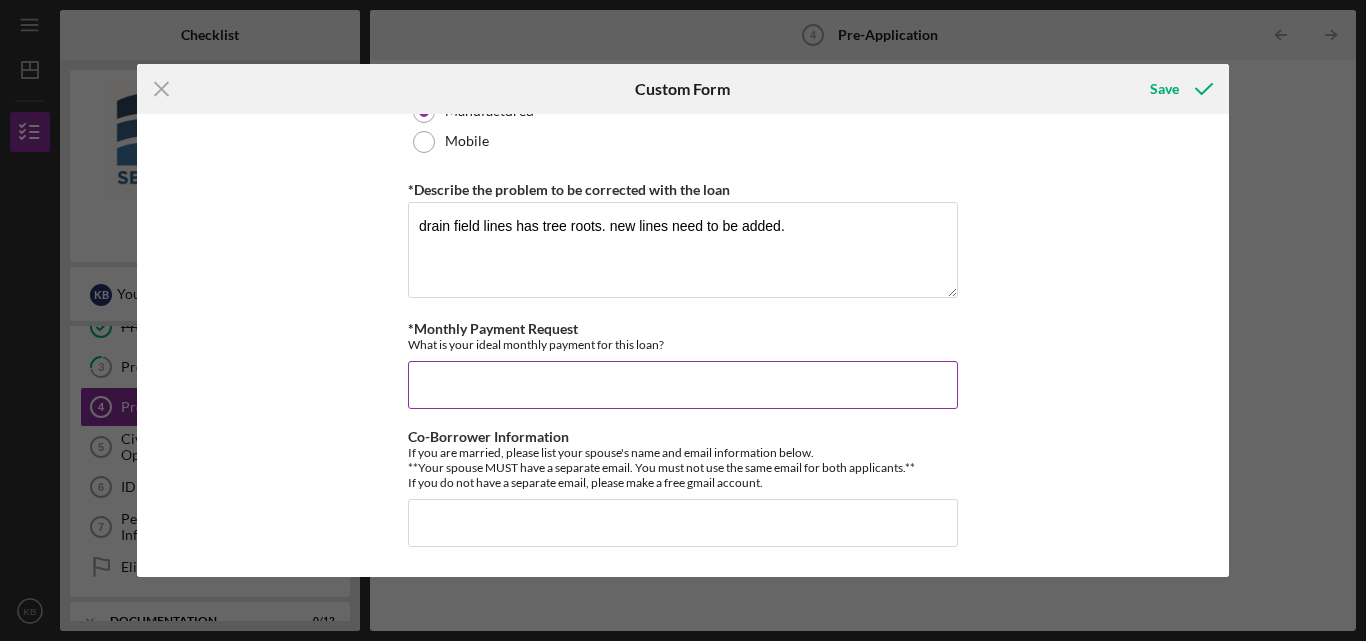 click on "*Monthly Payment Request" at bounding box center [683, 385] 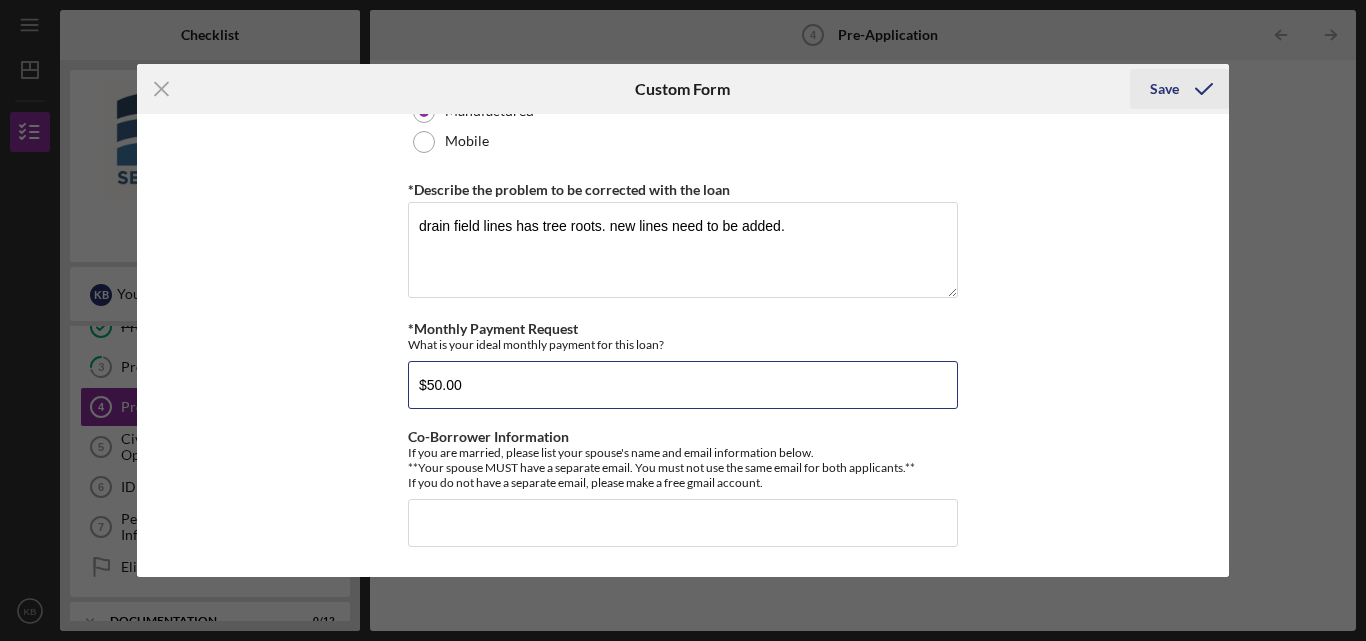 type on "$50.00" 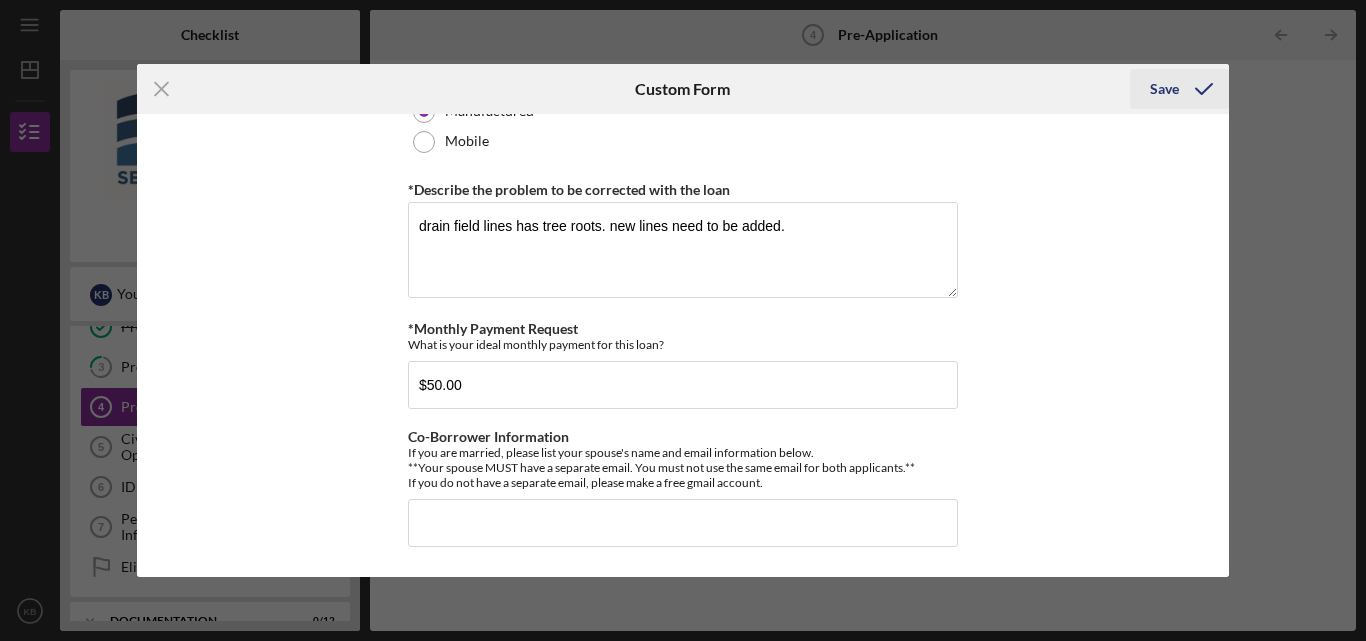 click on "Save" at bounding box center [1164, 89] 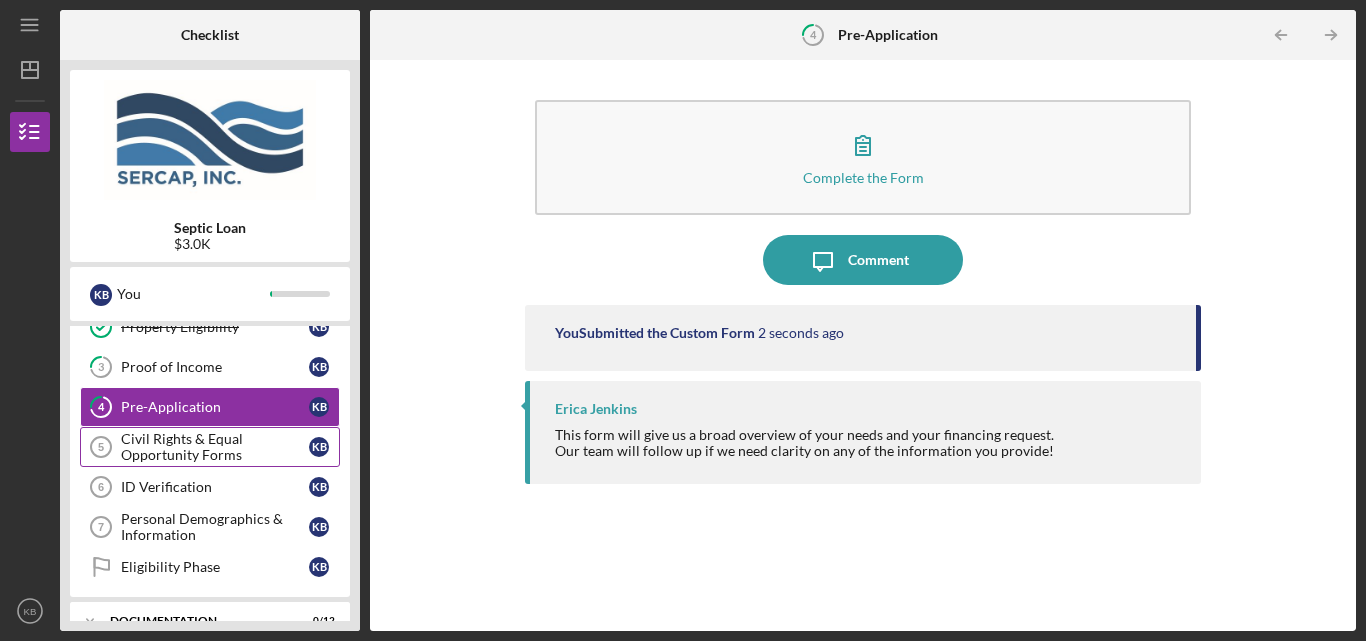 click on "Civil Rights & Equal Opportunity Forms" at bounding box center [215, 447] 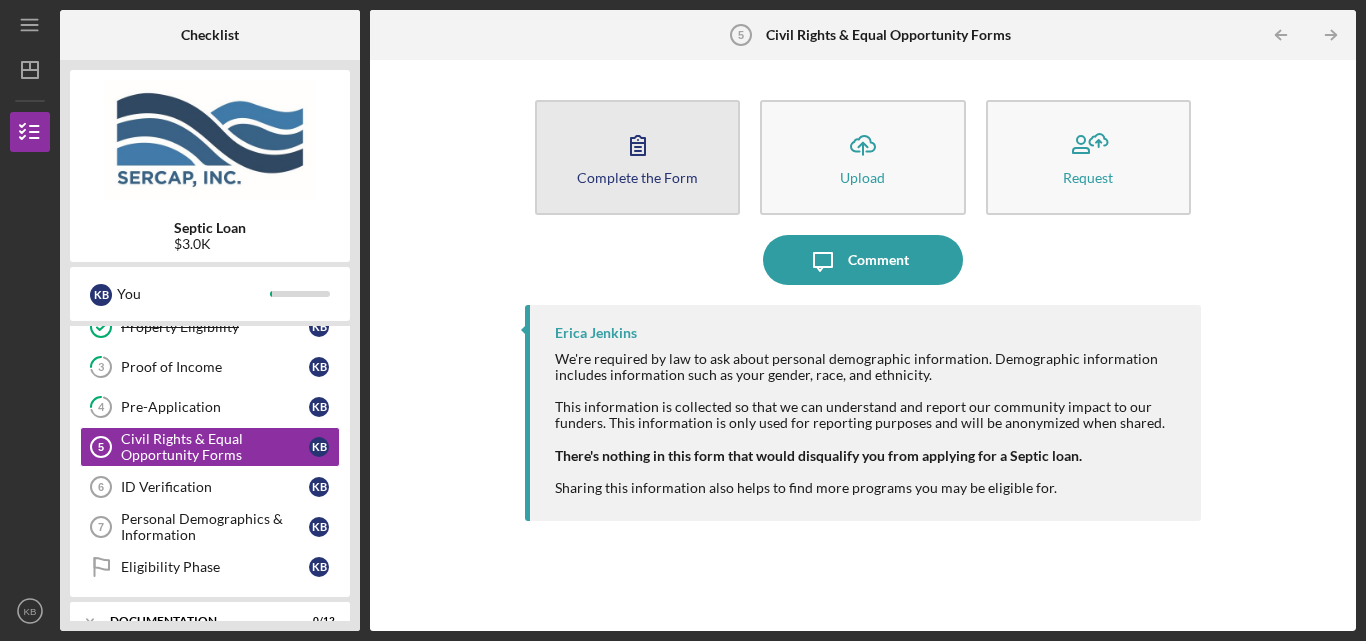 click 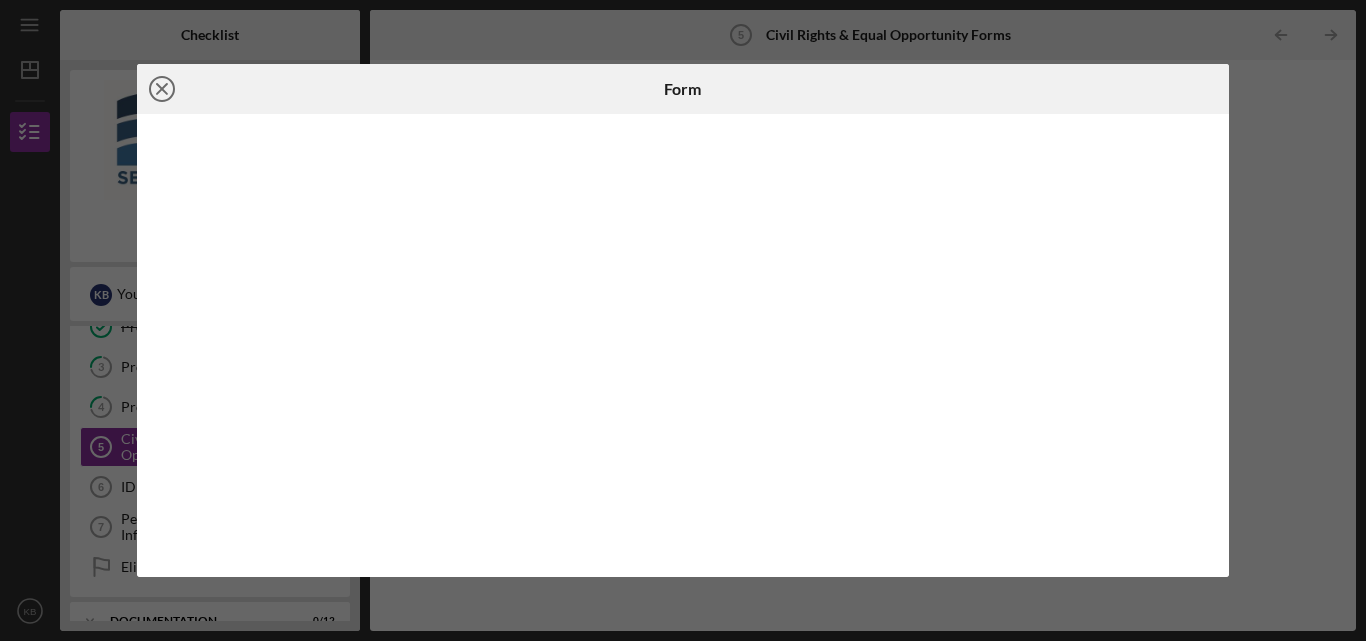 click on "Icon/Close" 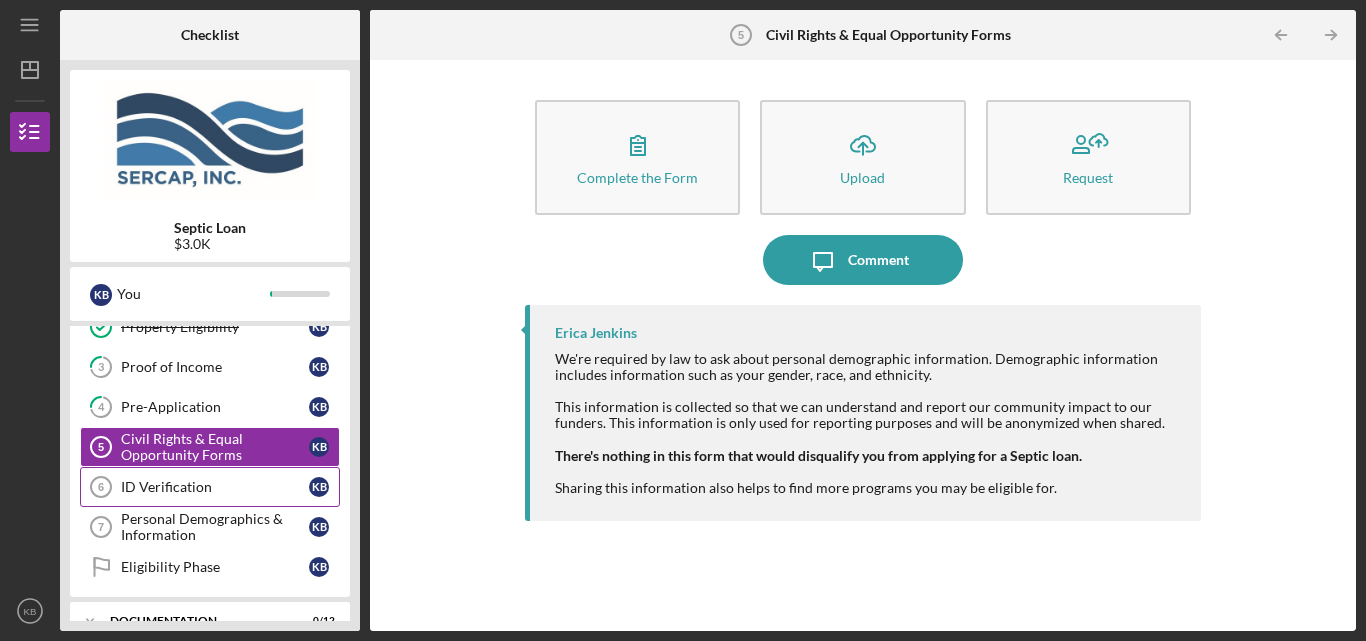 click on "ID Verification" at bounding box center [215, 487] 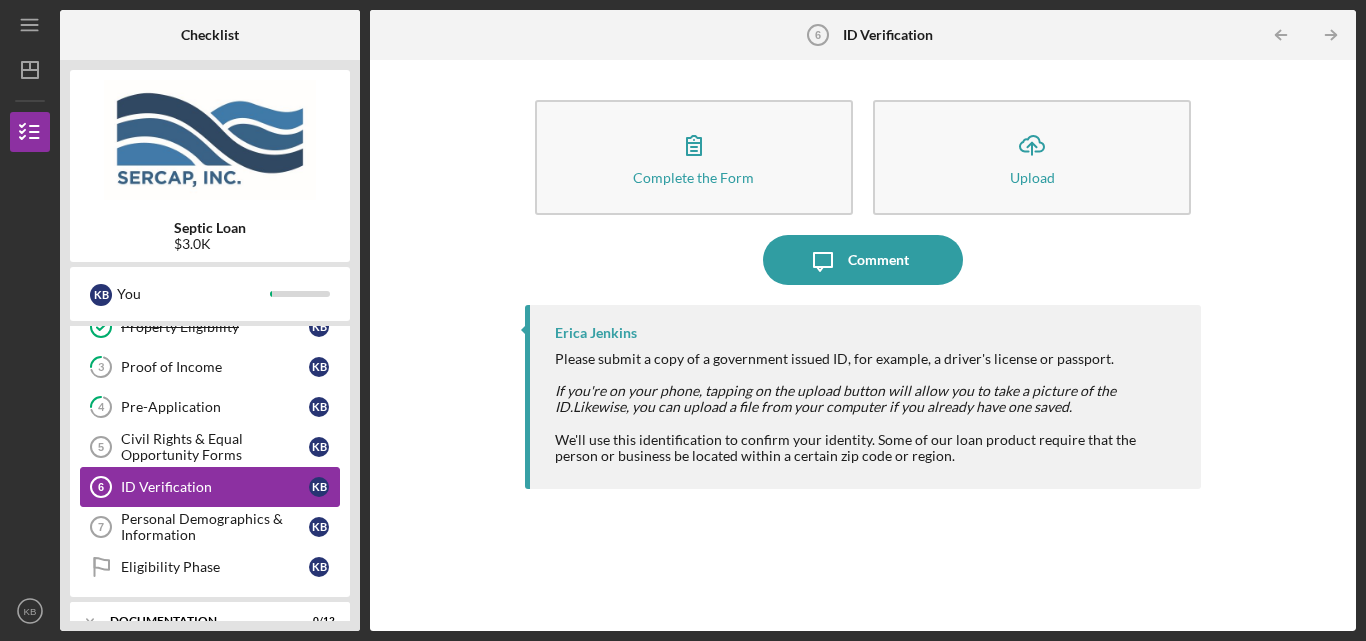 click on "ID Verification" at bounding box center (215, 487) 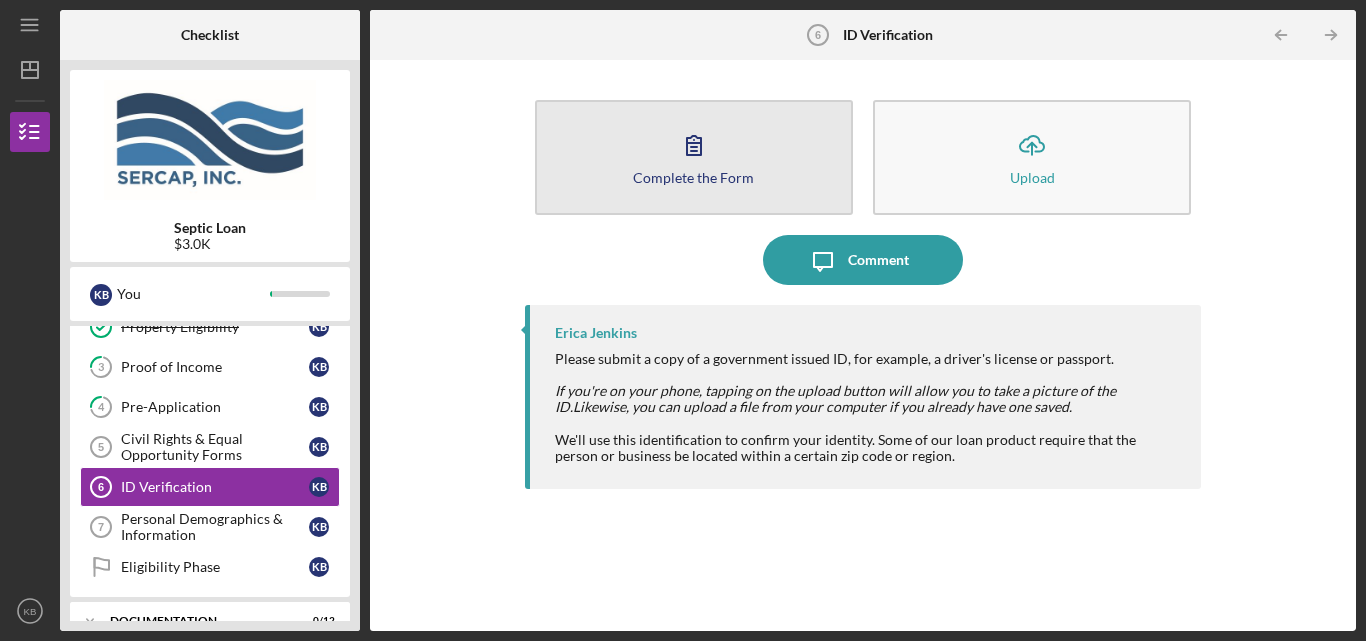 click on "Complete the Form" at bounding box center (693, 177) 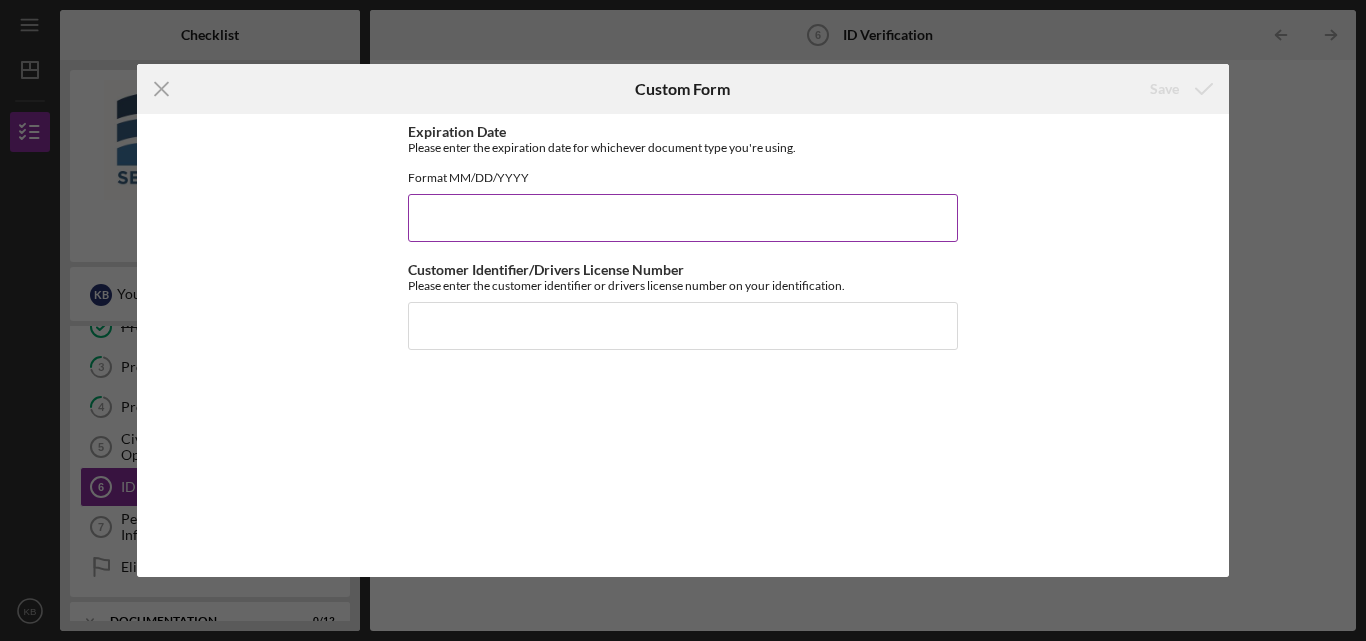 click on "Expiration Date" at bounding box center [683, 218] 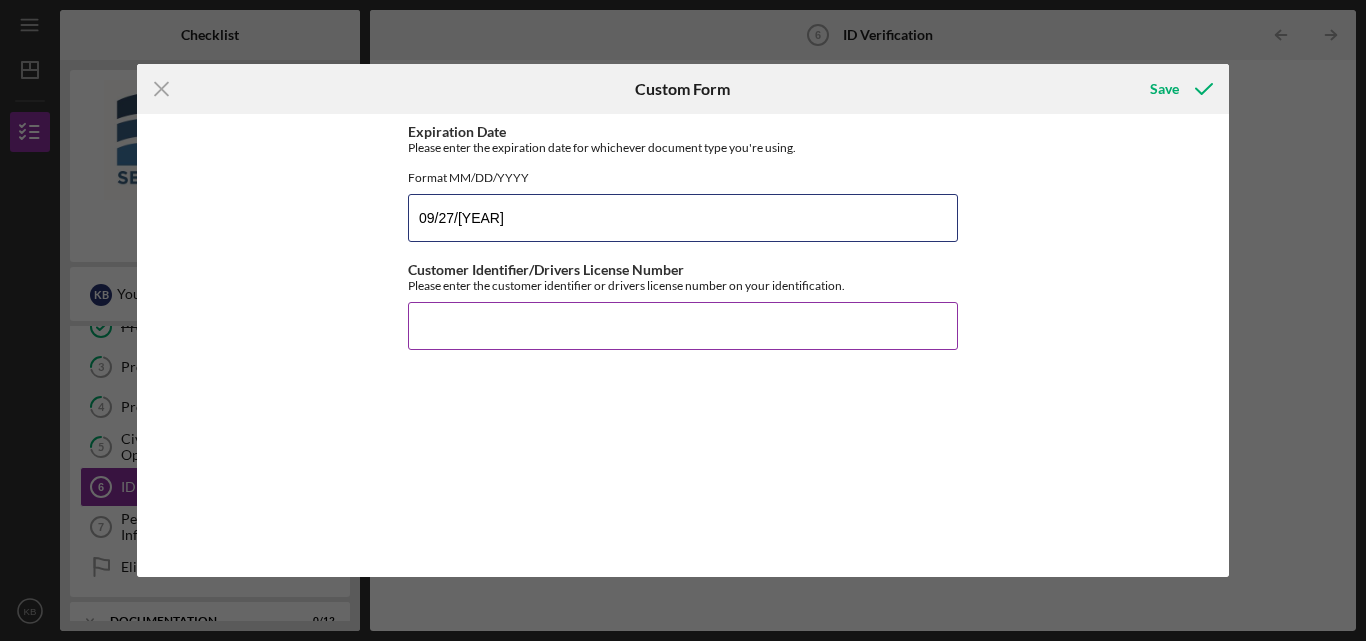 type on "09/27/[YEAR]" 